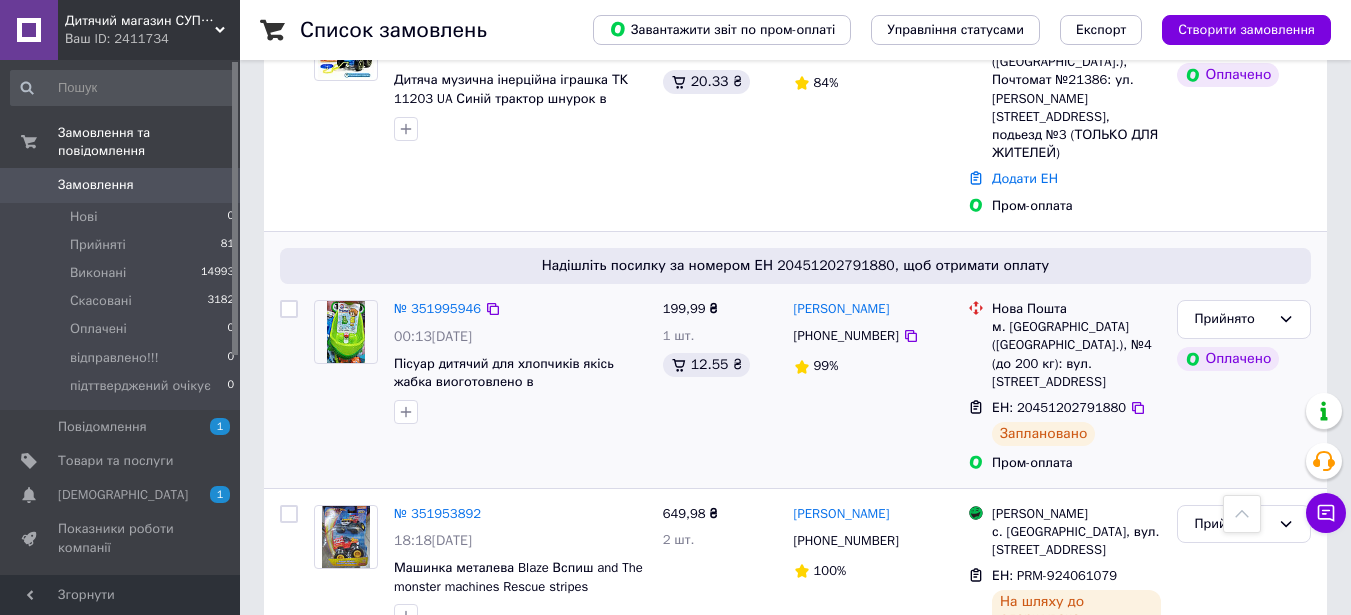 scroll, scrollTop: 1200, scrollLeft: 0, axis: vertical 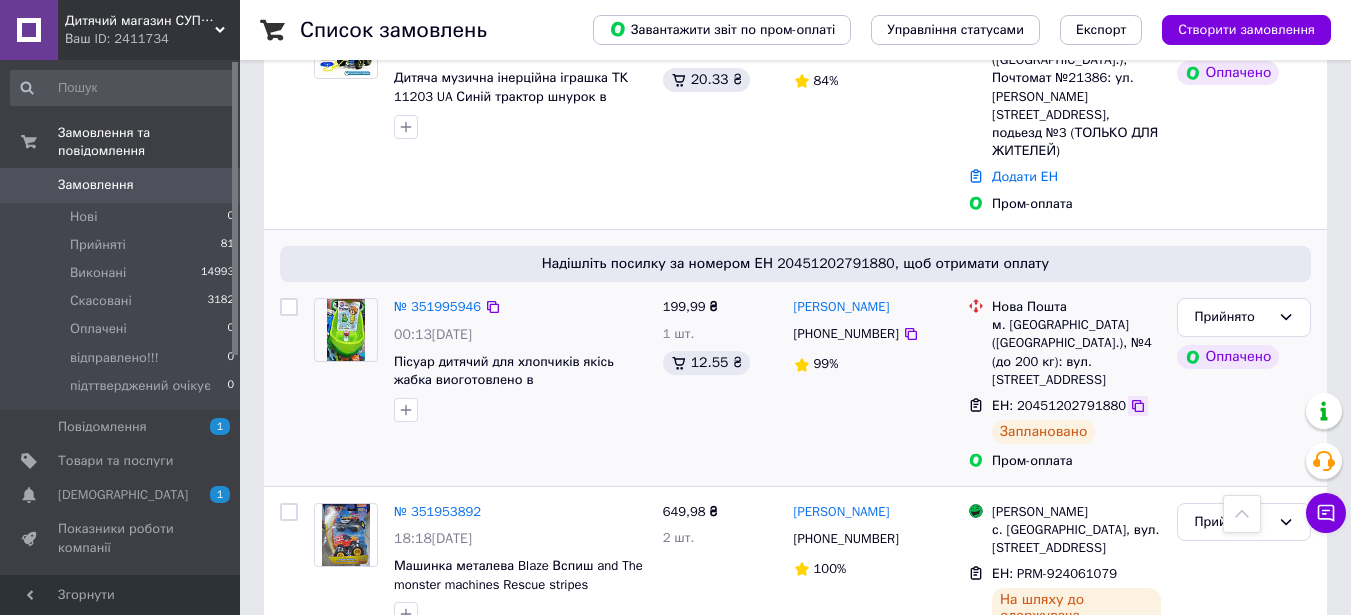 click 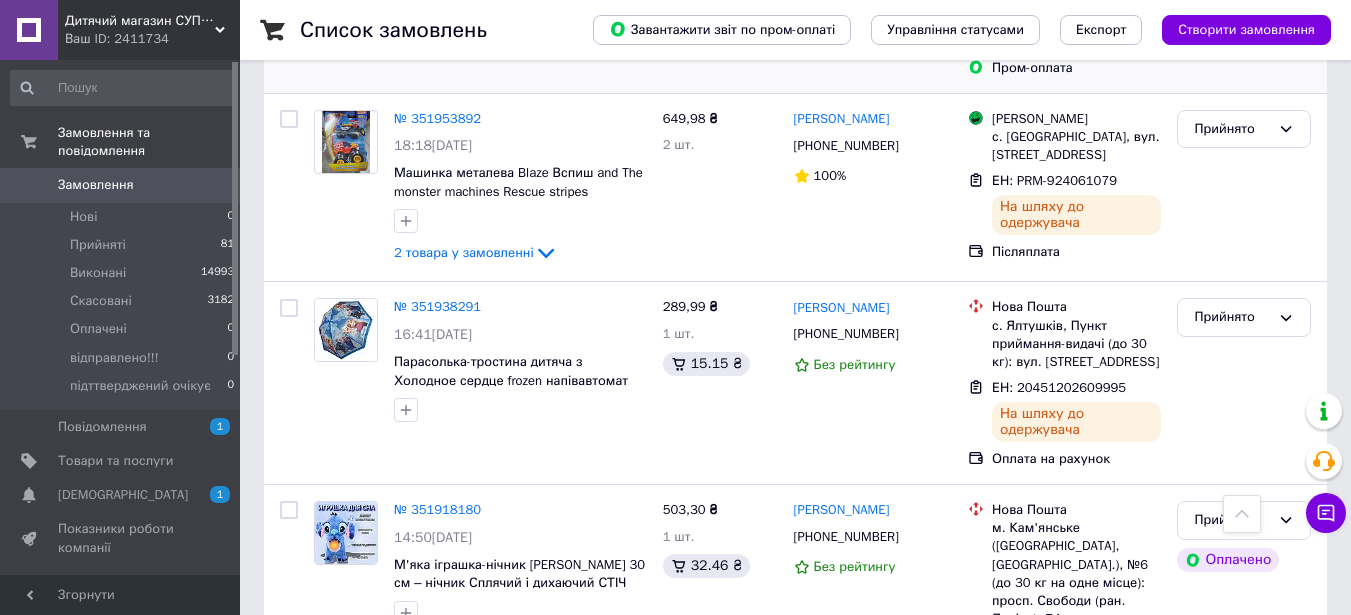scroll, scrollTop: 1600, scrollLeft: 0, axis: vertical 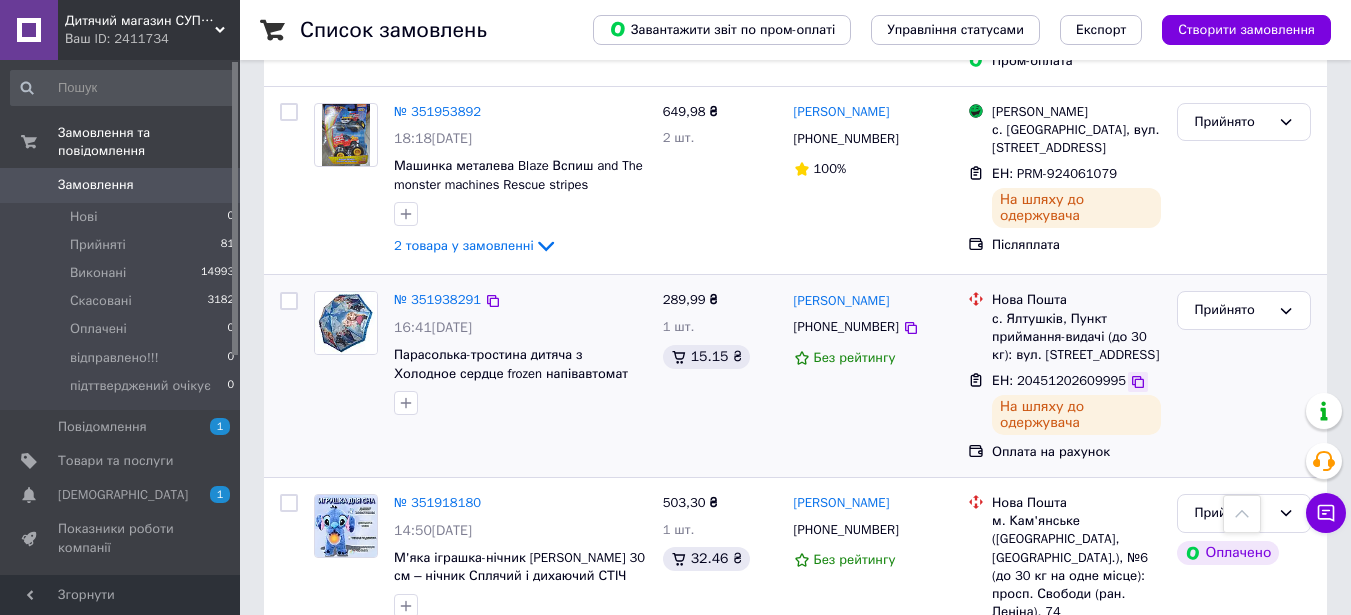 click 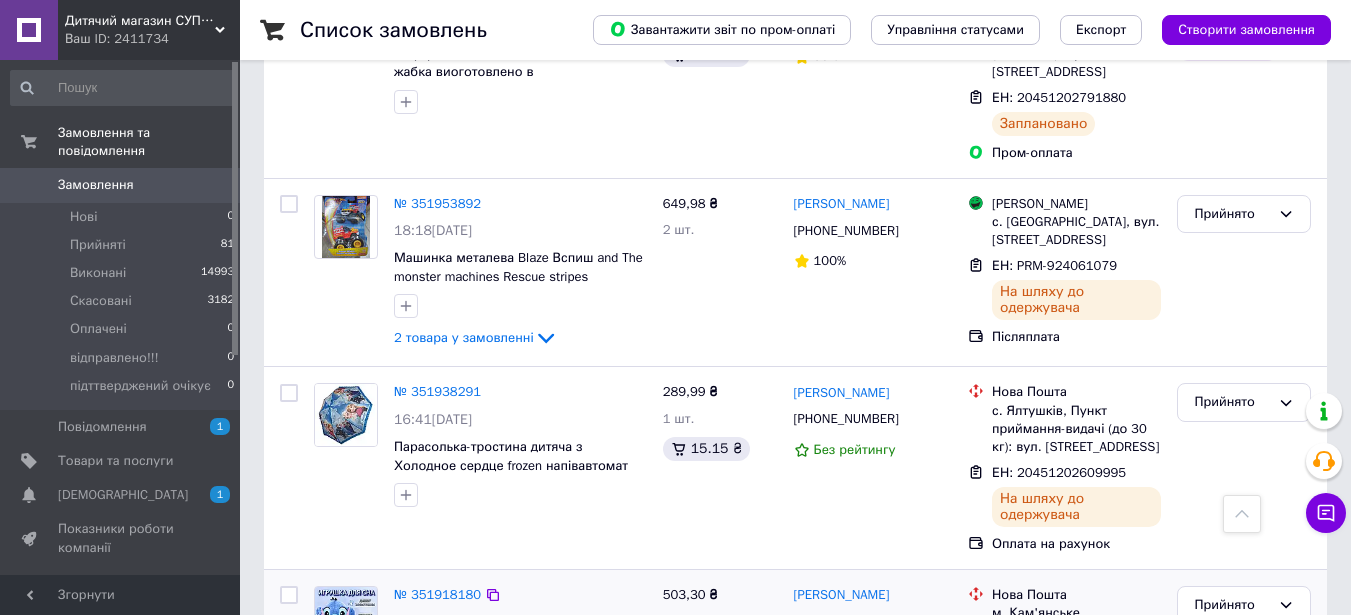 scroll, scrollTop: 1400, scrollLeft: 0, axis: vertical 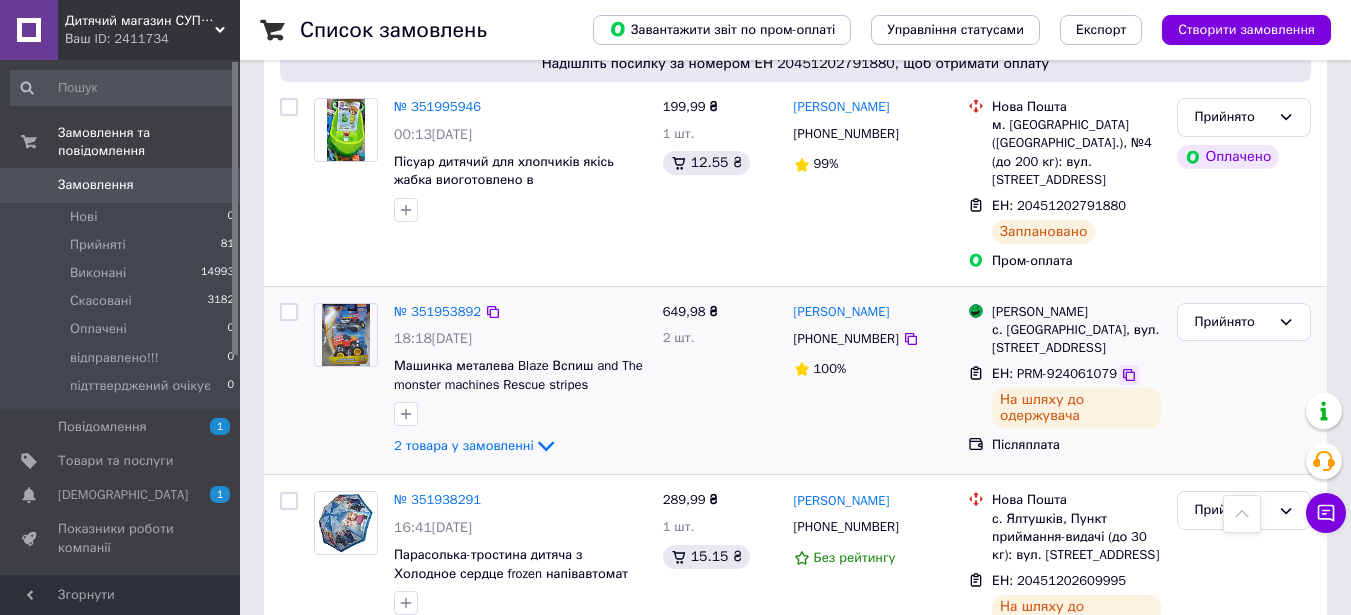 click 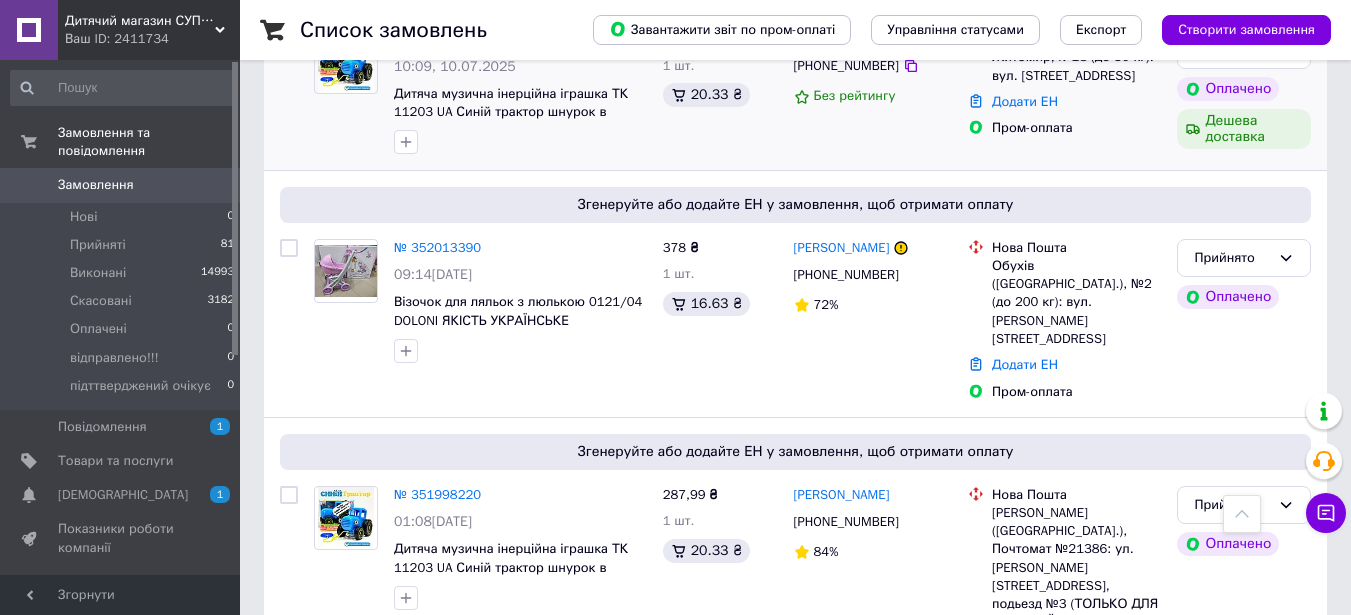 scroll, scrollTop: 700, scrollLeft: 0, axis: vertical 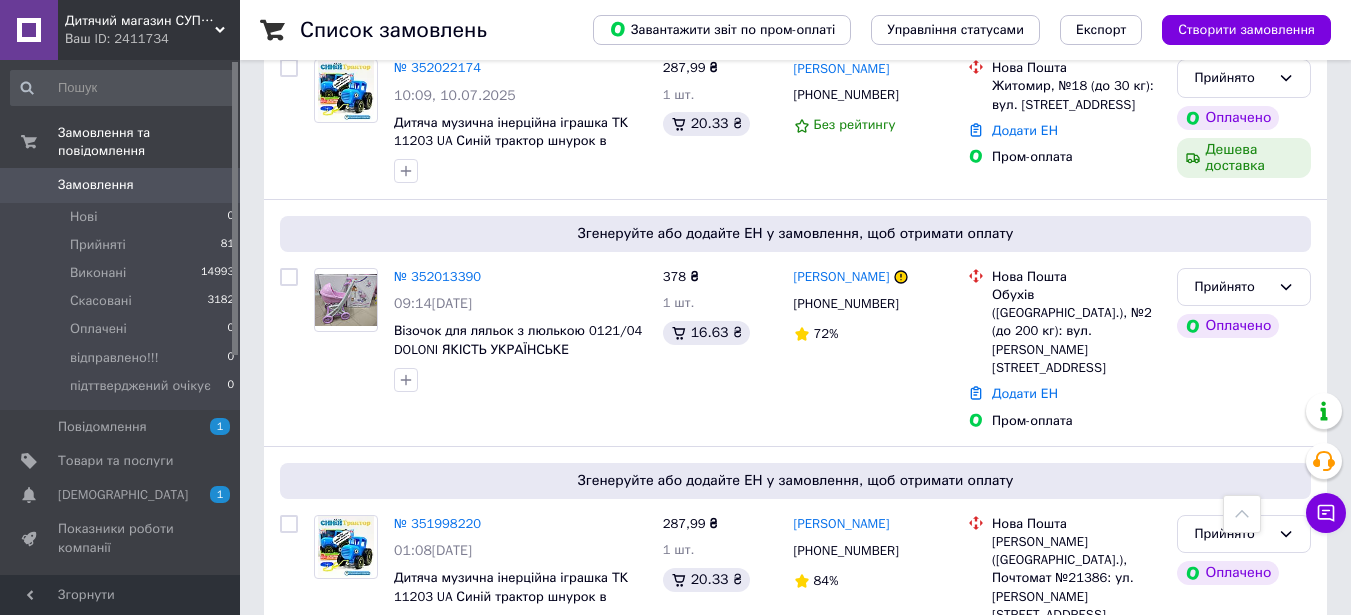 click on "Ваш ID: 2411734" at bounding box center (152, 39) 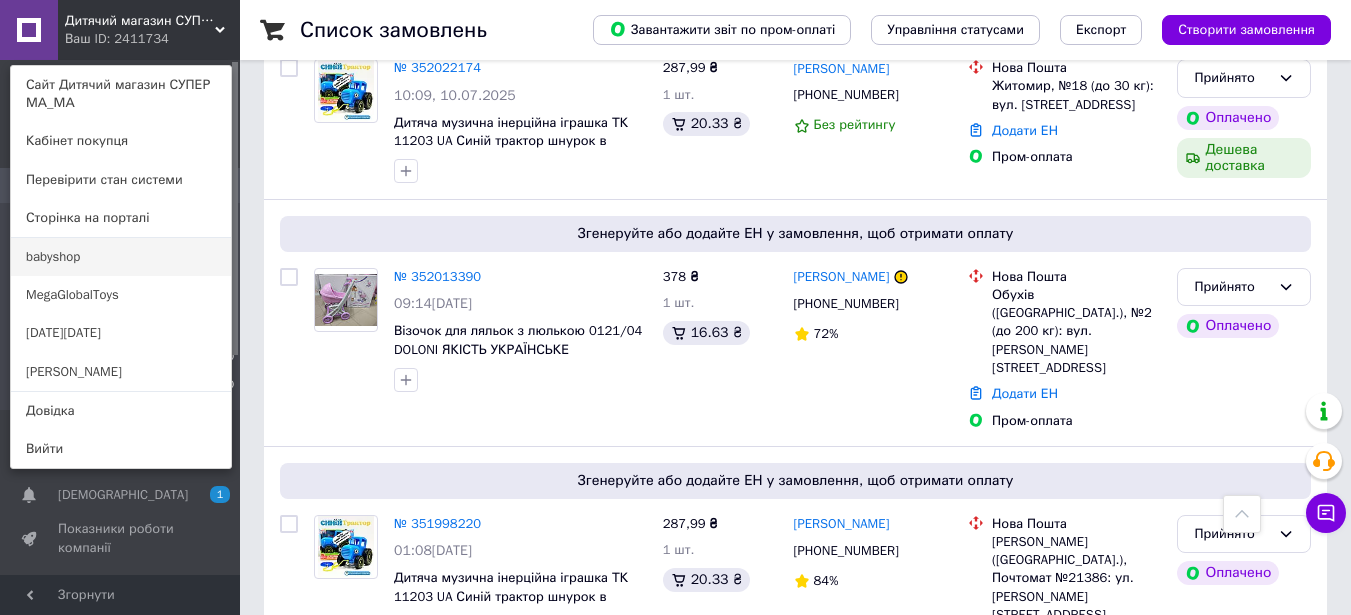 click on "babyshop" at bounding box center [121, 257] 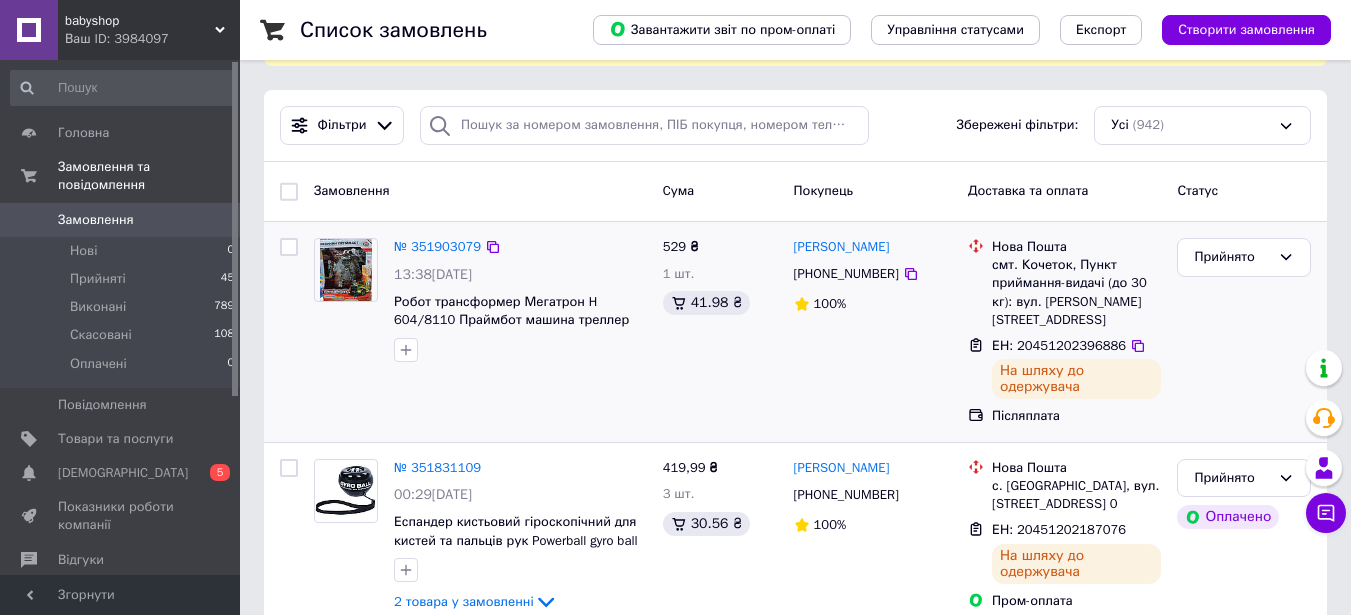 scroll, scrollTop: 200, scrollLeft: 0, axis: vertical 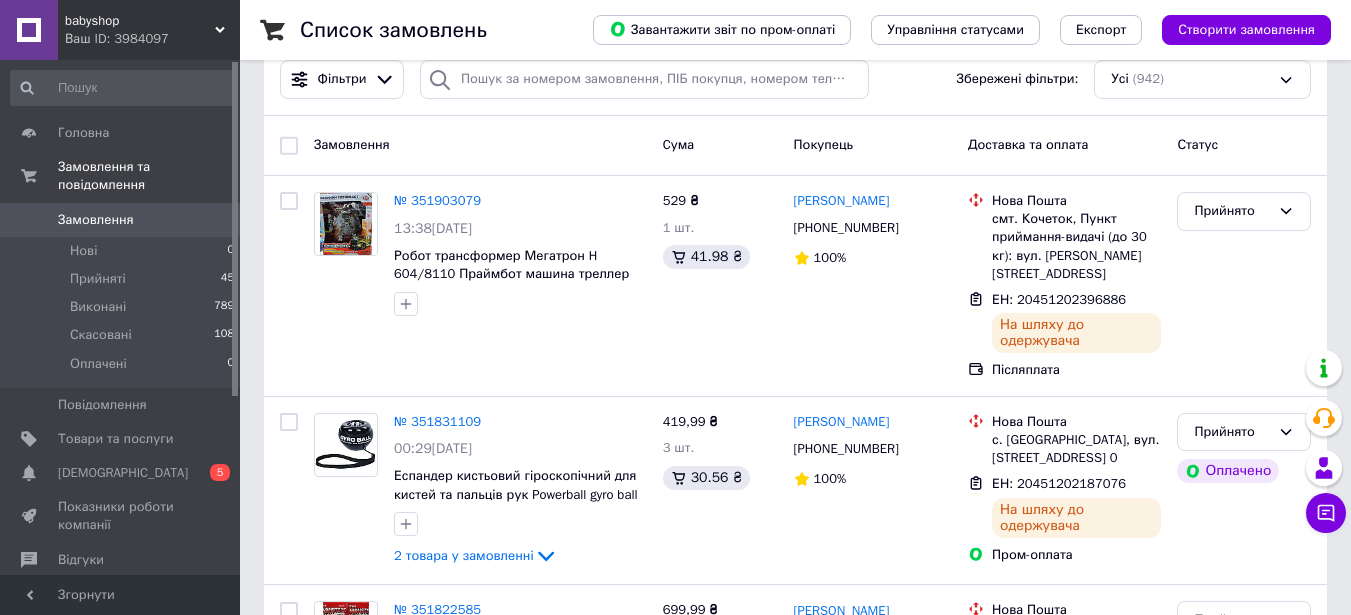 click on "babyshop Ваш ID: 3984097" at bounding box center [149, 30] 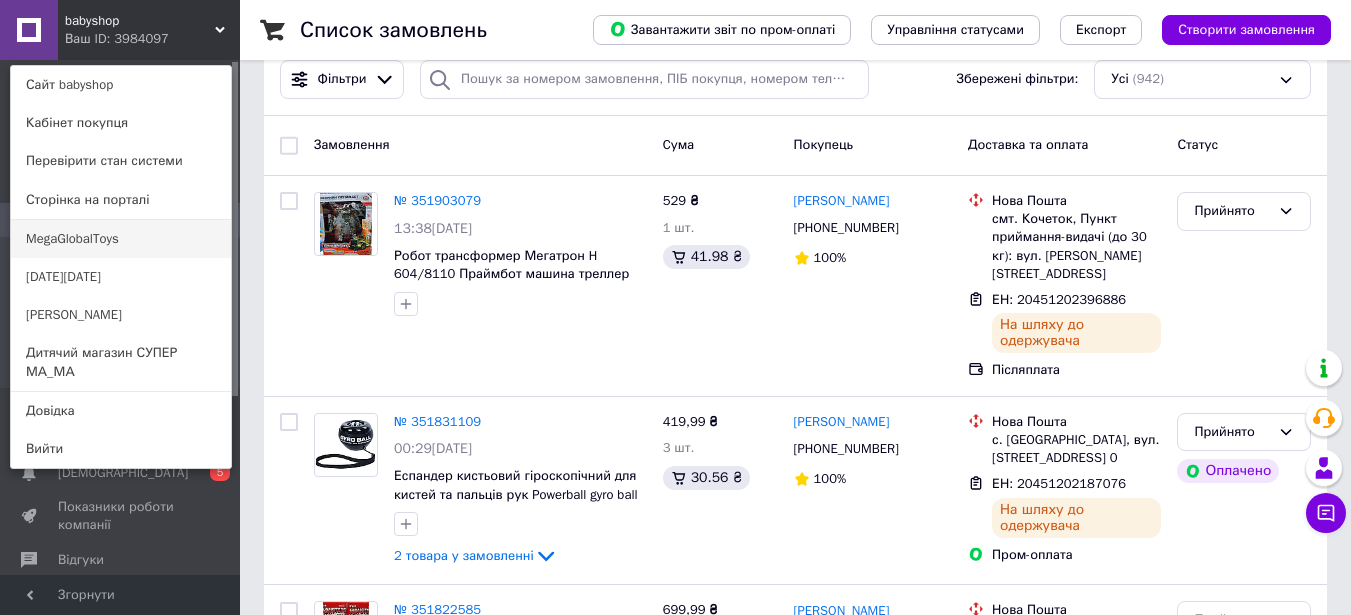 click on "MegaGlobalToys" at bounding box center [121, 239] 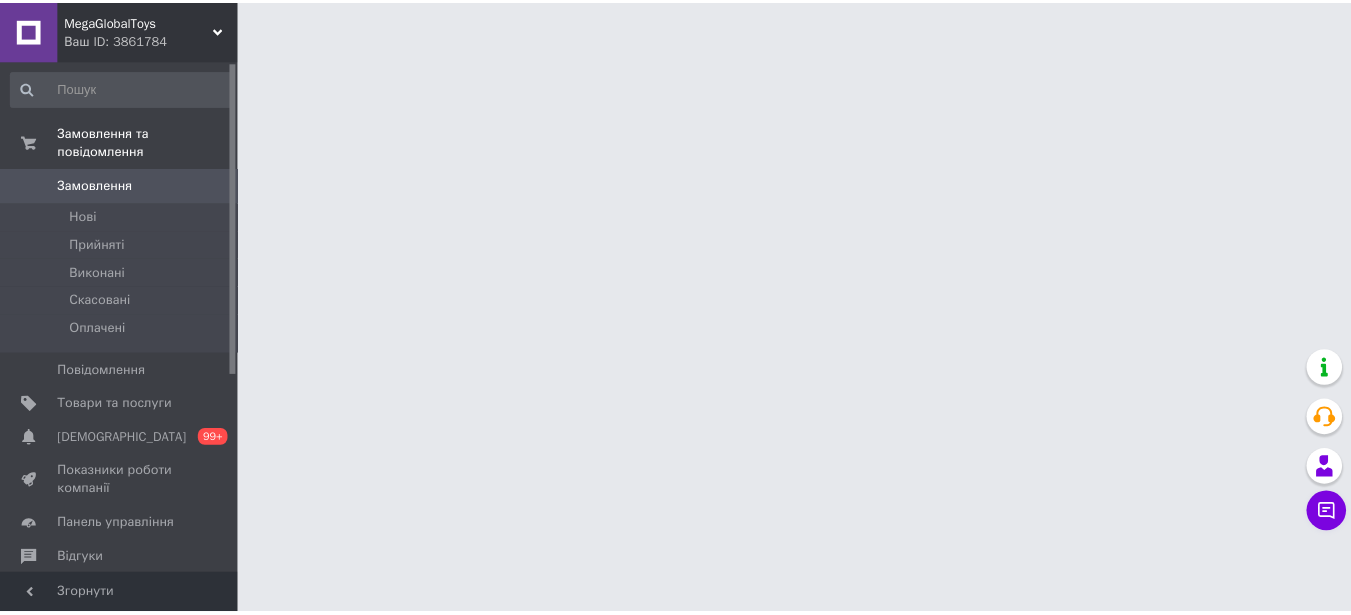 scroll, scrollTop: 0, scrollLeft: 0, axis: both 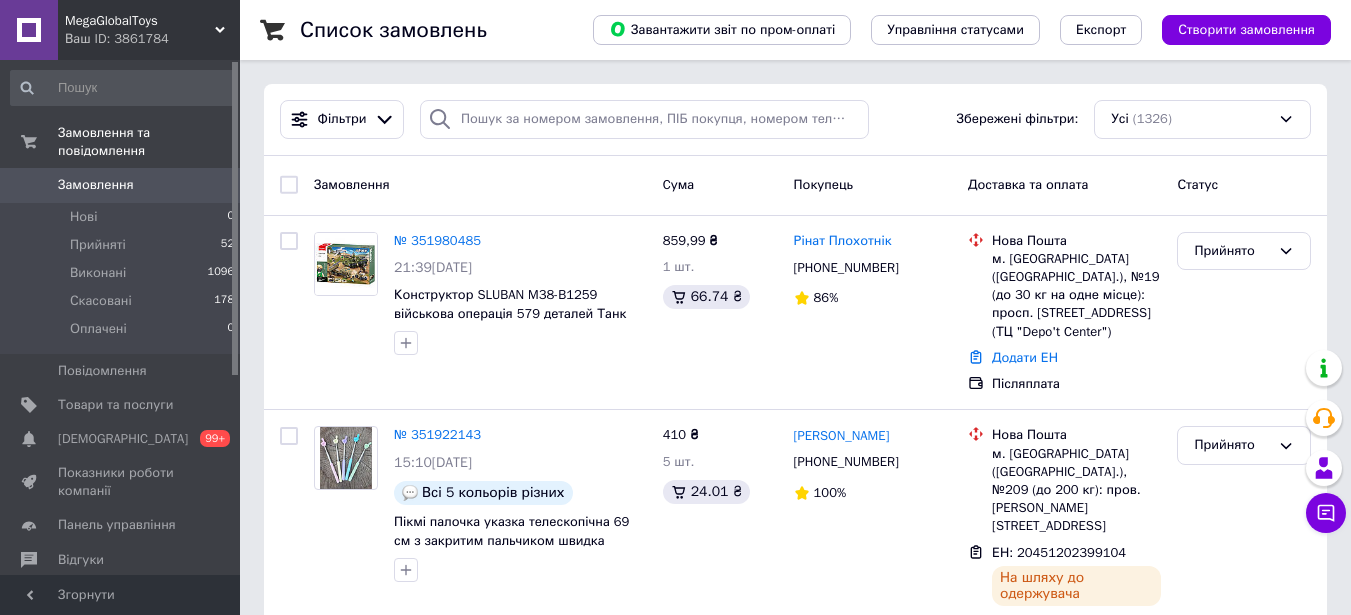 click on "Ваш ID: 3861784" at bounding box center [152, 39] 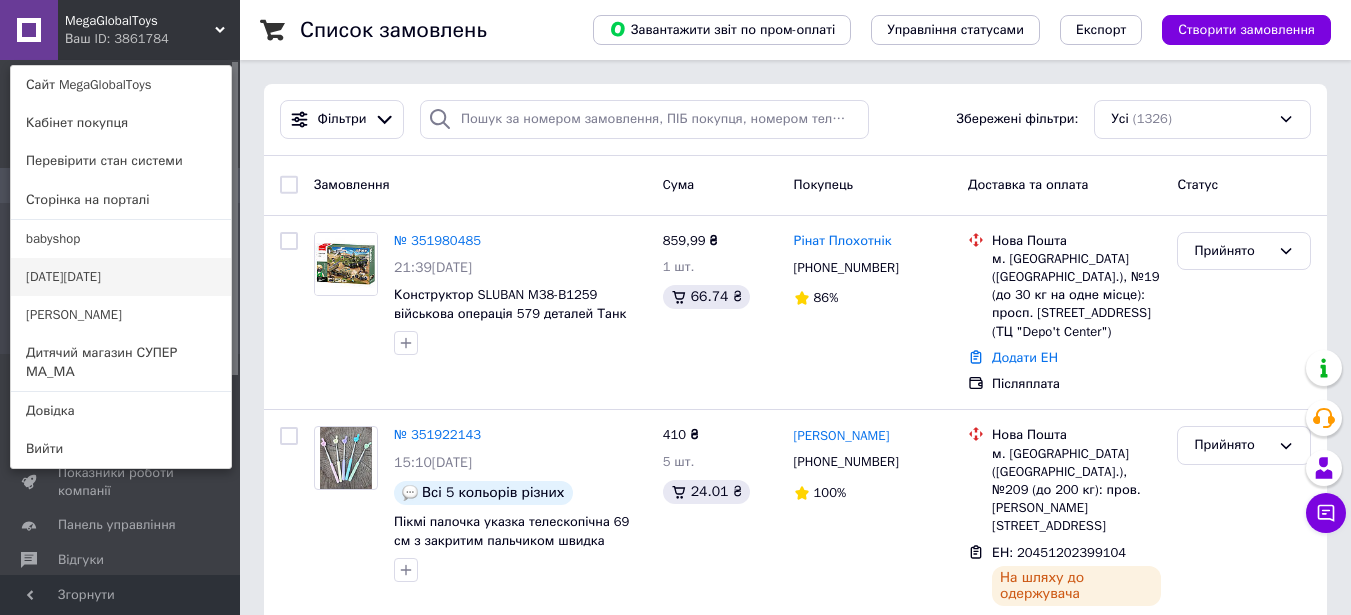 click on "[DATE][DATE]" at bounding box center [121, 277] 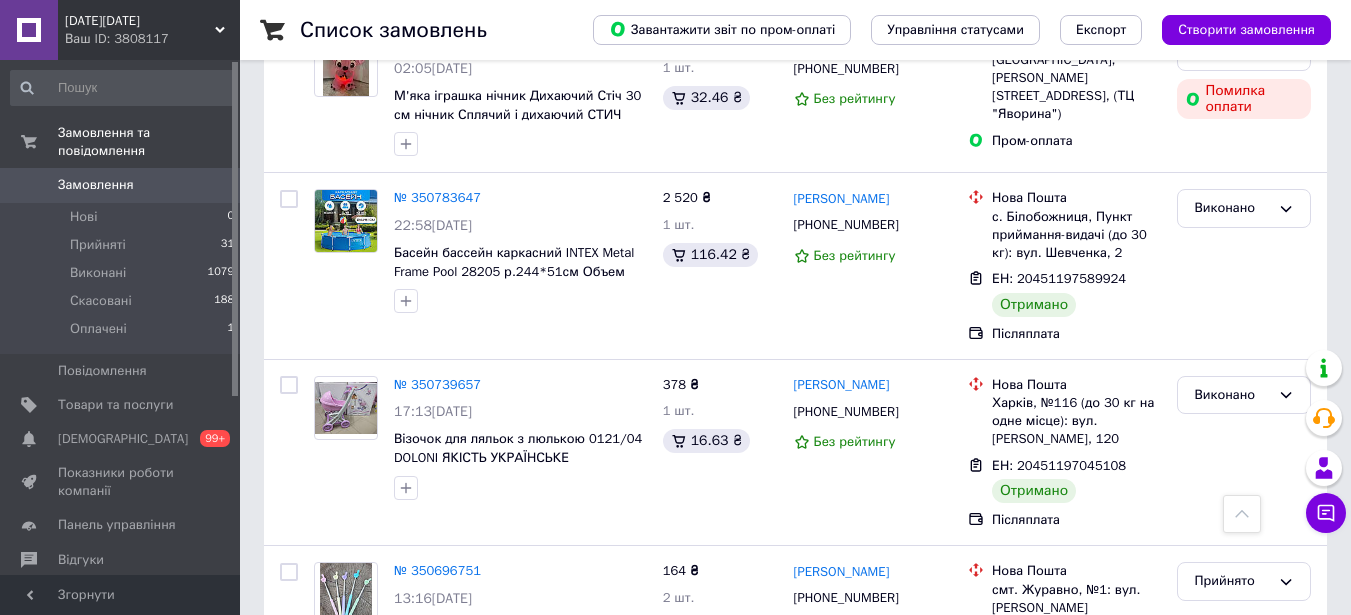 scroll, scrollTop: 3900, scrollLeft: 0, axis: vertical 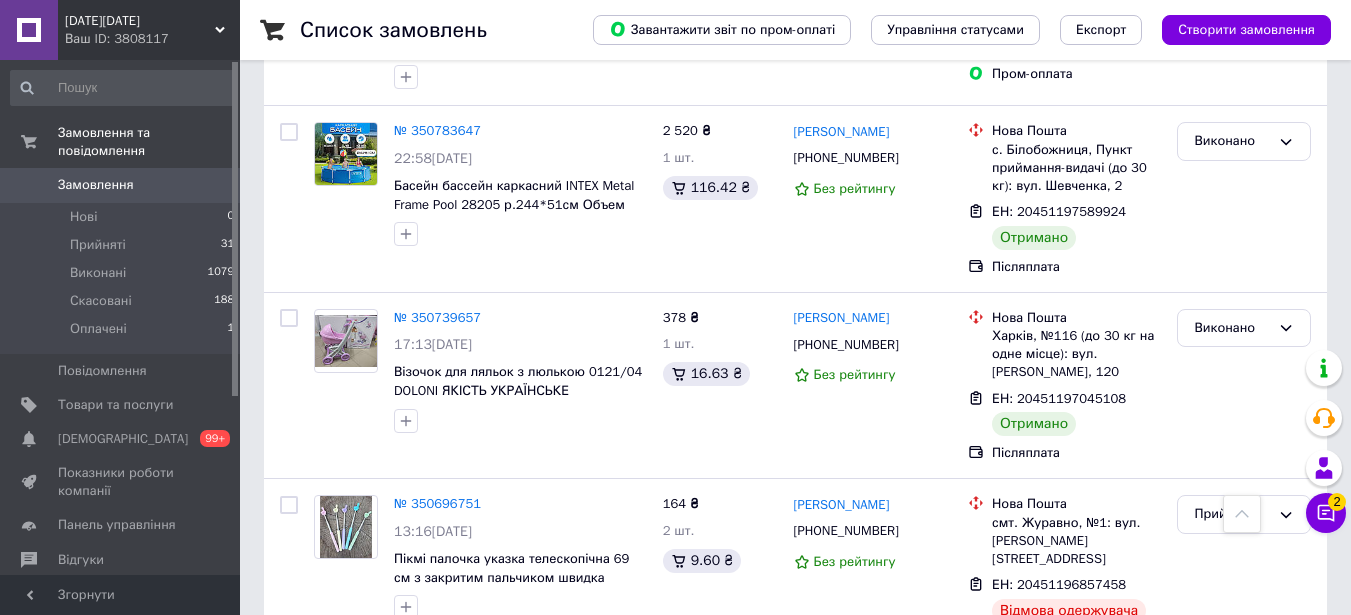 click on "[DATE][DATE]" at bounding box center [140, 21] 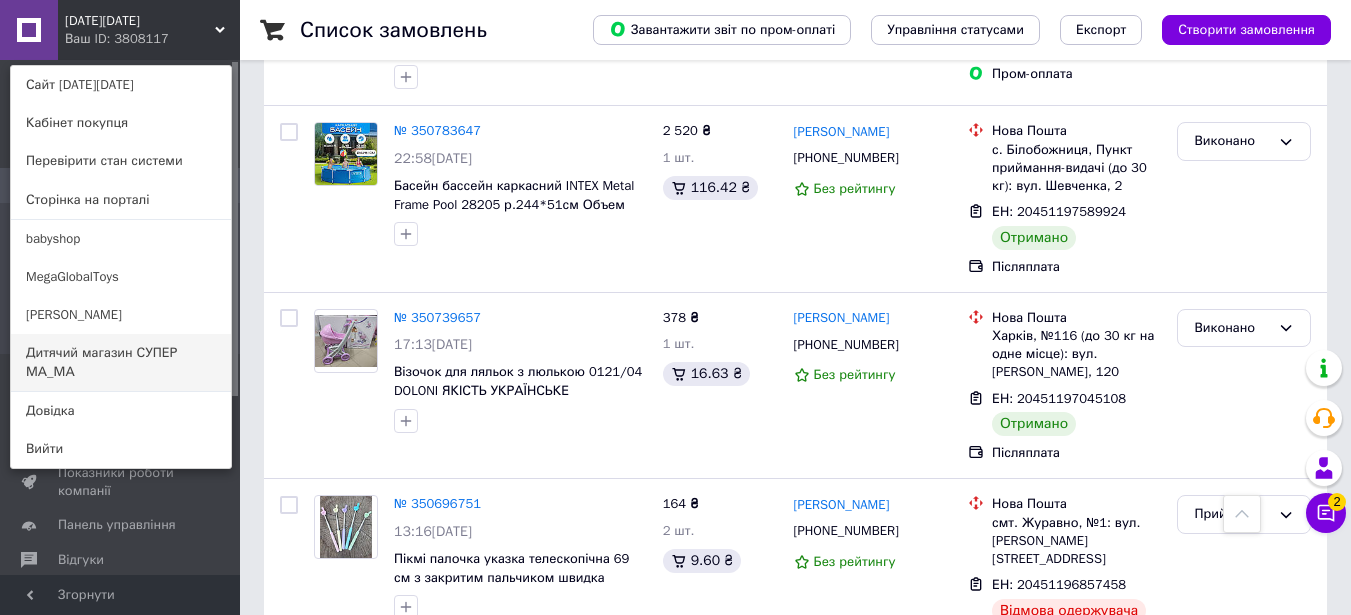click on "Дитячий магазин СУПЕР МА_МА" at bounding box center [121, 362] 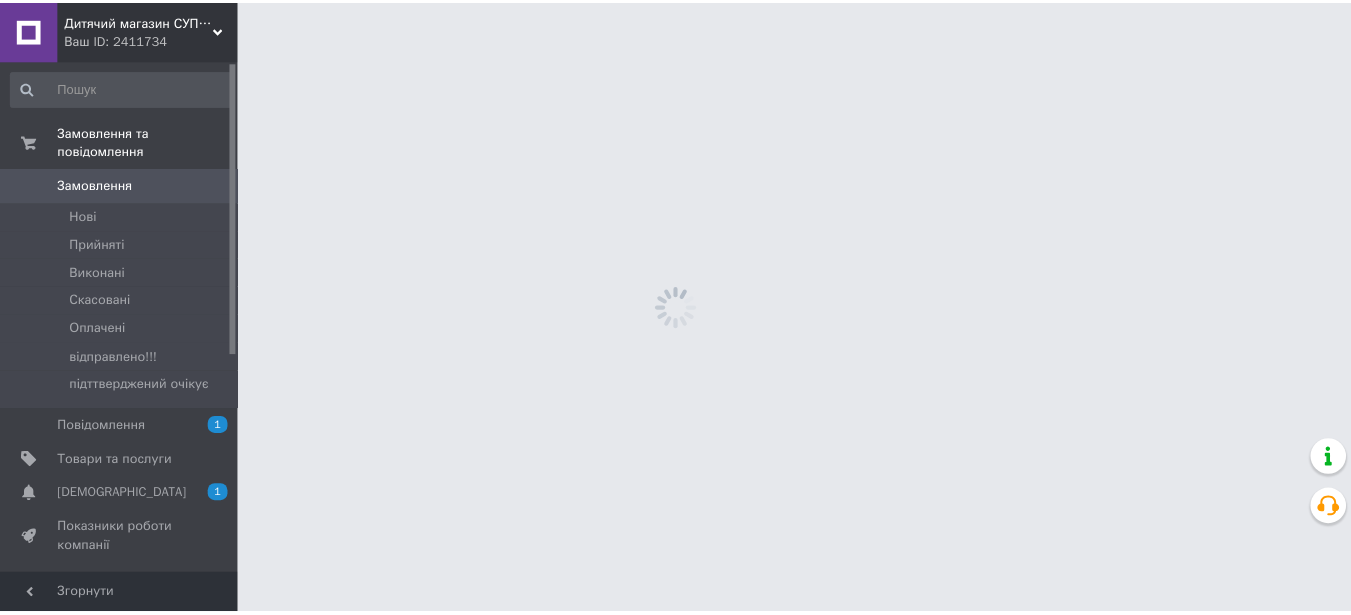scroll, scrollTop: 0, scrollLeft: 0, axis: both 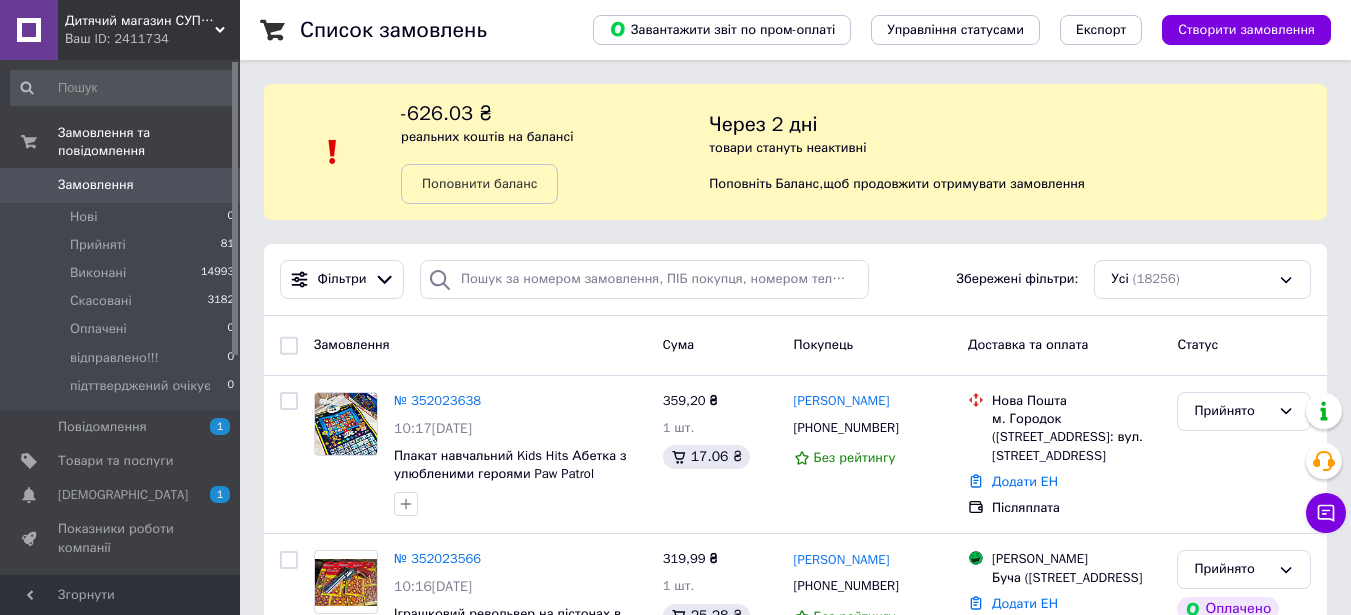 click on "Ваш ID: 2411734" at bounding box center (152, 39) 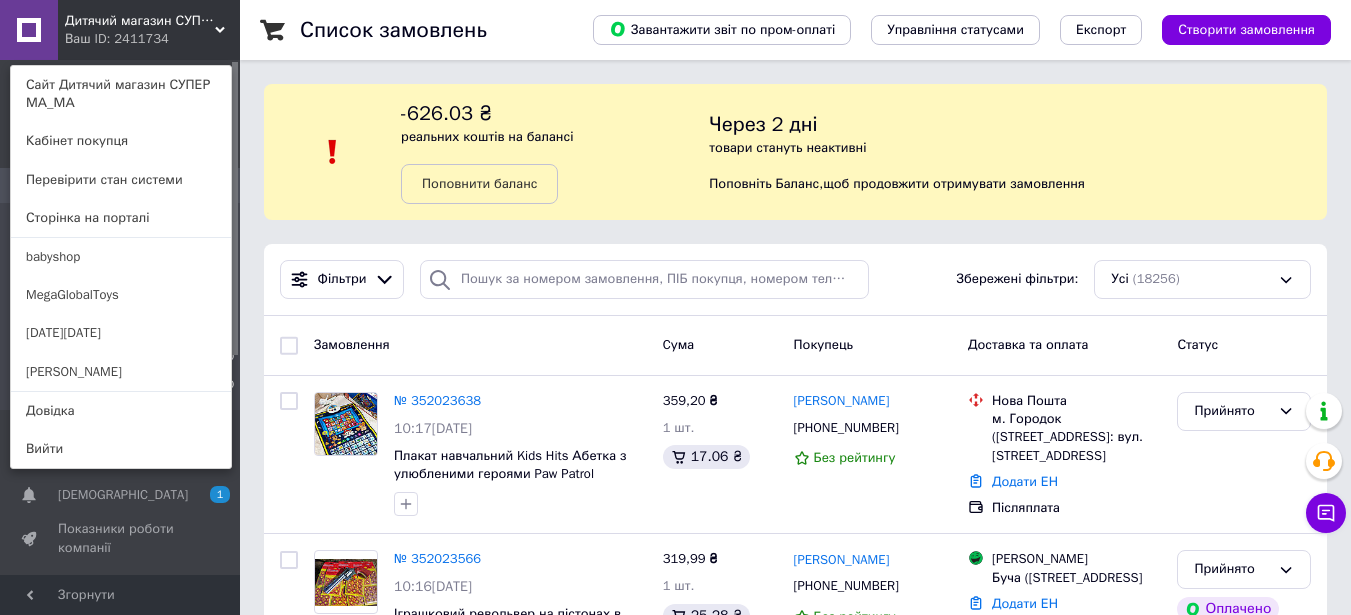 click on "[DATE][DATE]" at bounding box center [121, 333] 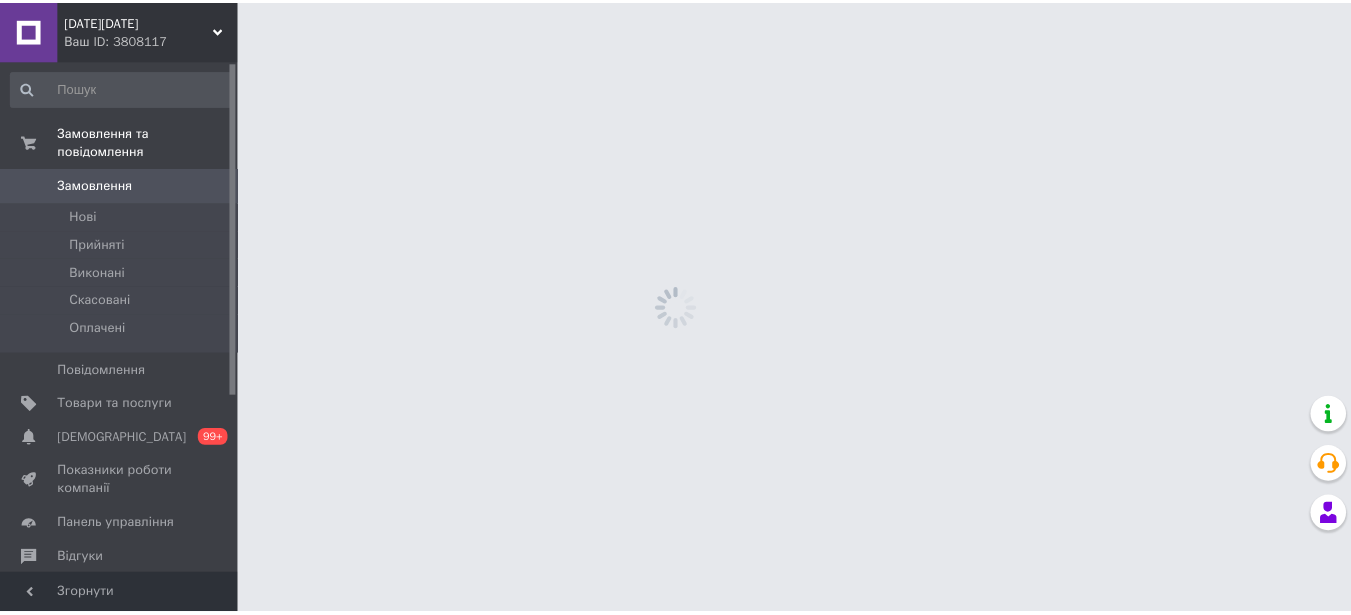 scroll, scrollTop: 0, scrollLeft: 0, axis: both 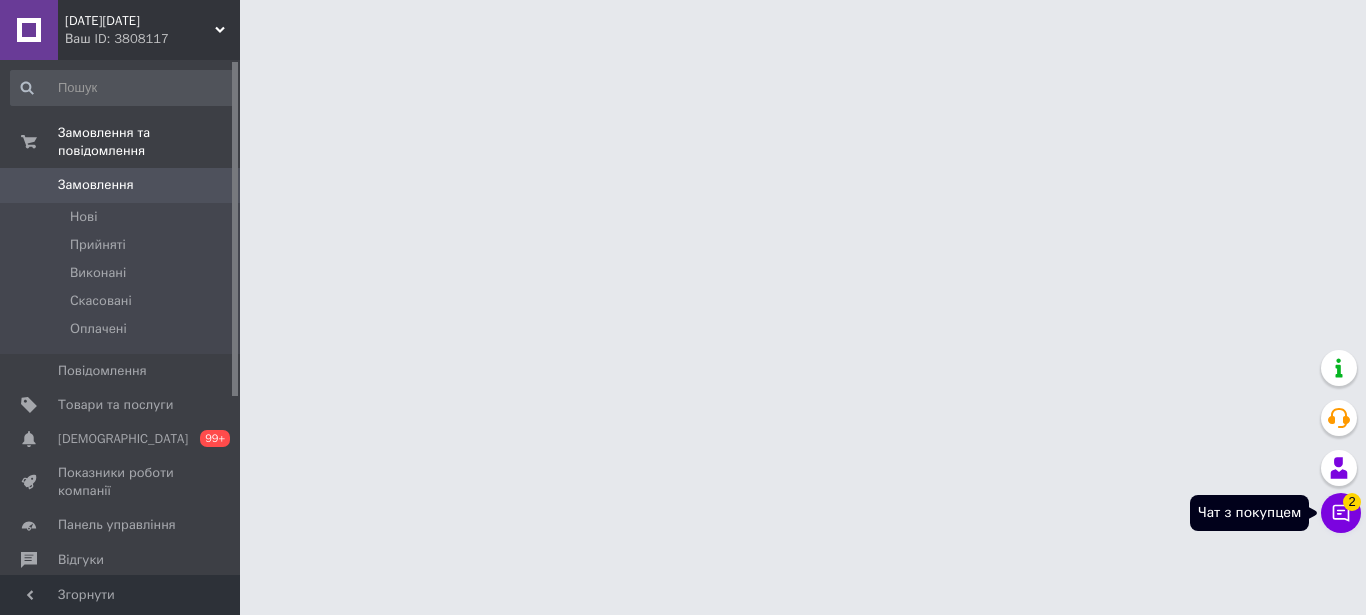 click on "Чат з покупцем 2" at bounding box center (1341, 513) 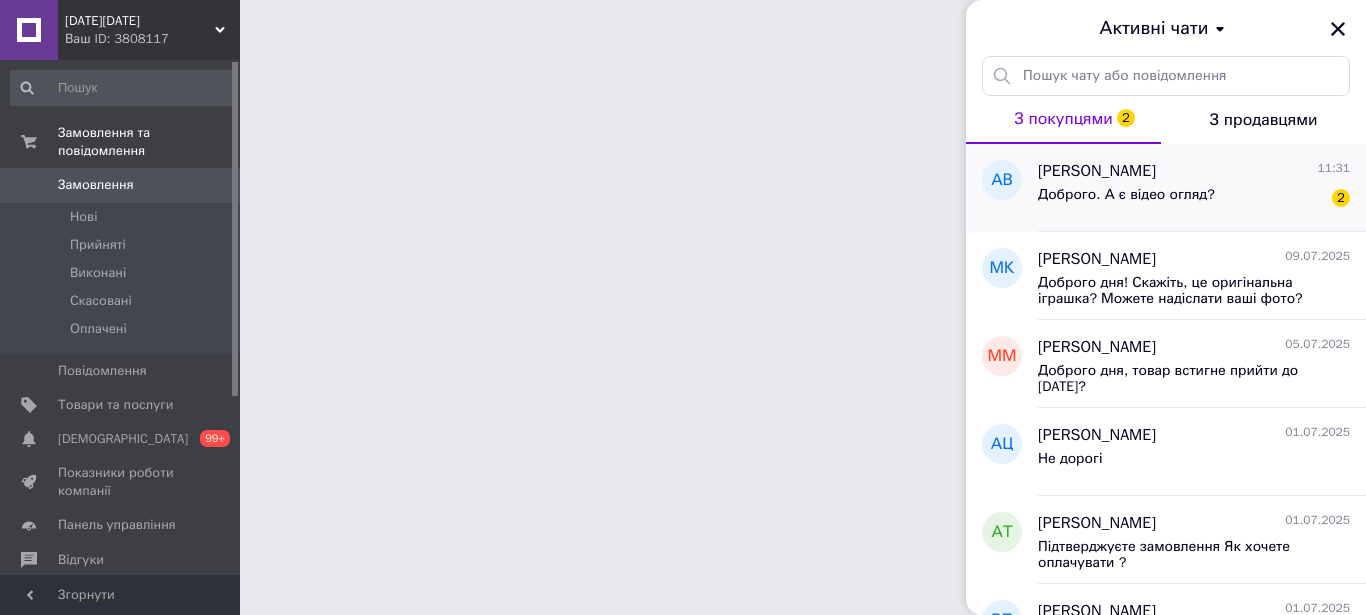 click on "Доброго. А є відео огляд?" at bounding box center [1126, 201] 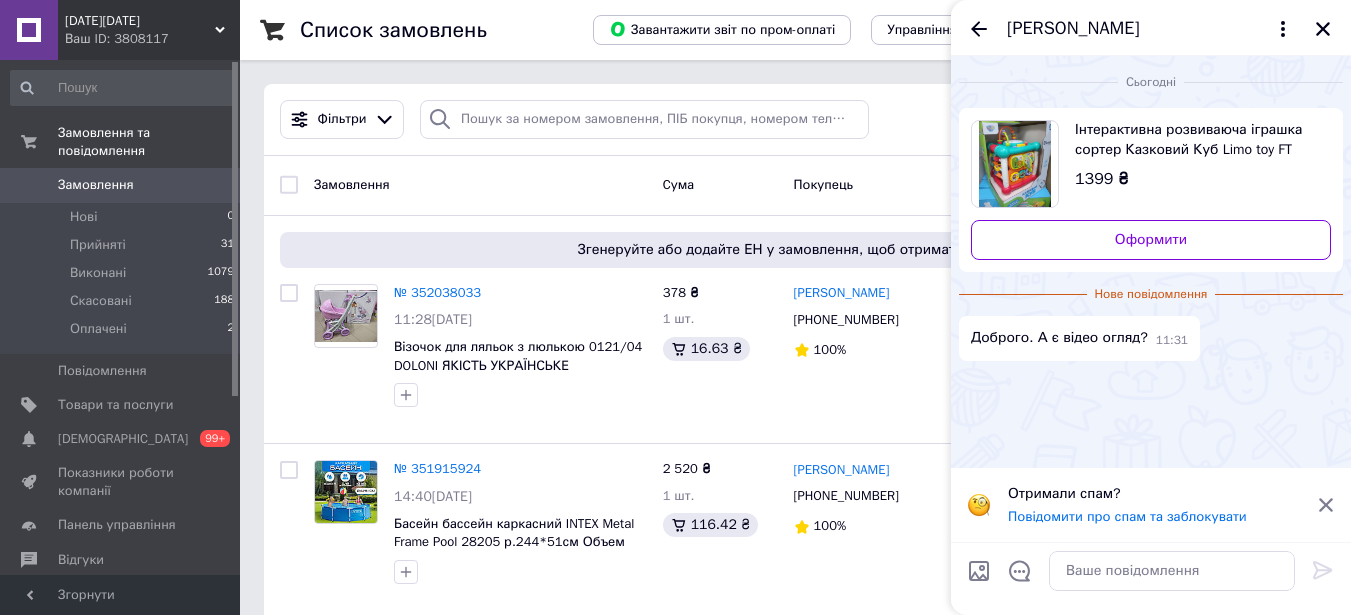 click on "Інтерактивна розвиваюча іграшка сортер Казковий Куб Limo toy FT 0004 укр.мова блютуз + ПОДАРУНОК" at bounding box center [1195, 140] 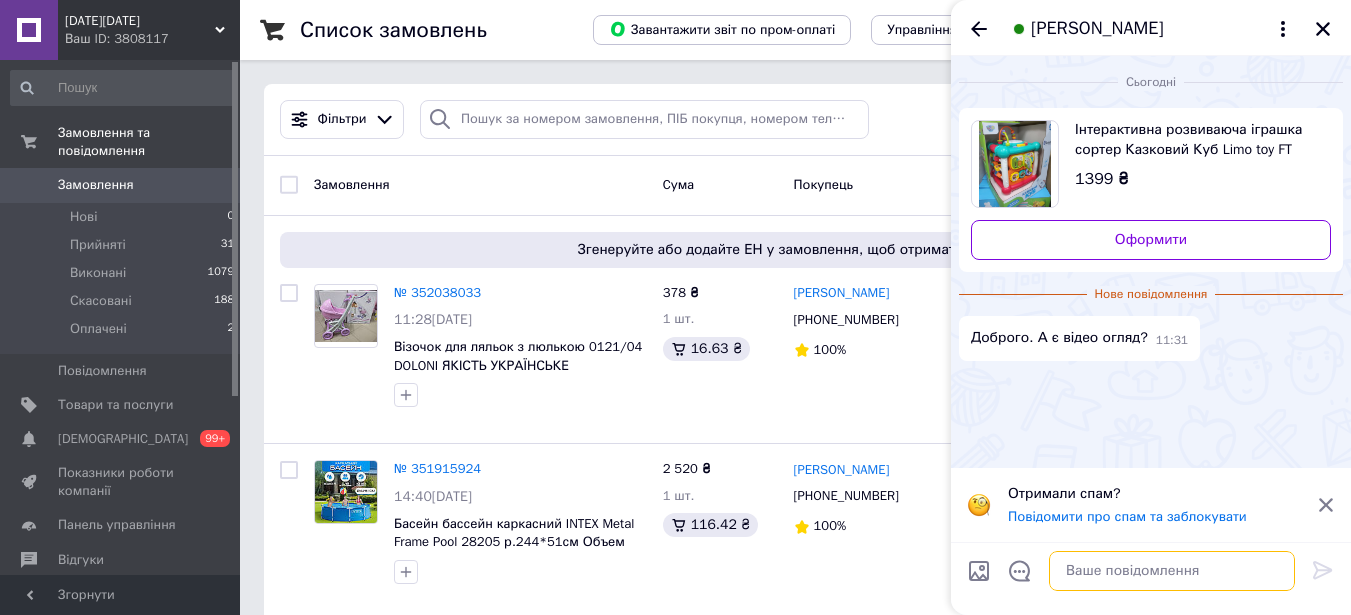 click at bounding box center (1172, 571) 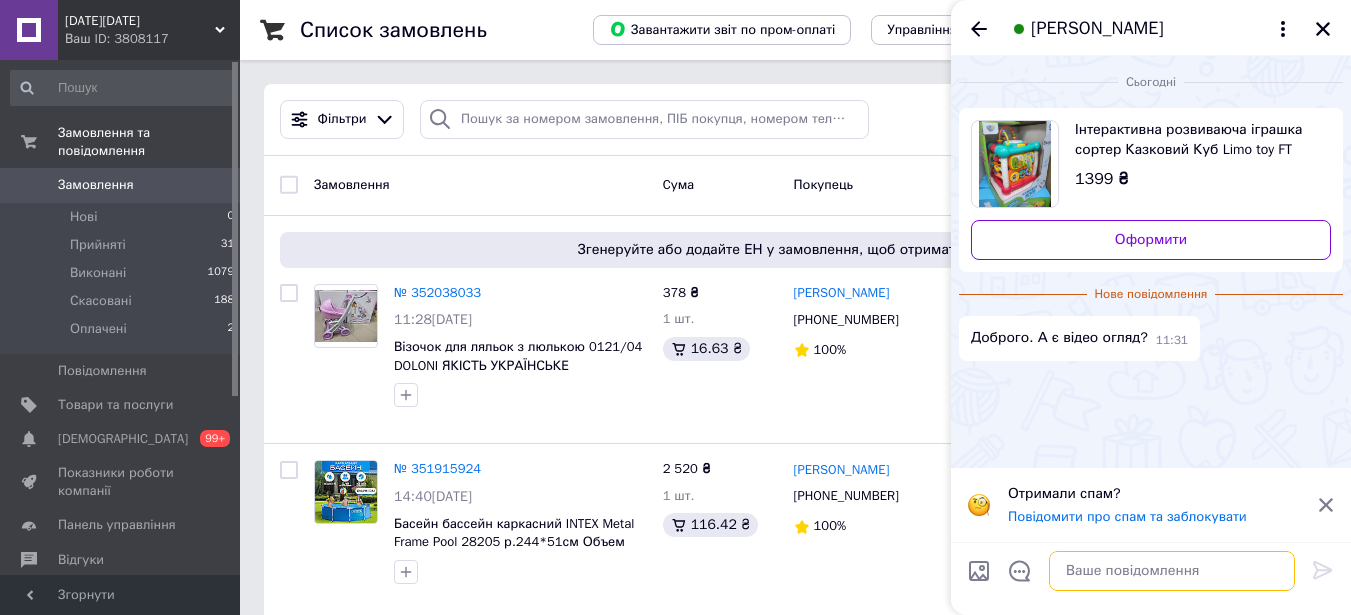 type on "L" 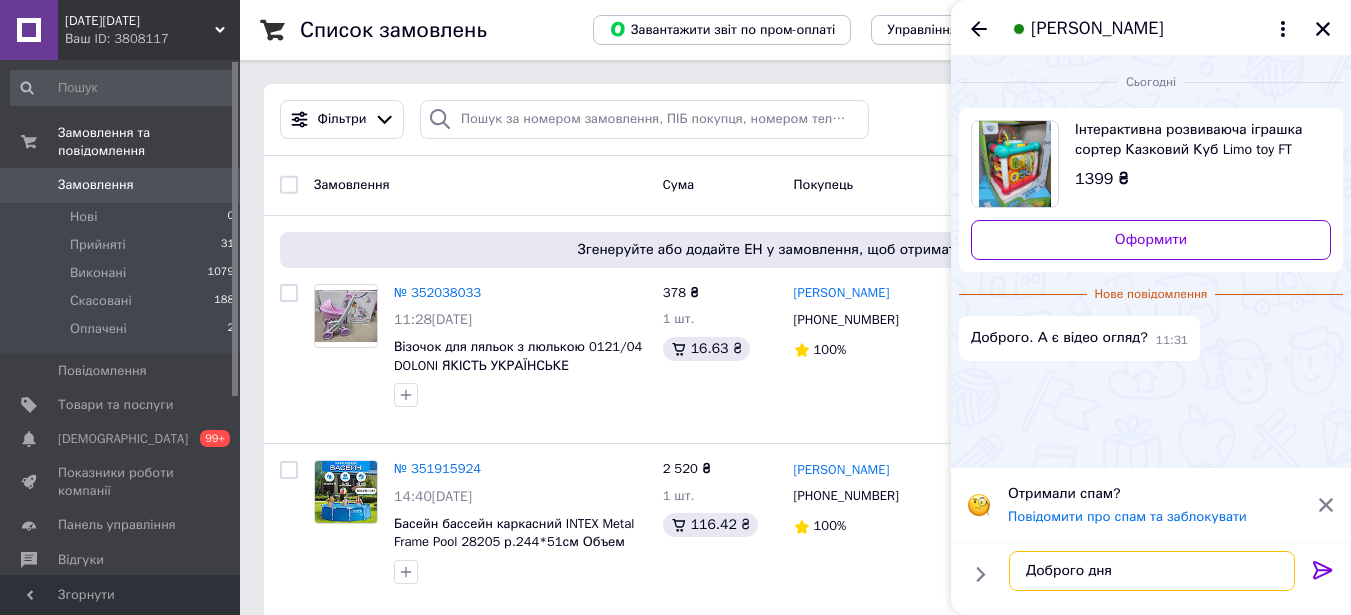 type on "Доброго дня" 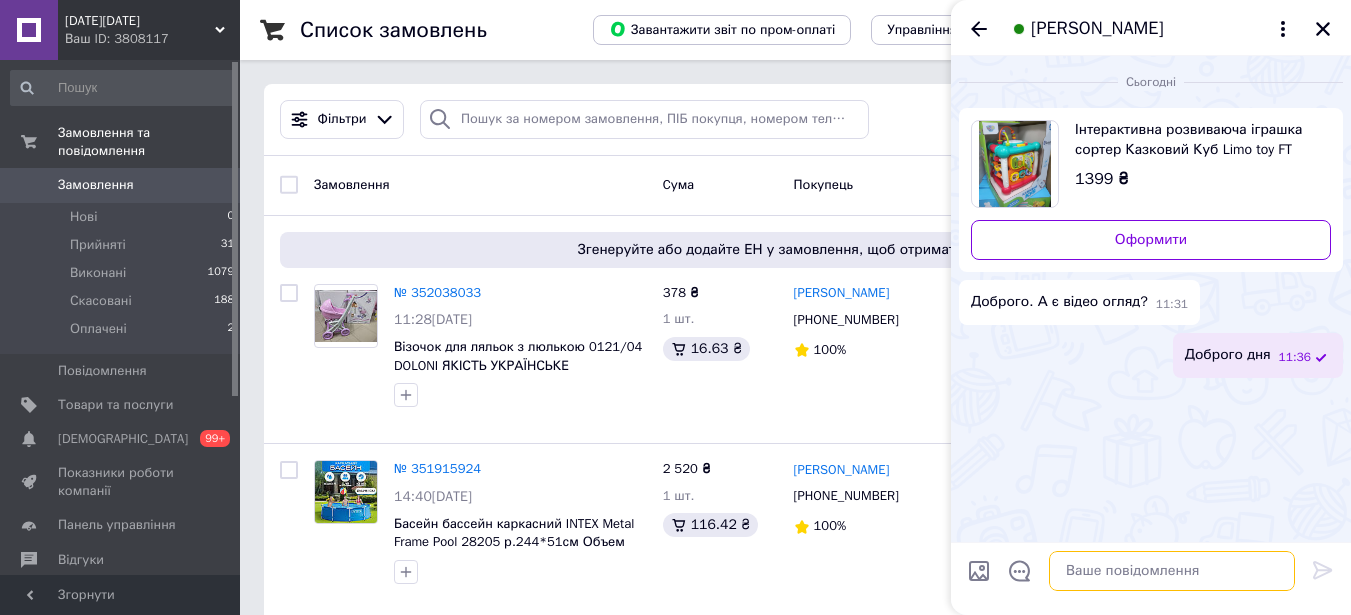 paste on "https://www.youtube.com/shorts/_nfqr4Z7Wlg?feature=share" 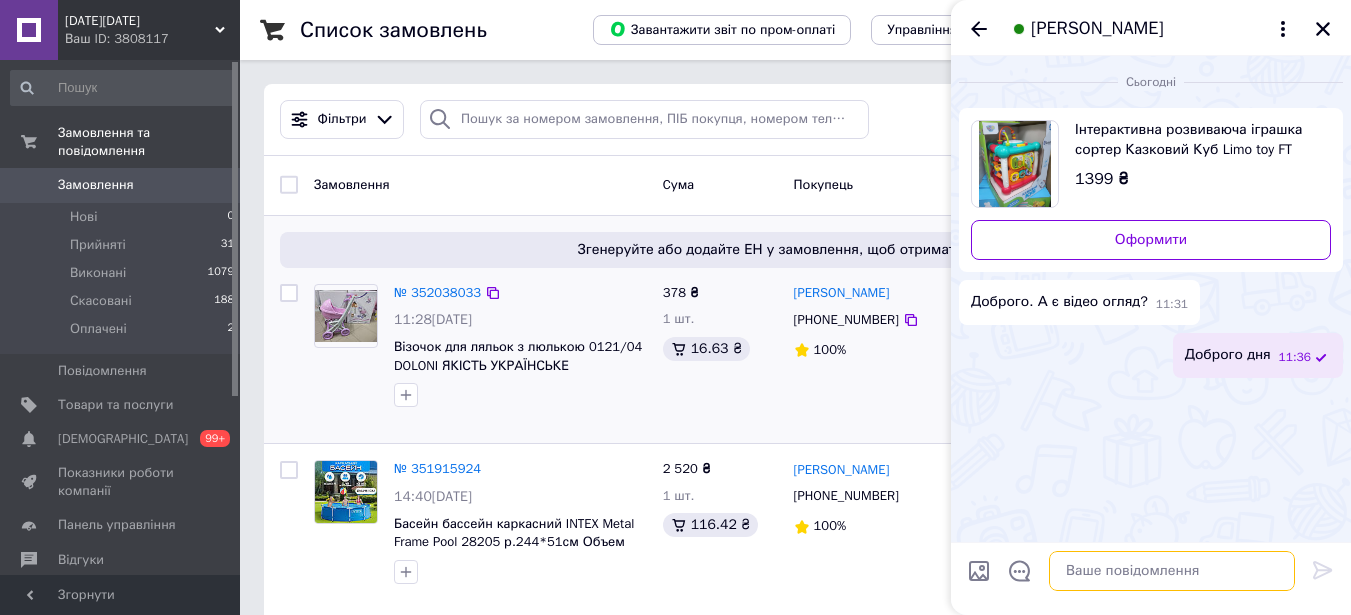 type on "https://www.youtube.com/shorts/_nfqr4Z7Wlg?feature=share" 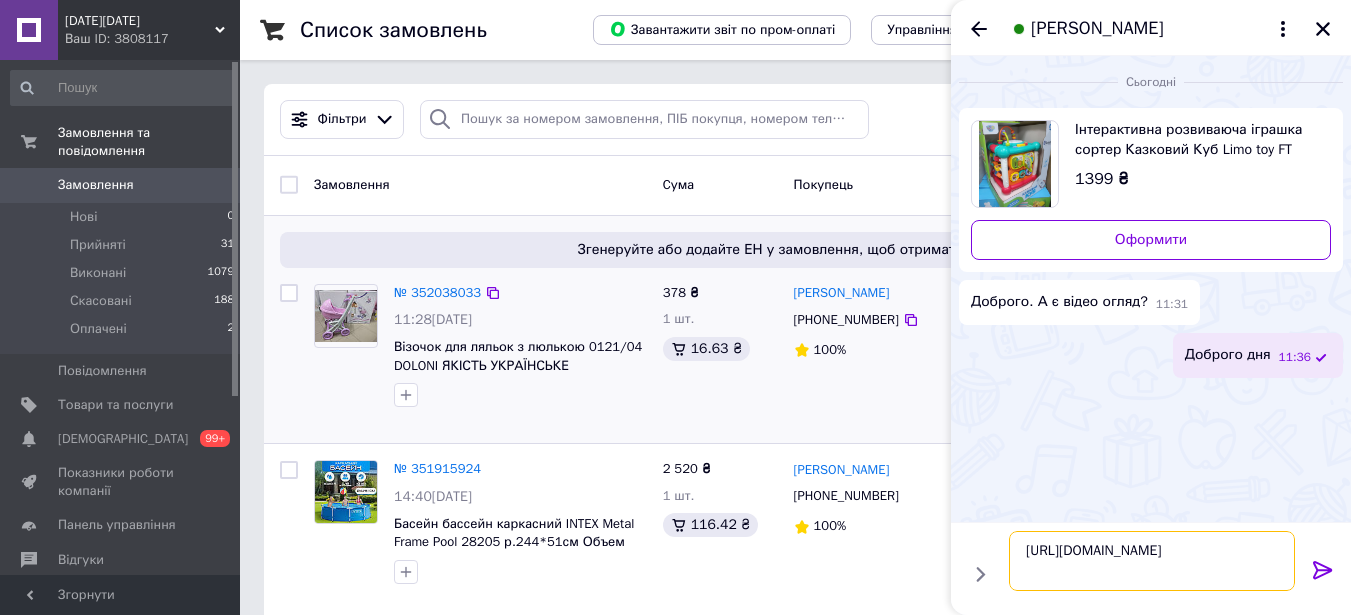type 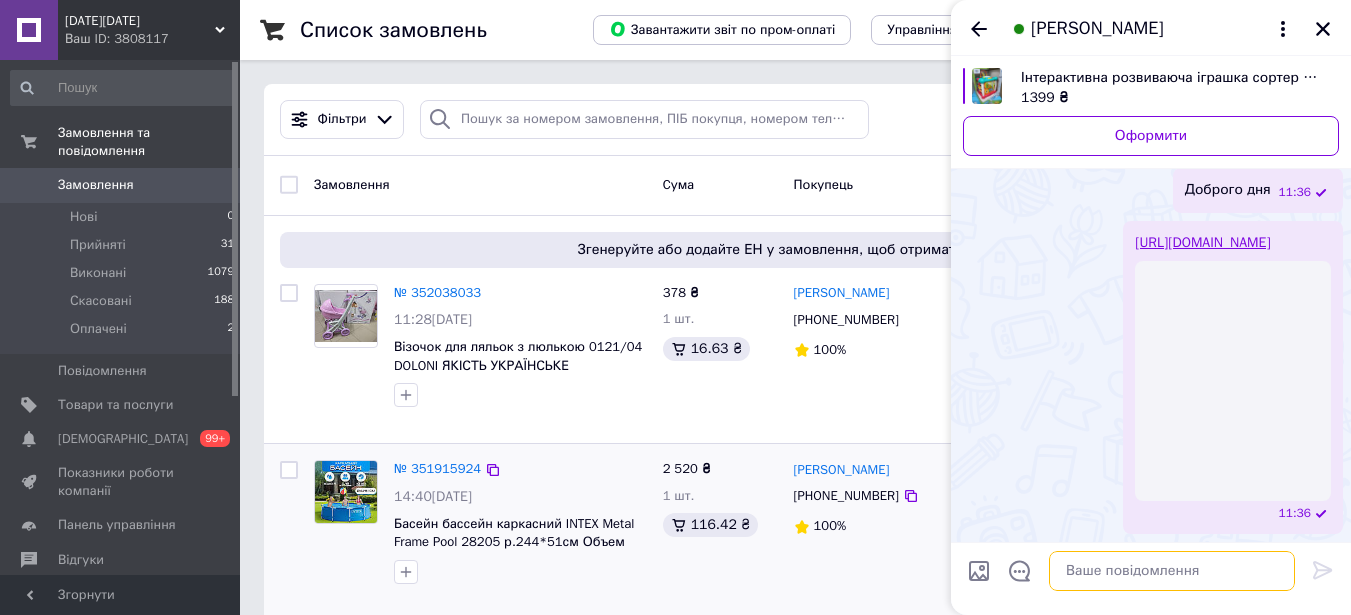 scroll, scrollTop: 97, scrollLeft: 0, axis: vertical 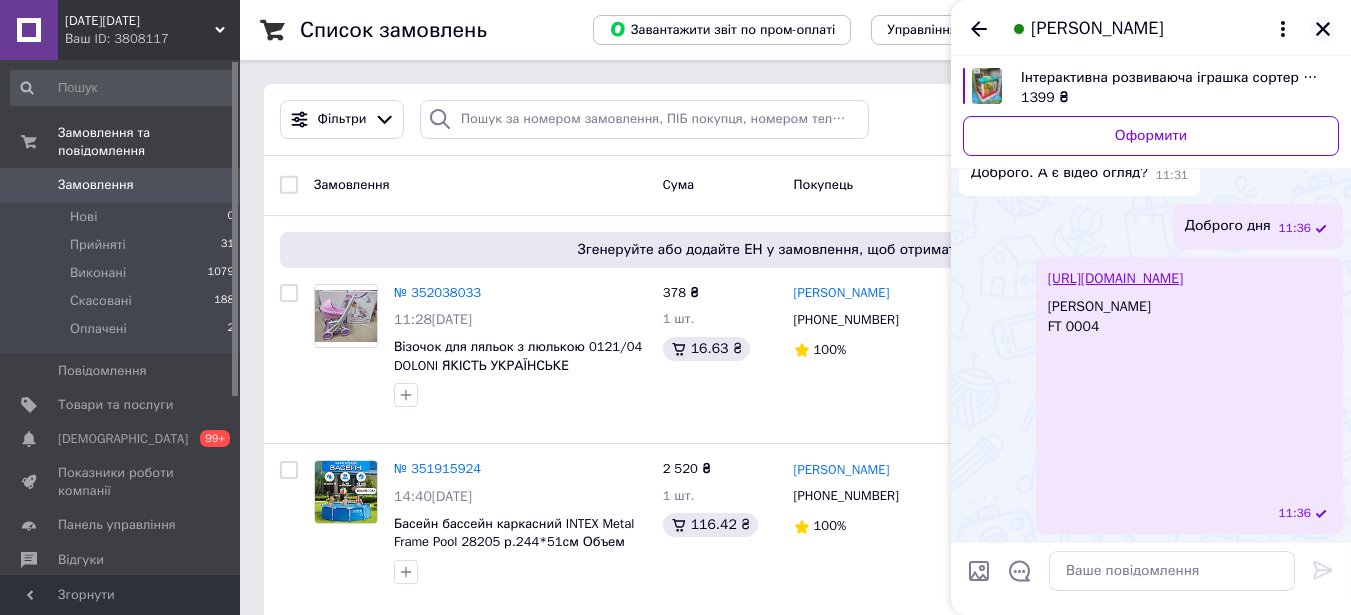 click 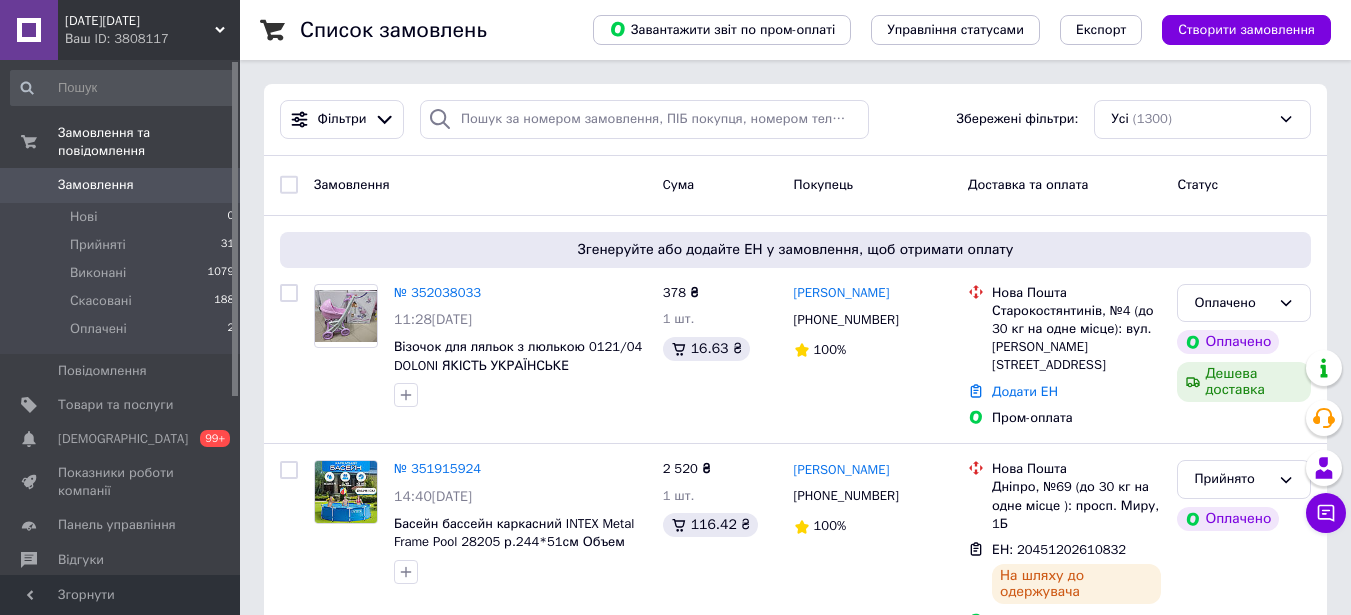 click on "[DATE][DATE]" at bounding box center [140, 21] 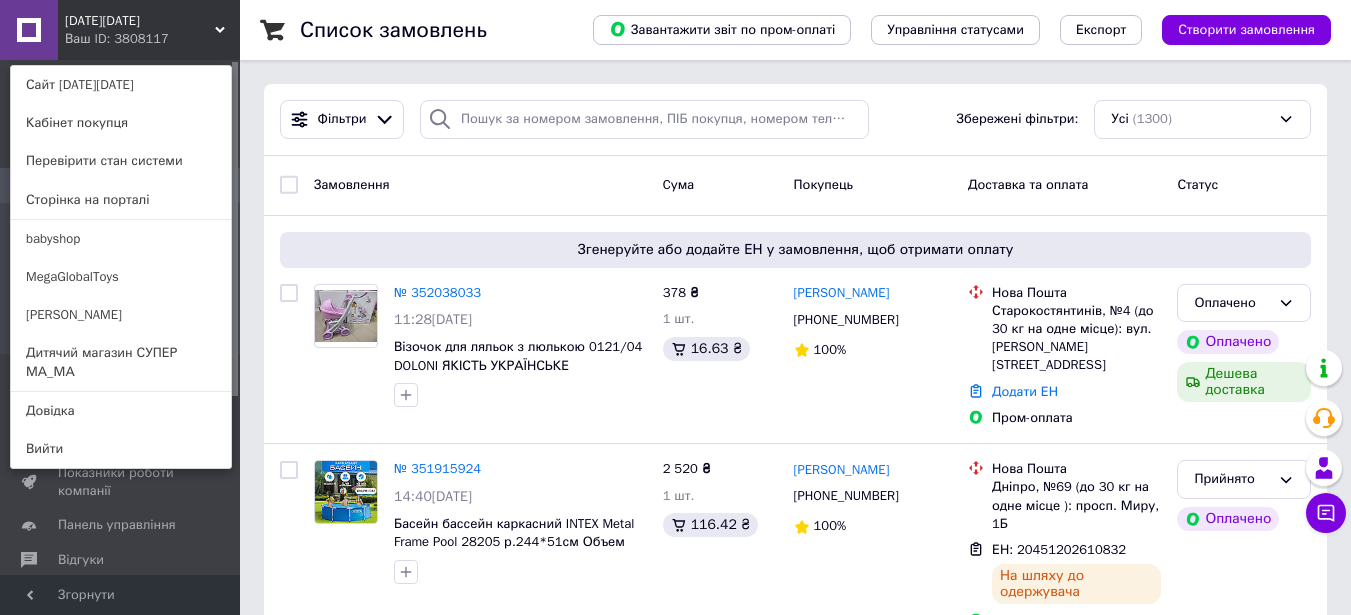 click on "babyshop" at bounding box center [121, 239] 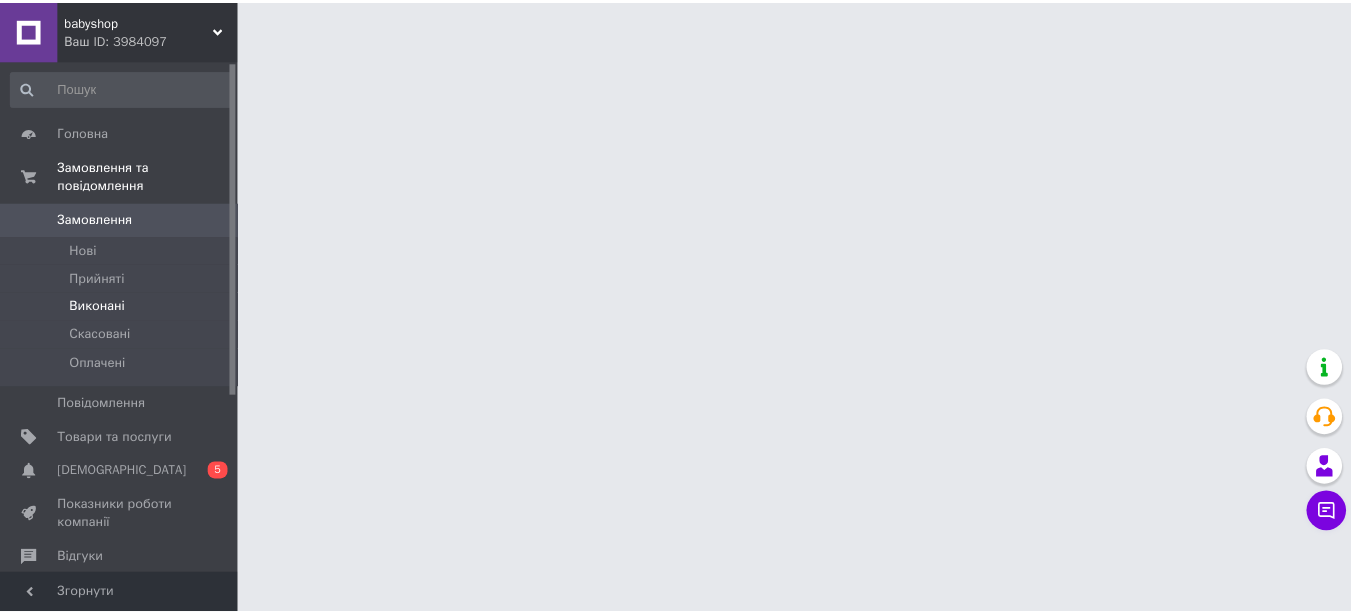 scroll, scrollTop: 0, scrollLeft: 0, axis: both 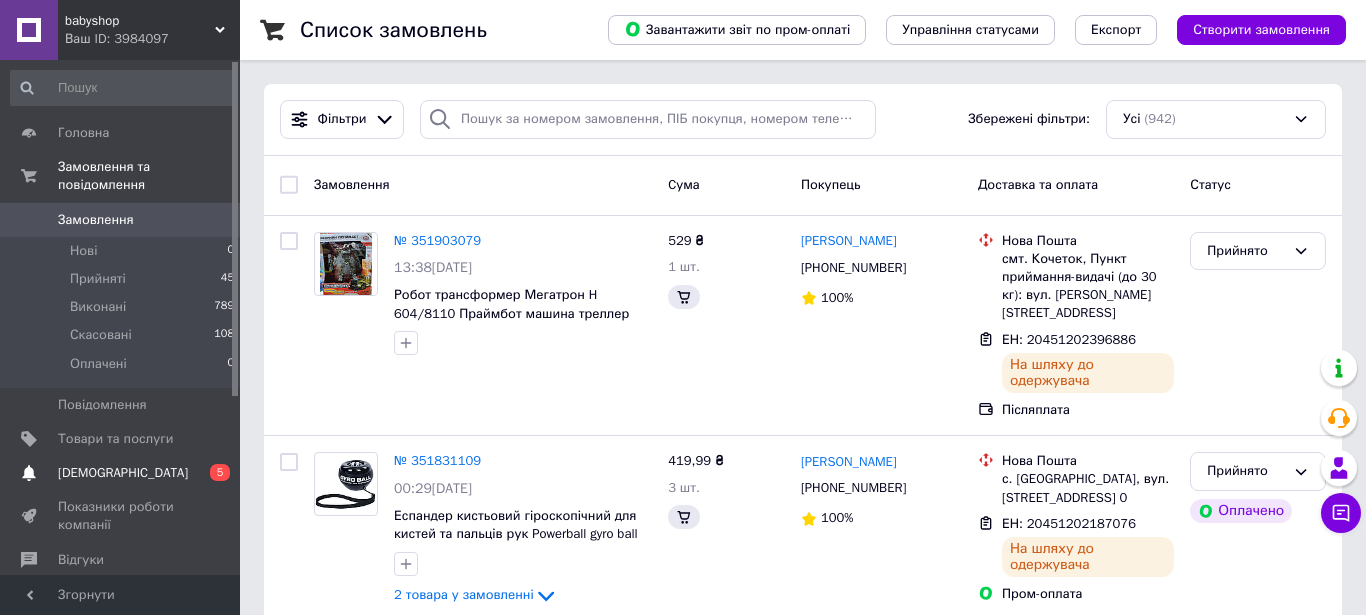 click on "[DEMOGRAPHIC_DATA]" at bounding box center (123, 473) 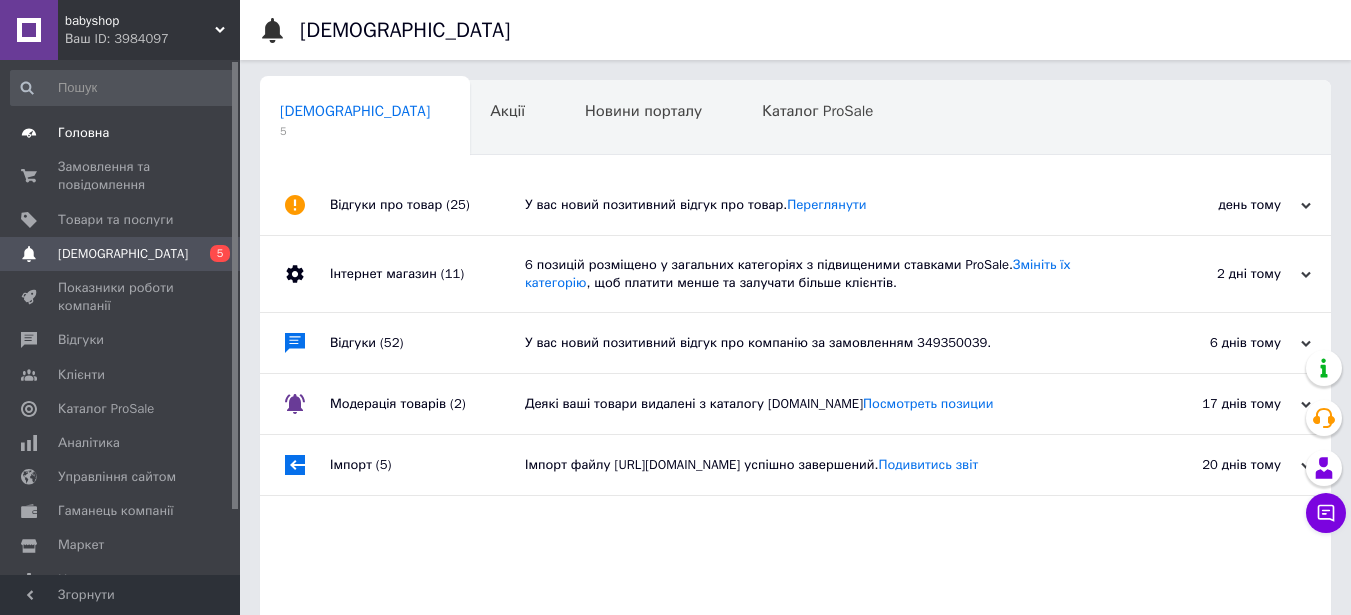 click on "Головна" at bounding box center [83, 133] 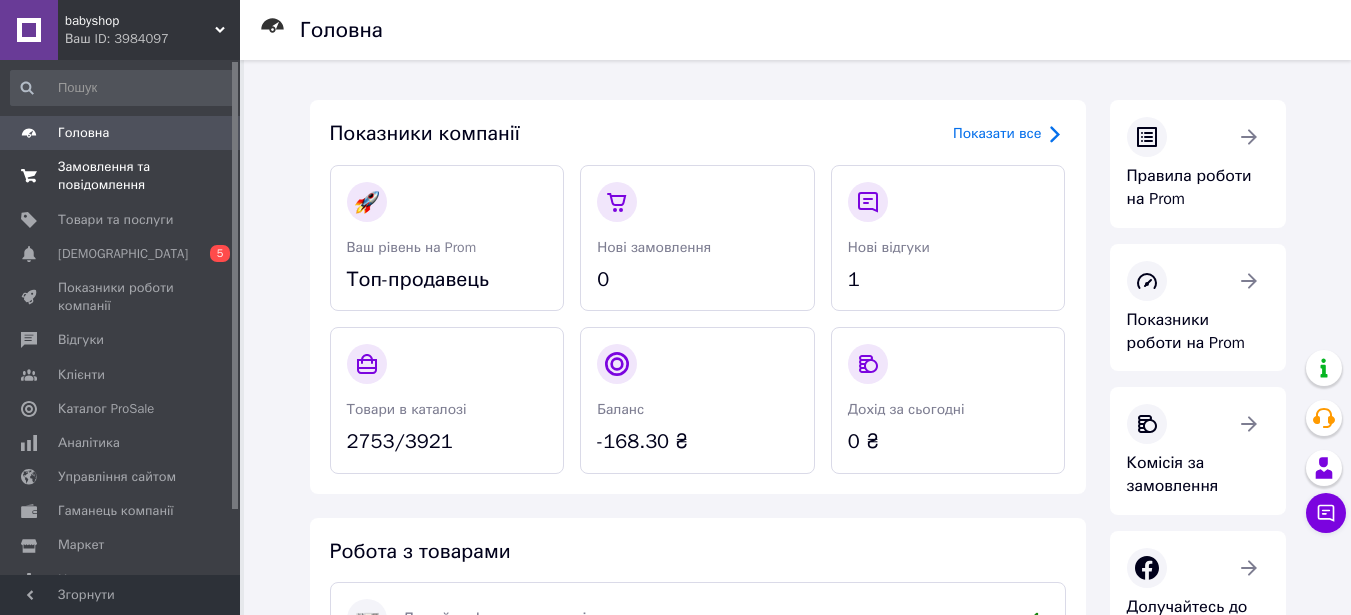 click on "Замовлення та повідомлення" at bounding box center (121, 176) 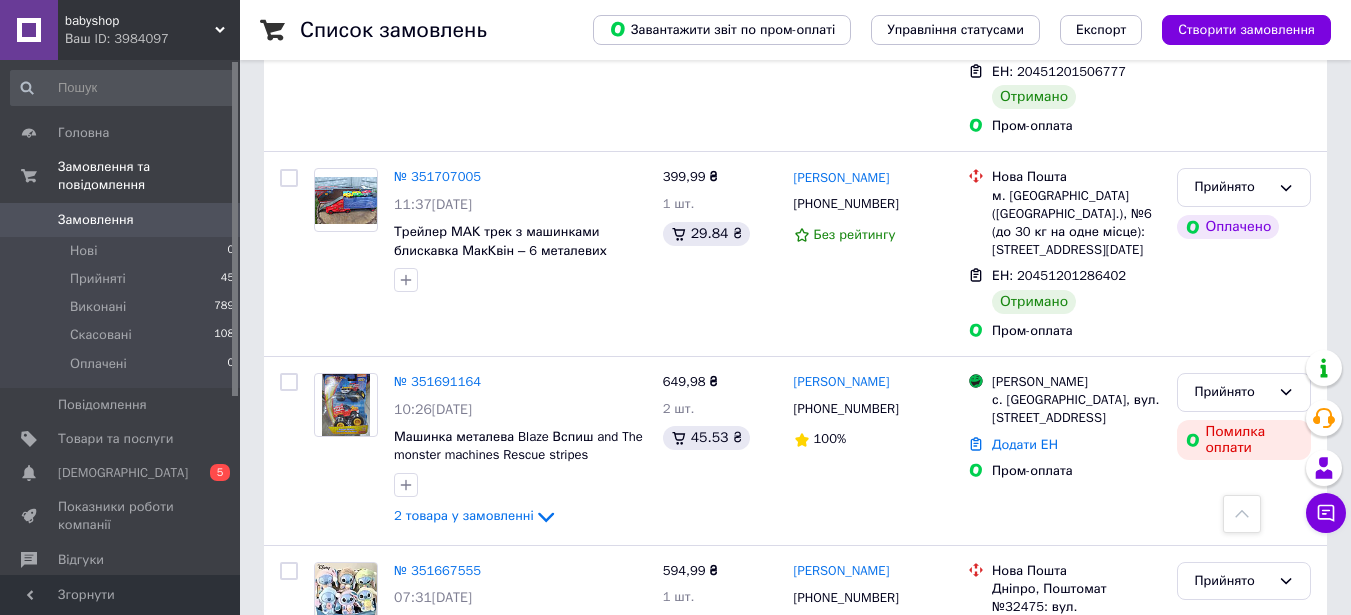 scroll, scrollTop: 1500, scrollLeft: 0, axis: vertical 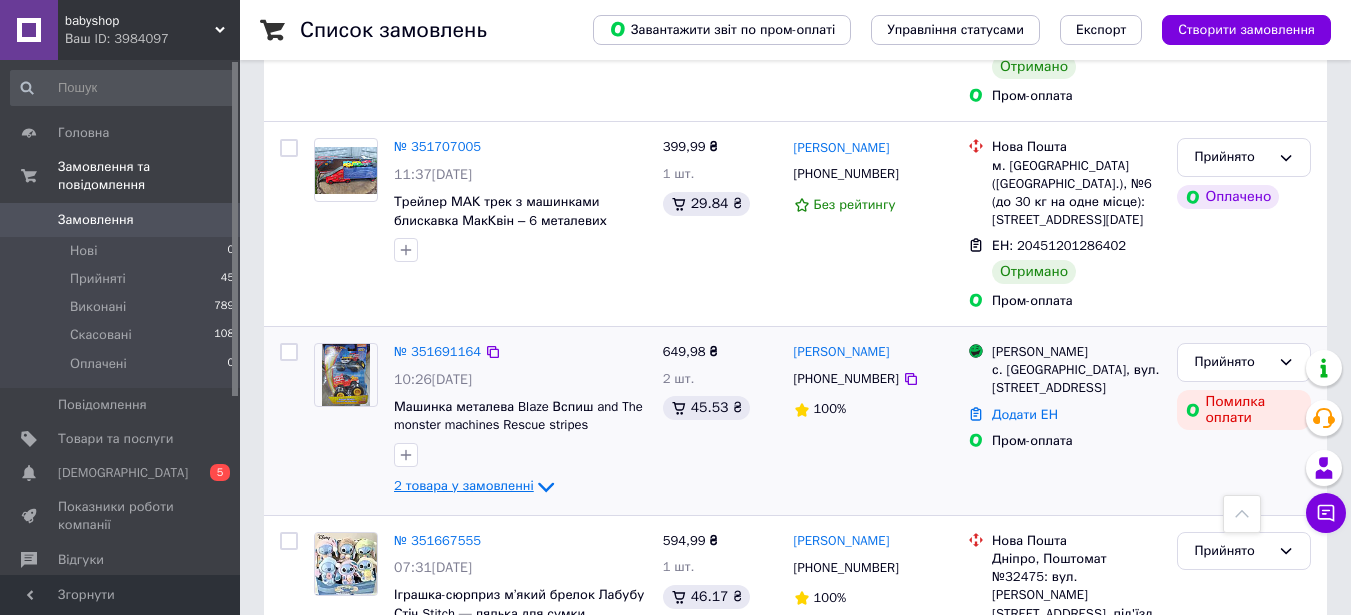 click on "2 товара у замовленні" at bounding box center [464, 486] 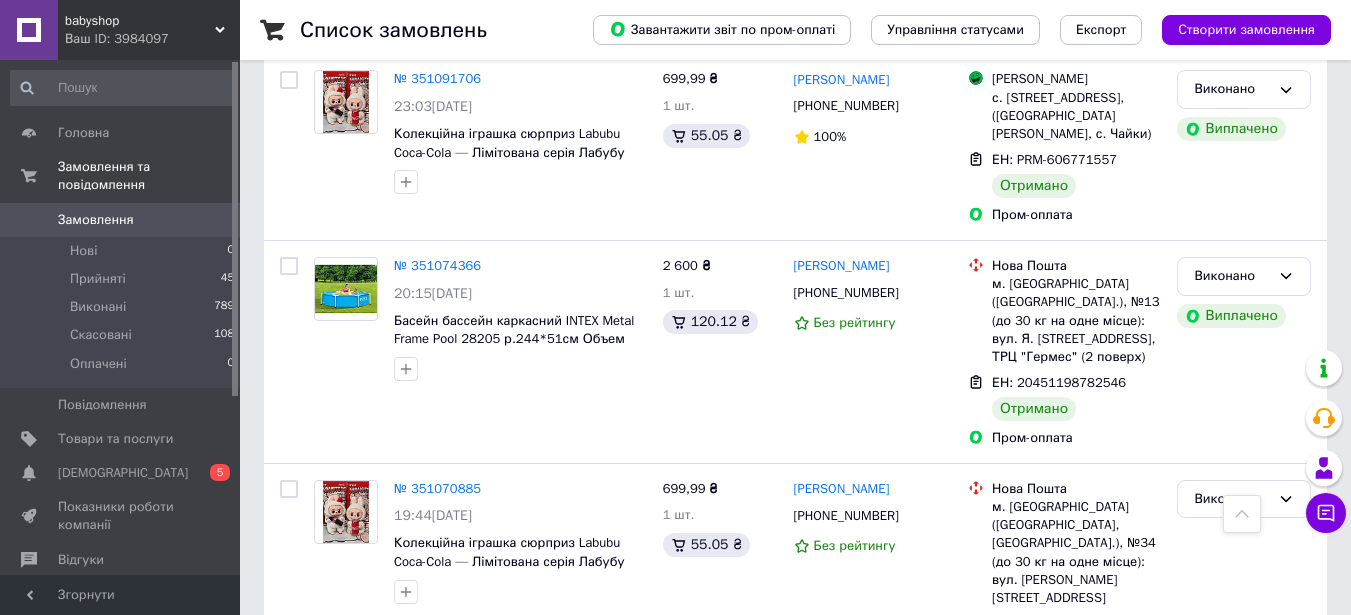scroll, scrollTop: 6300, scrollLeft: 0, axis: vertical 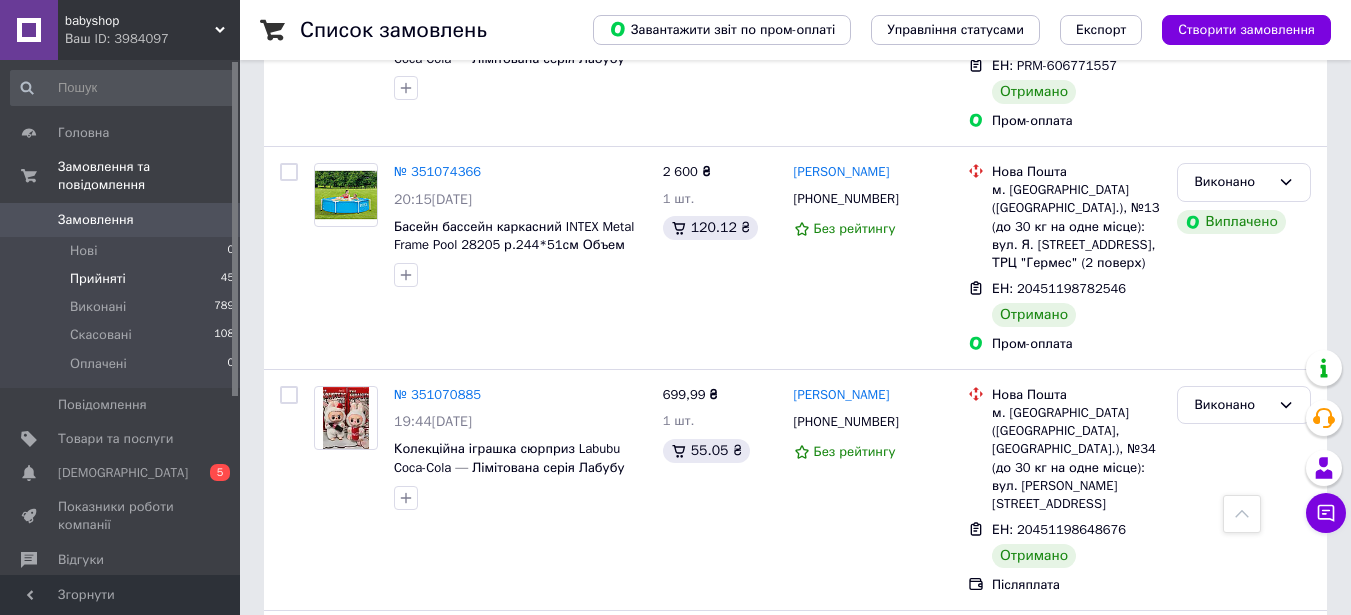 click on "Прийняті 45" at bounding box center (123, 279) 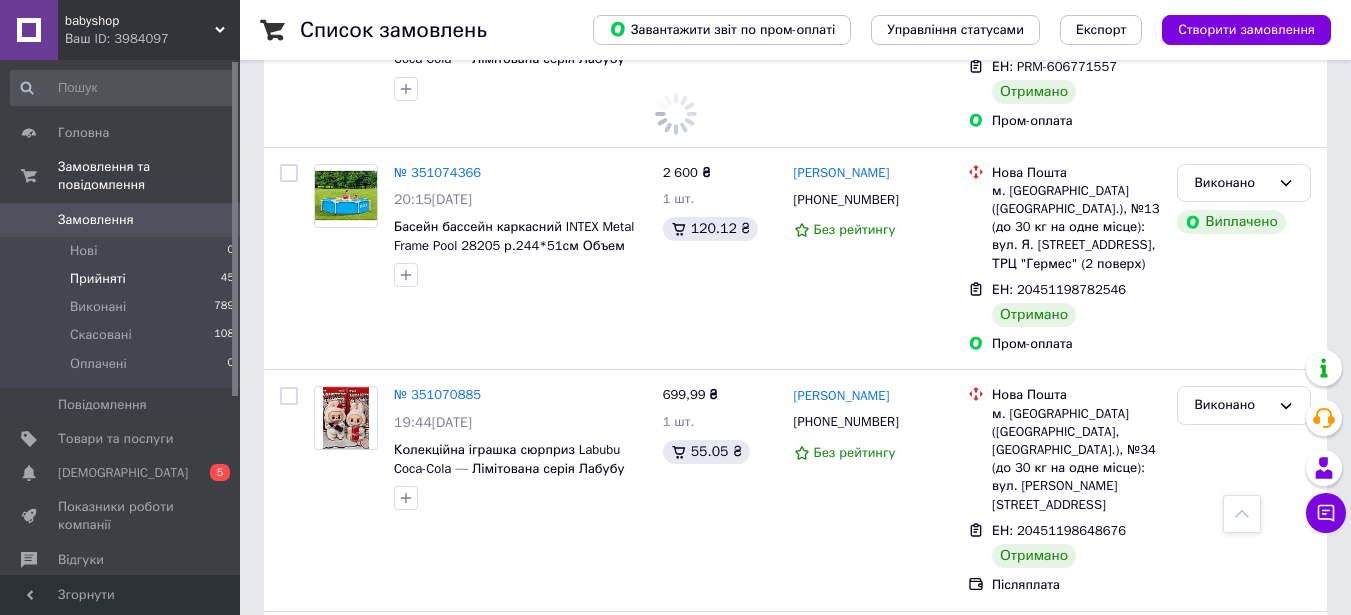 scroll, scrollTop: 0, scrollLeft: 0, axis: both 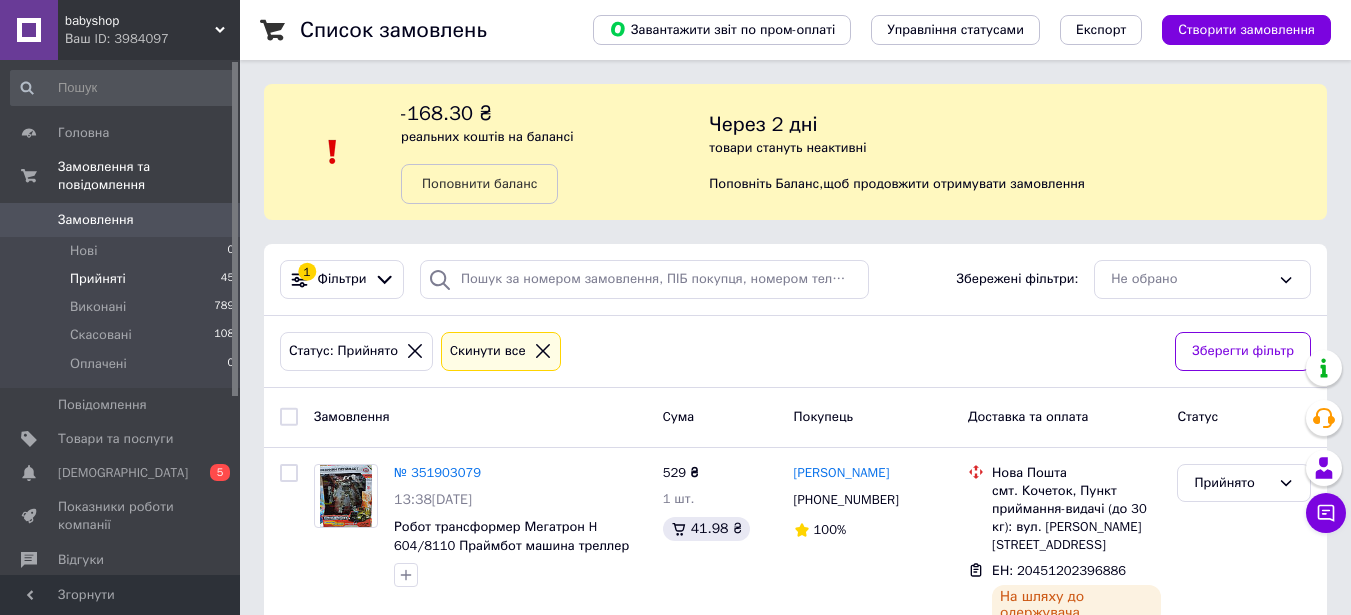 click on "Ваш ID: 3984097" at bounding box center (152, 39) 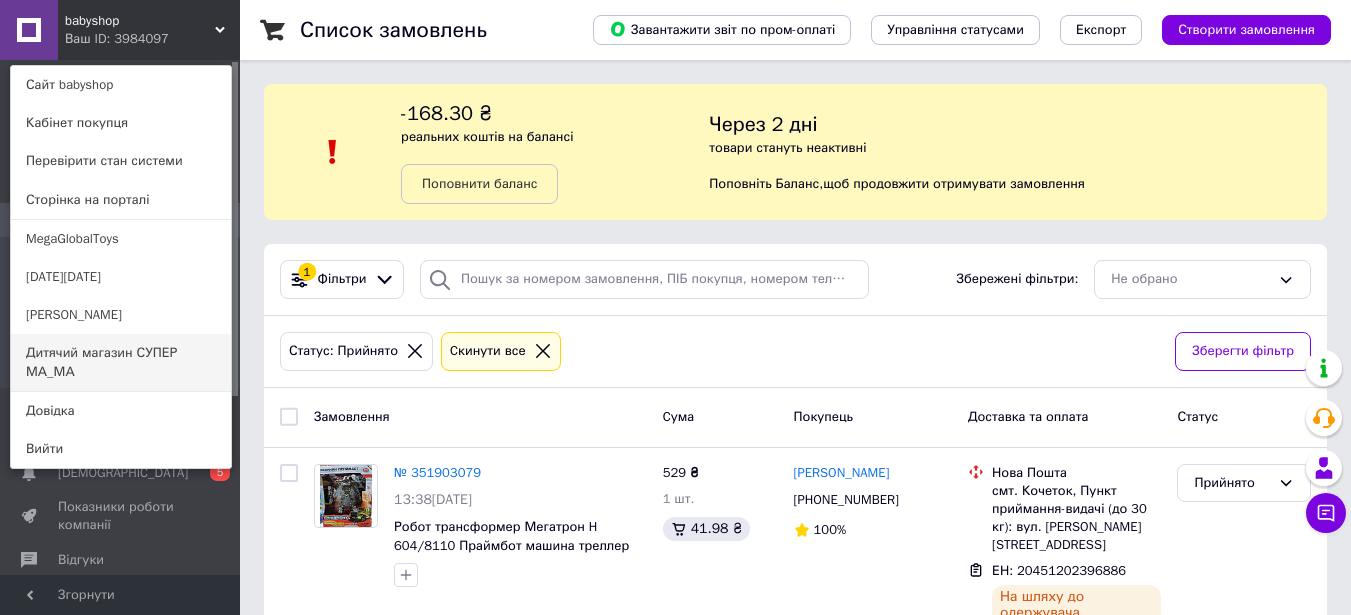 click on "Дитячий магазин СУПЕР МА_МА" at bounding box center [121, 362] 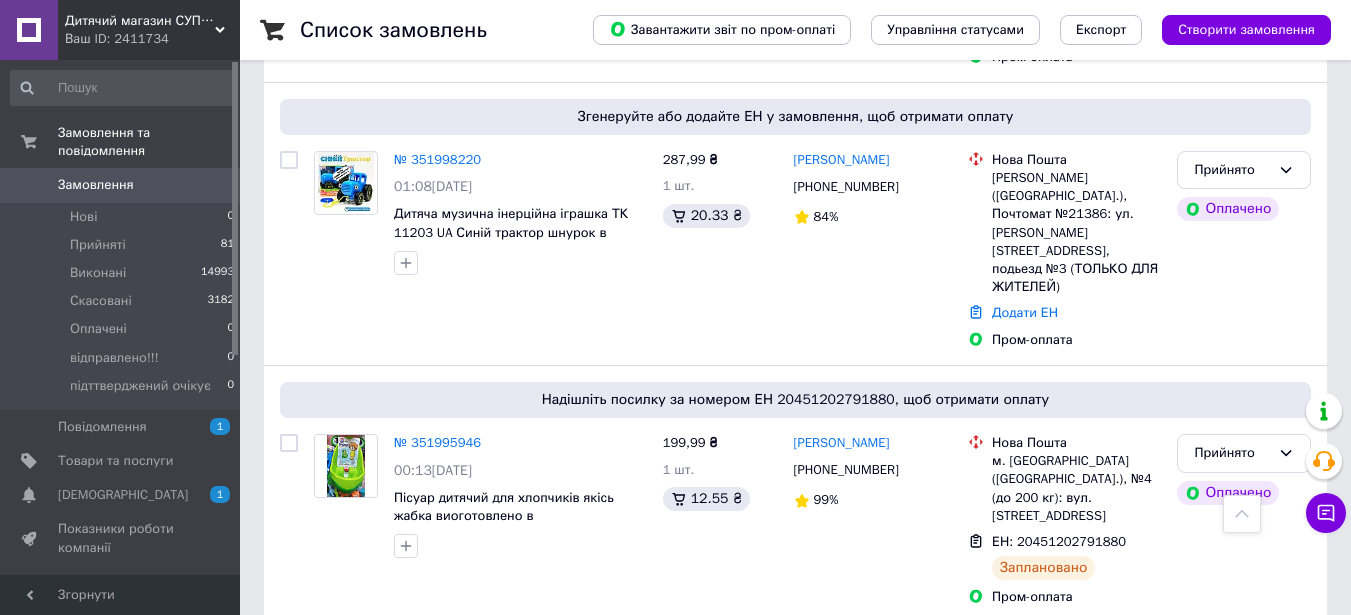 scroll, scrollTop: 1100, scrollLeft: 0, axis: vertical 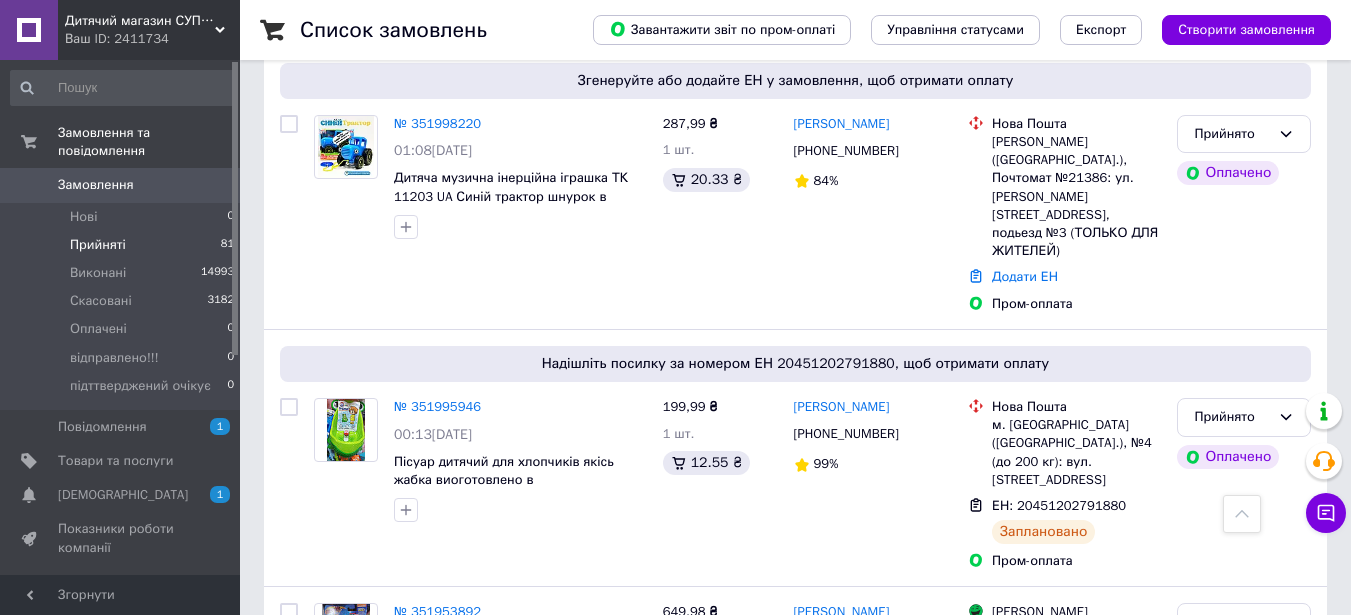 click on "Прийняті" at bounding box center [98, 245] 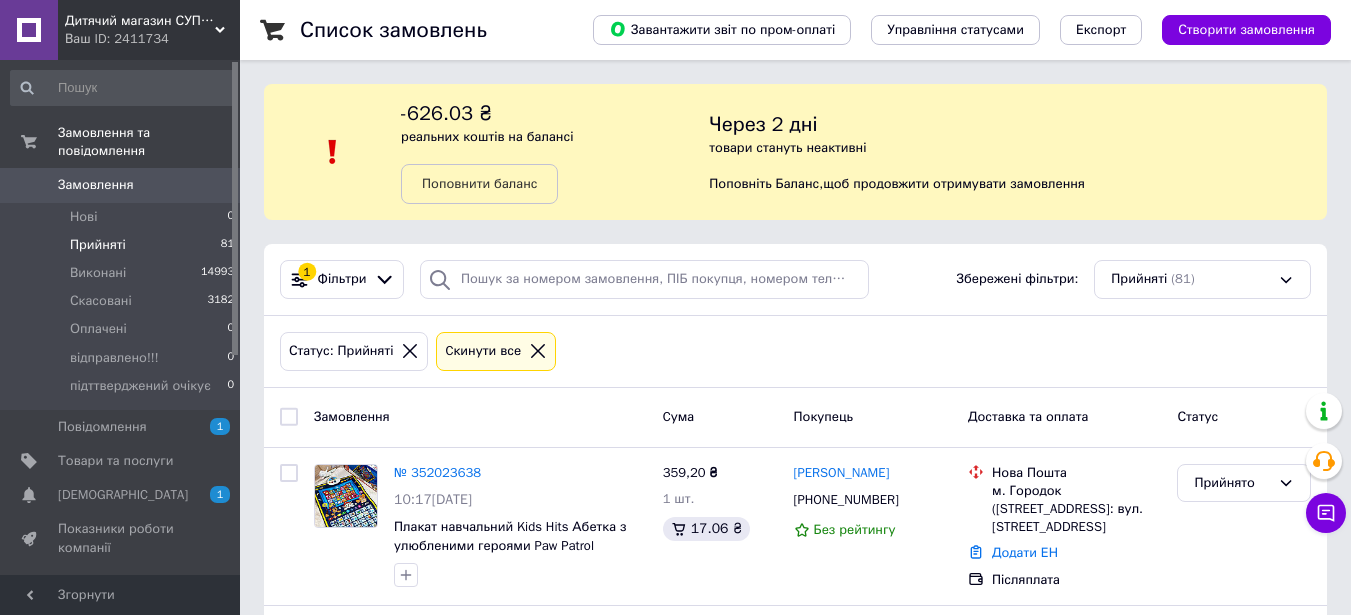 scroll, scrollTop: 200, scrollLeft: 0, axis: vertical 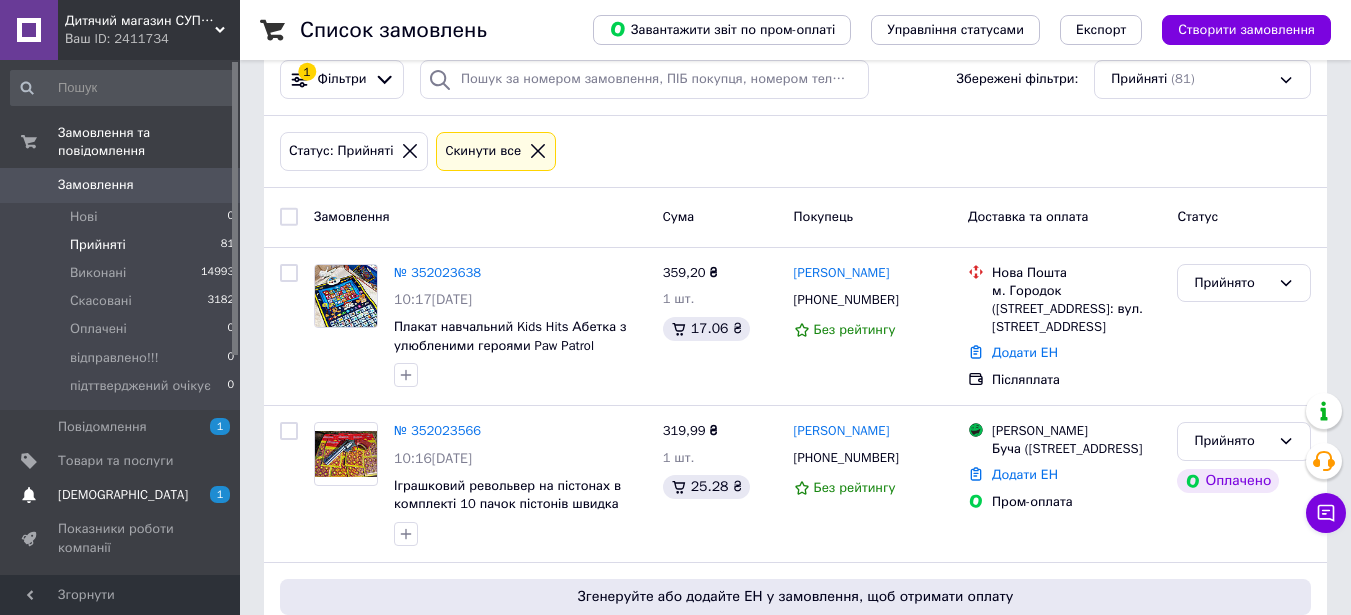click on "[DEMOGRAPHIC_DATA]" at bounding box center [123, 495] 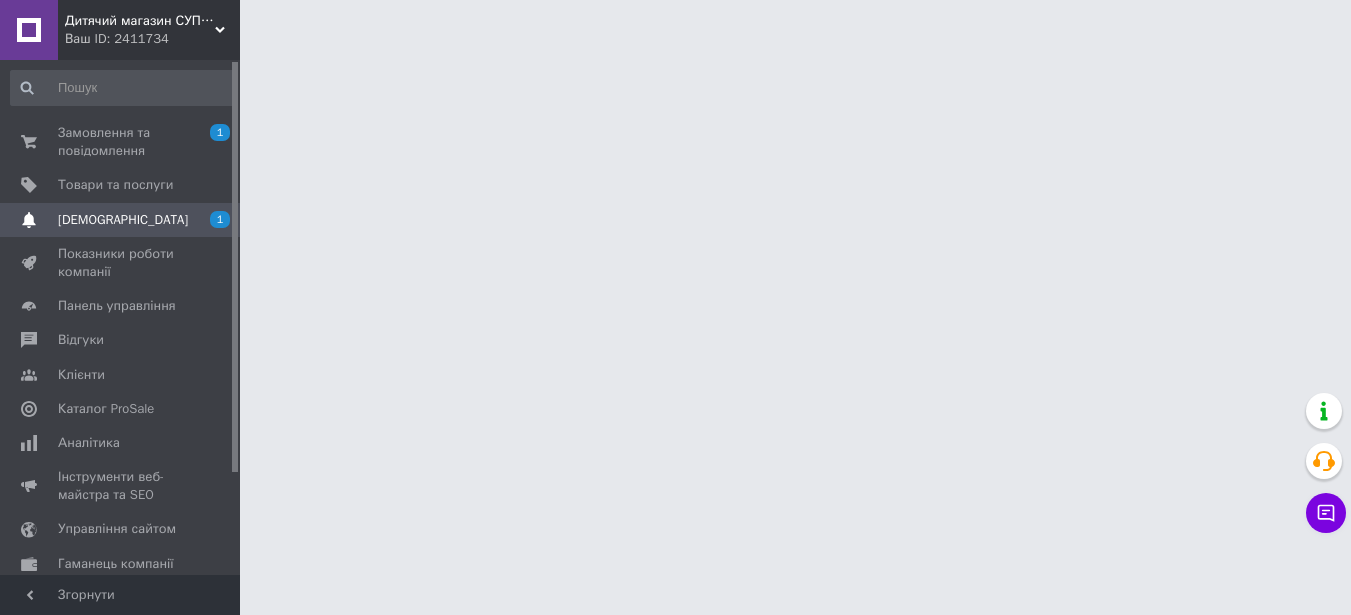 scroll, scrollTop: 0, scrollLeft: 0, axis: both 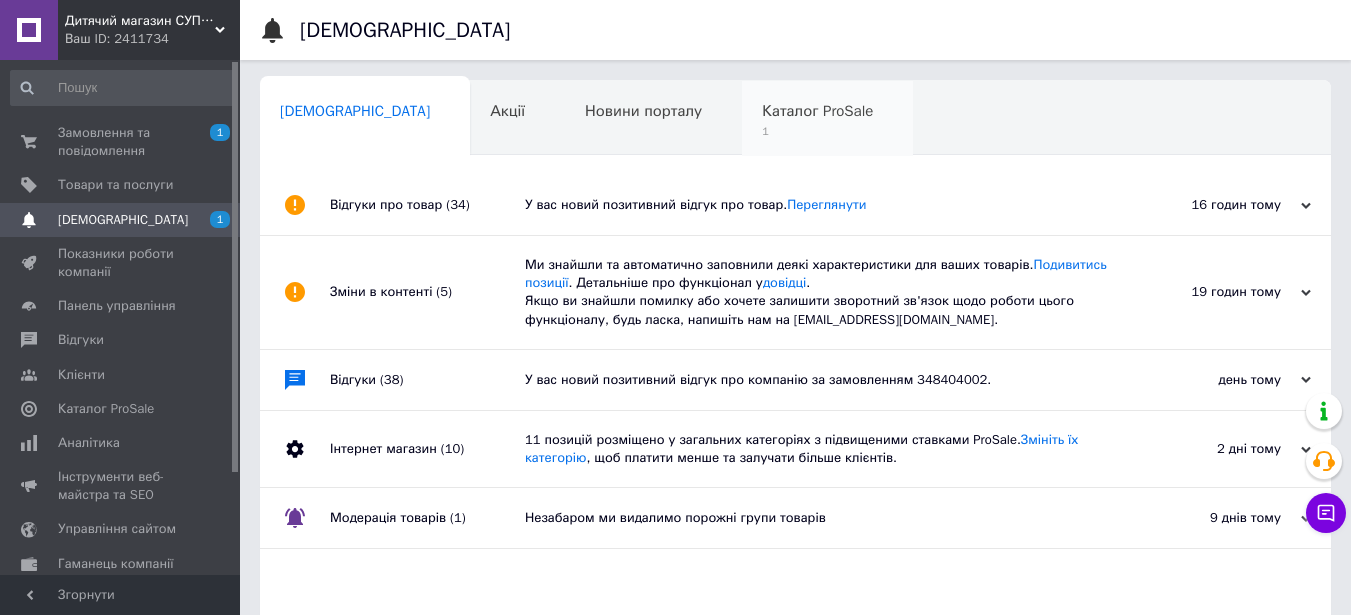 click on "Каталог ProSale" at bounding box center [817, 111] 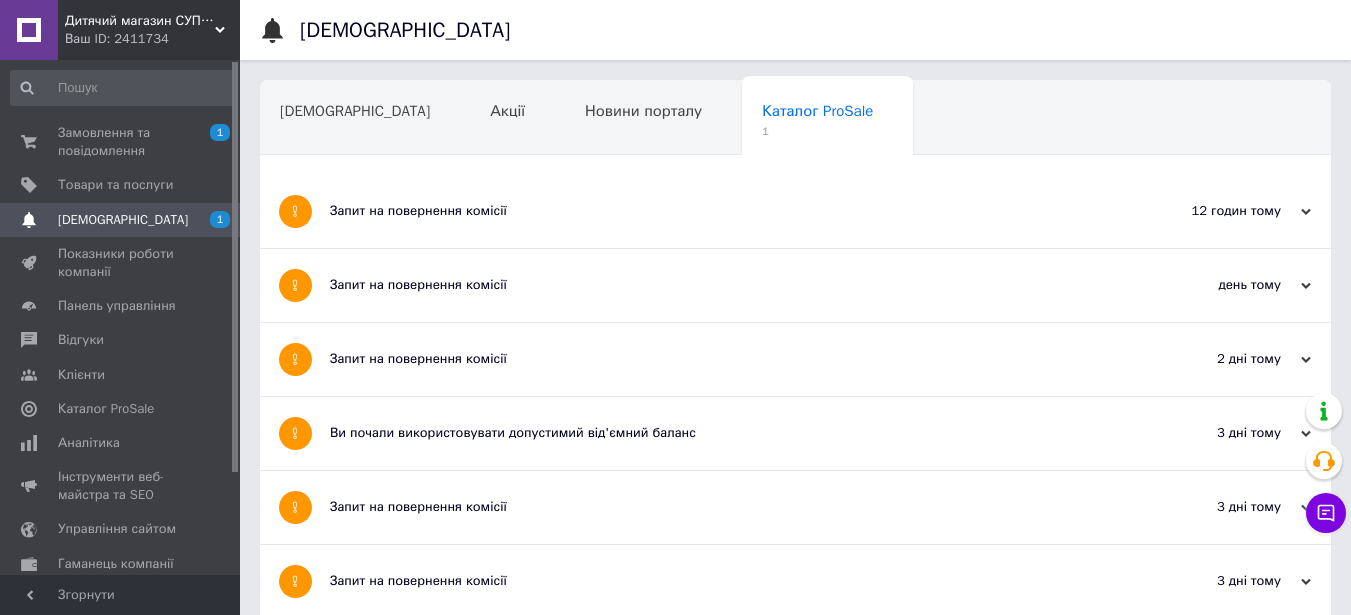 click on "Запит на повернення комісії" at bounding box center [720, 211] 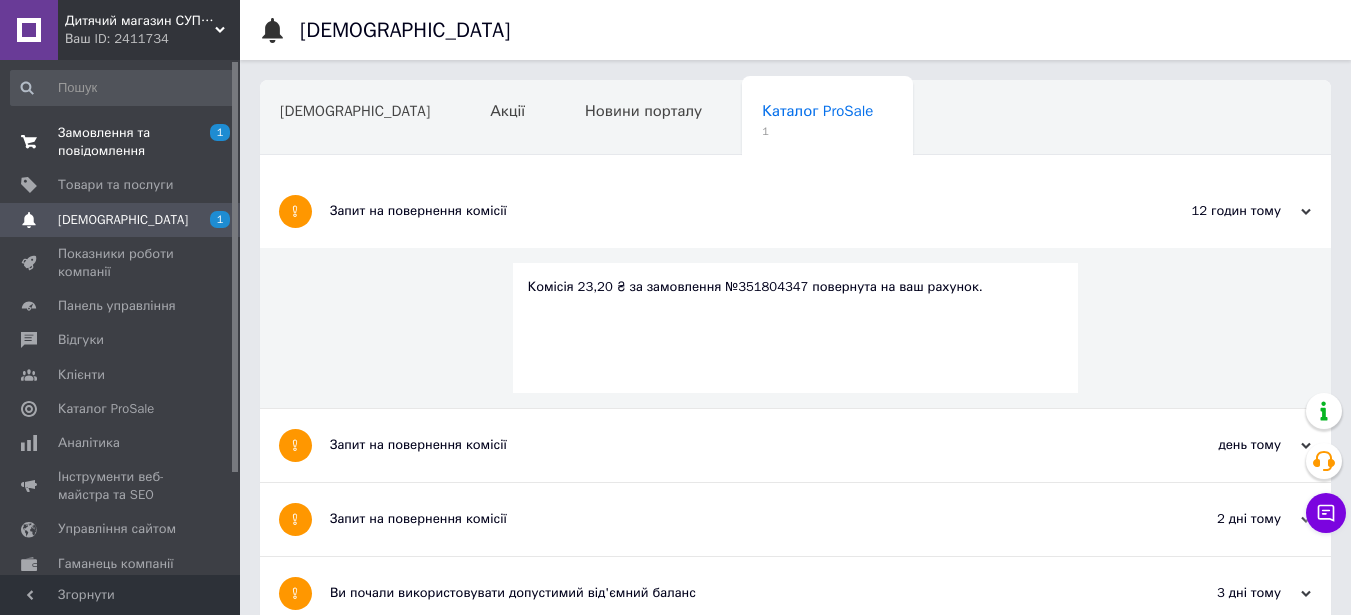 click on "Замовлення та повідомлення" at bounding box center (121, 142) 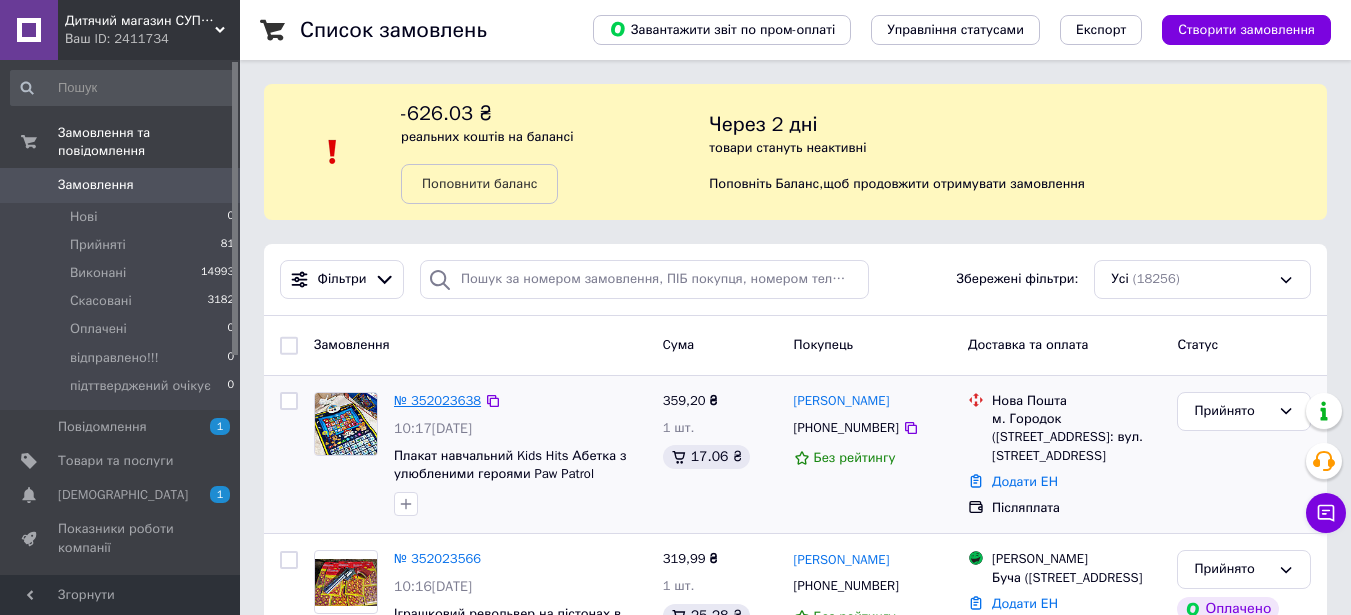 click on "№ 352023638" at bounding box center (437, 400) 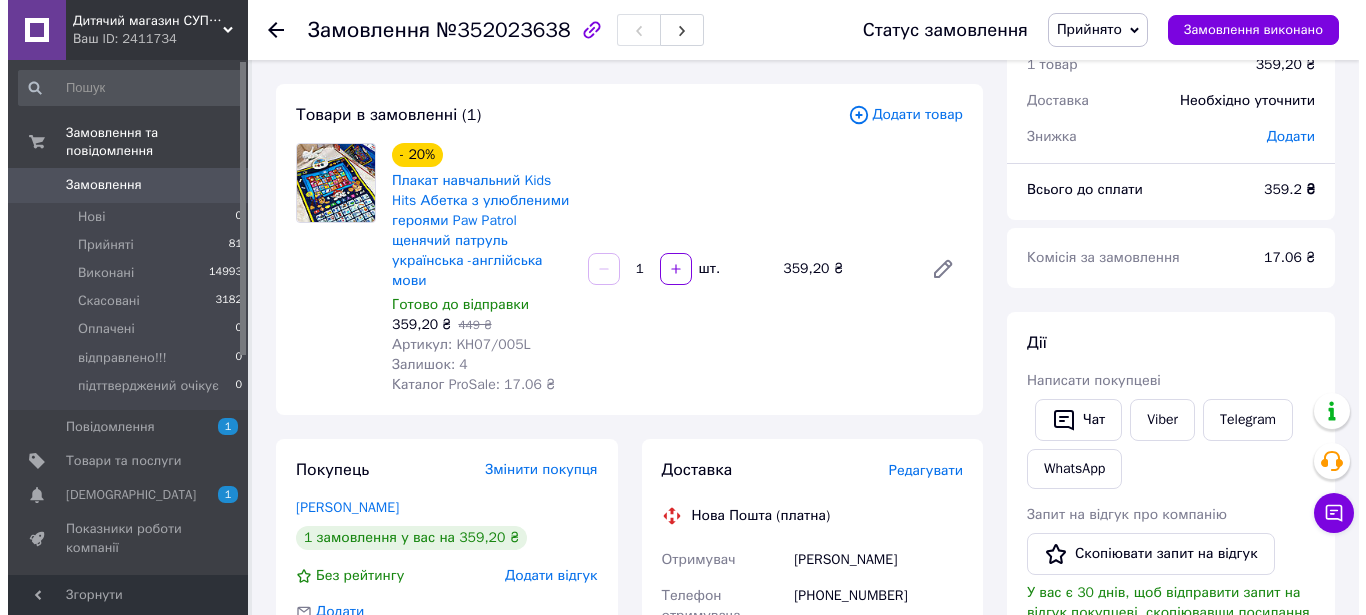 scroll, scrollTop: 400, scrollLeft: 0, axis: vertical 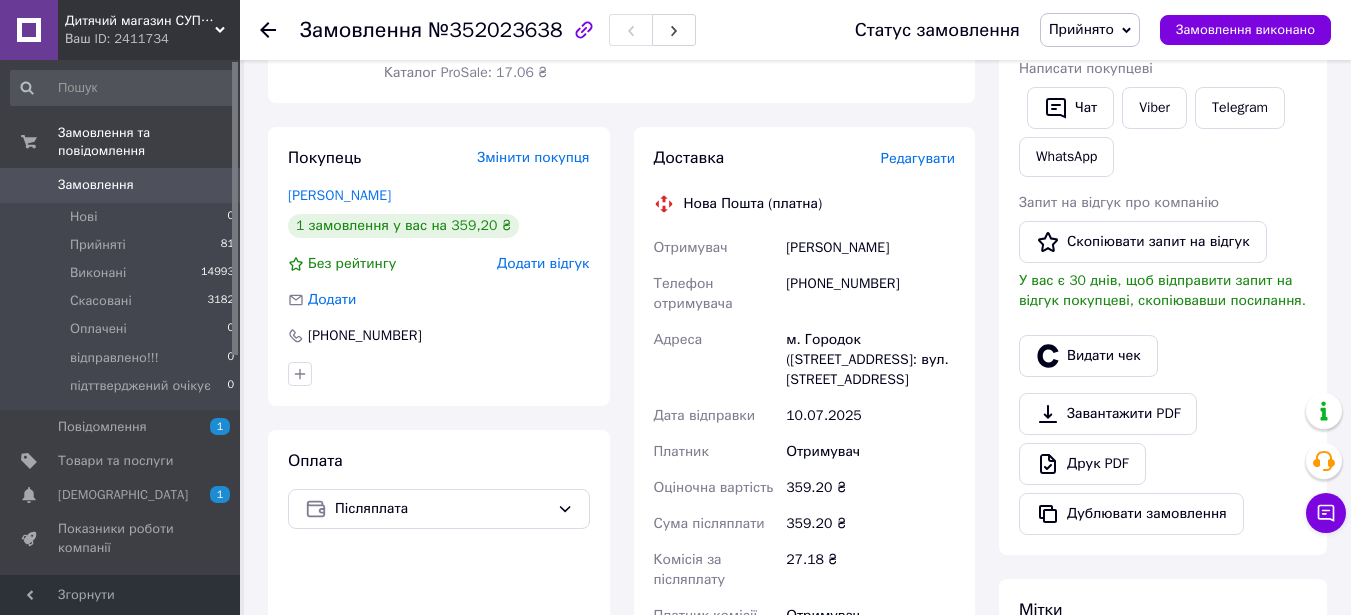 click on "Редагувати" at bounding box center [918, 158] 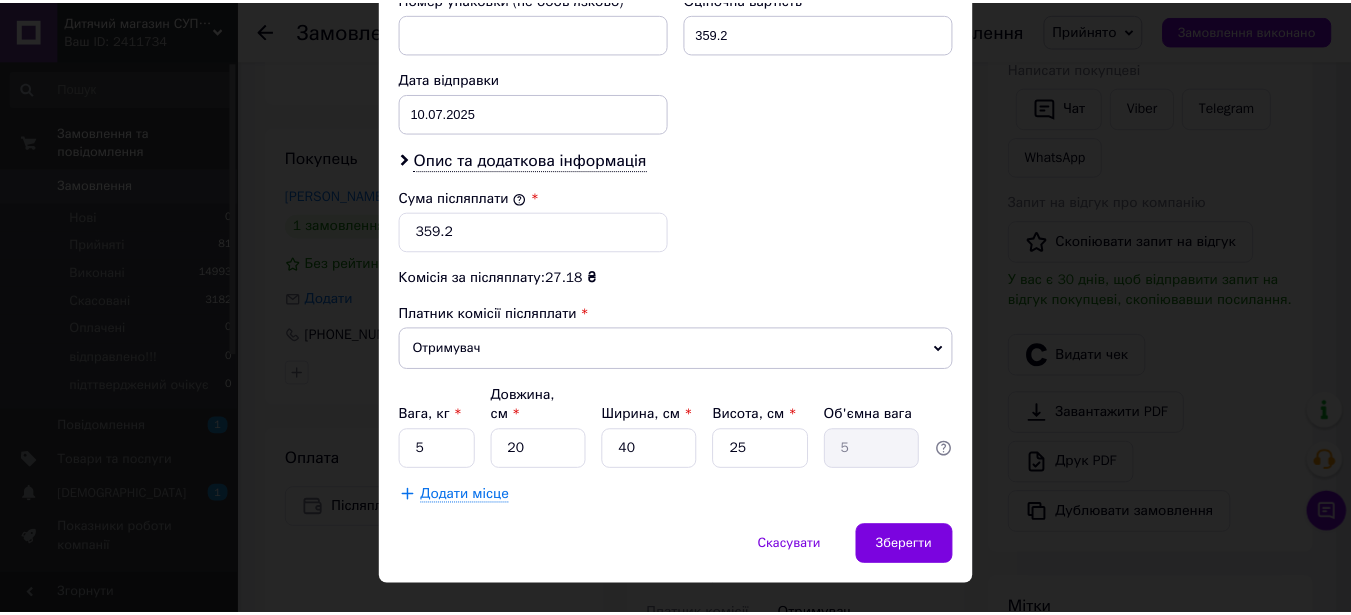 scroll, scrollTop: 911, scrollLeft: 0, axis: vertical 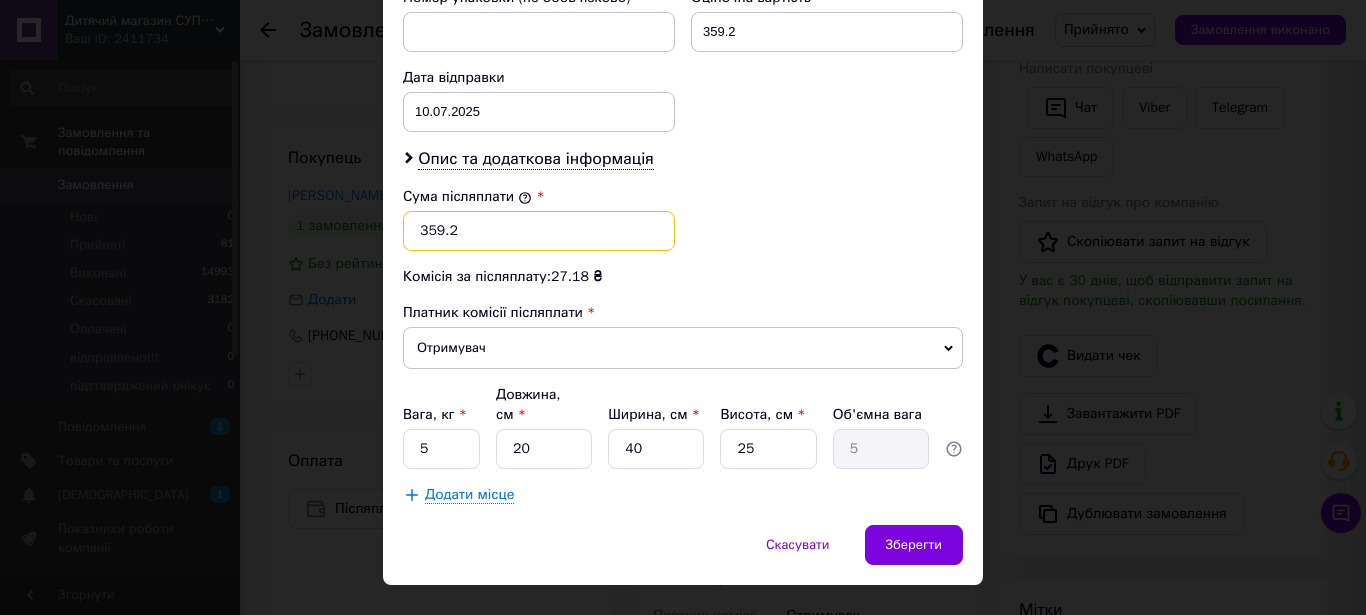 drag, startPoint x: 478, startPoint y: 194, endPoint x: 394, endPoint y: 218, distance: 87.36132 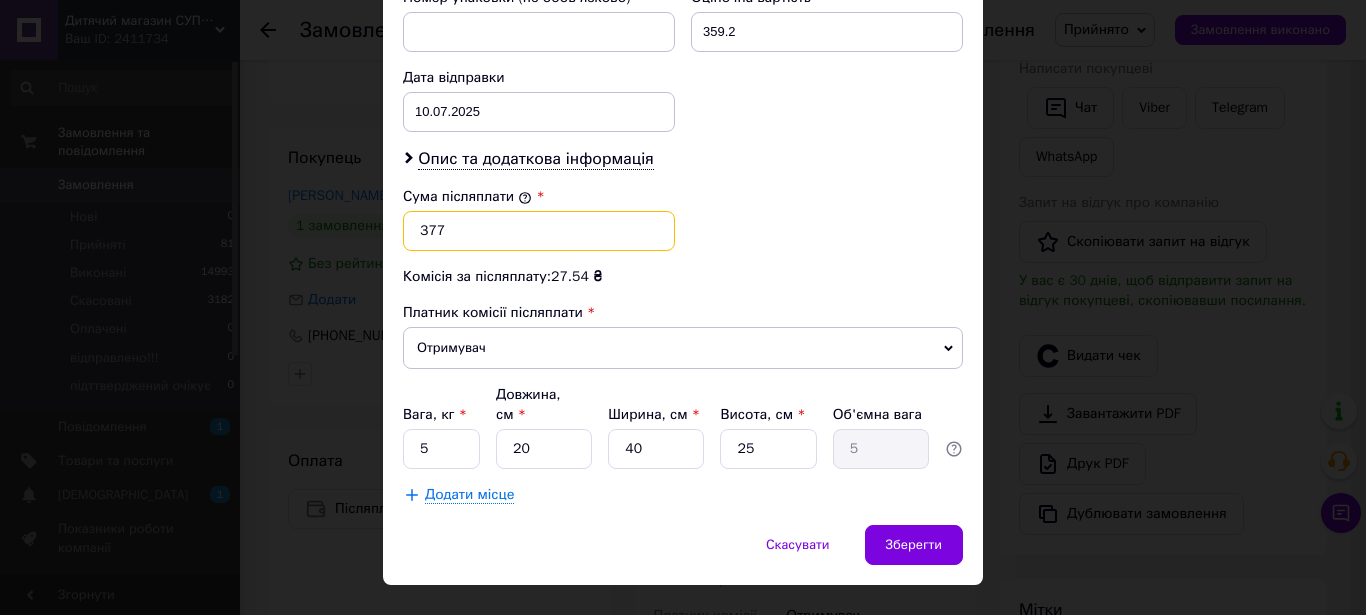 type on "377" 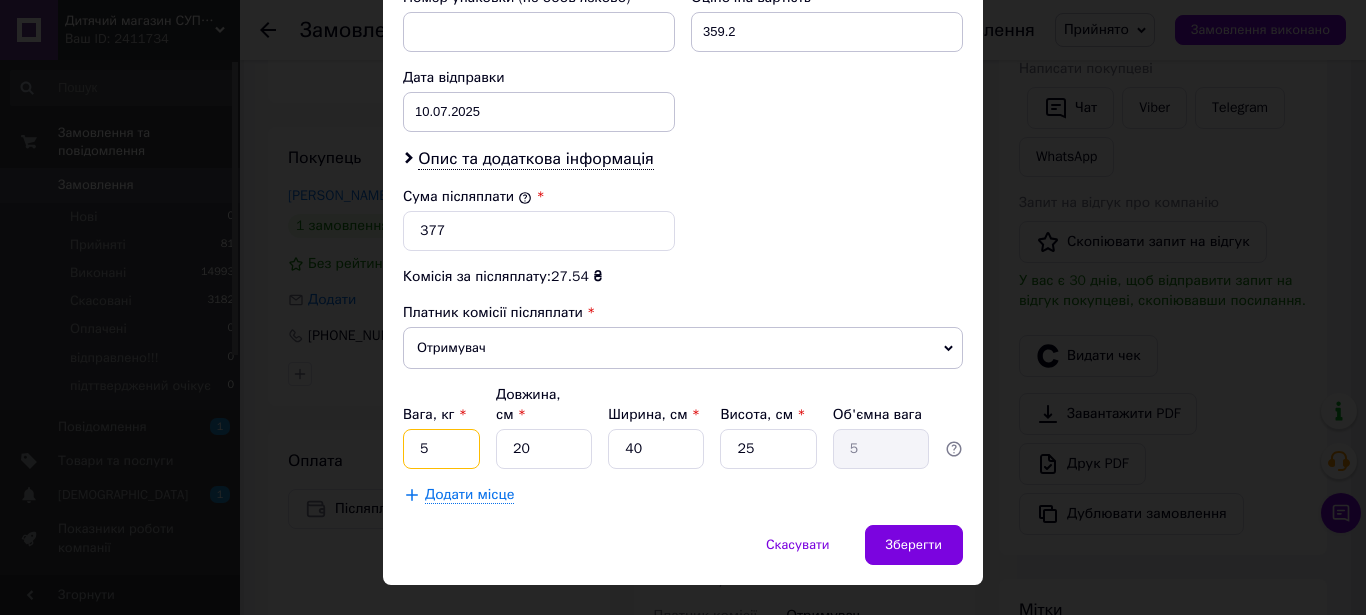 drag, startPoint x: 423, startPoint y: 413, endPoint x: 411, endPoint y: 415, distance: 12.165525 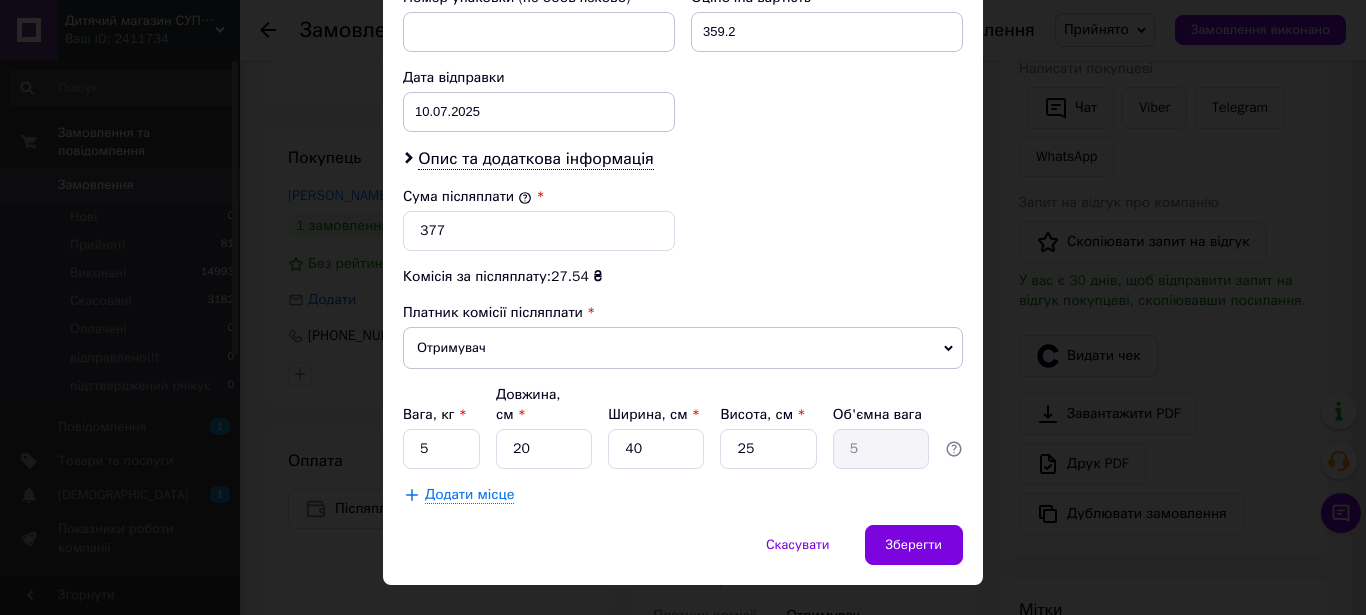 click on "Скасувати   Зберегти" at bounding box center (683, 555) 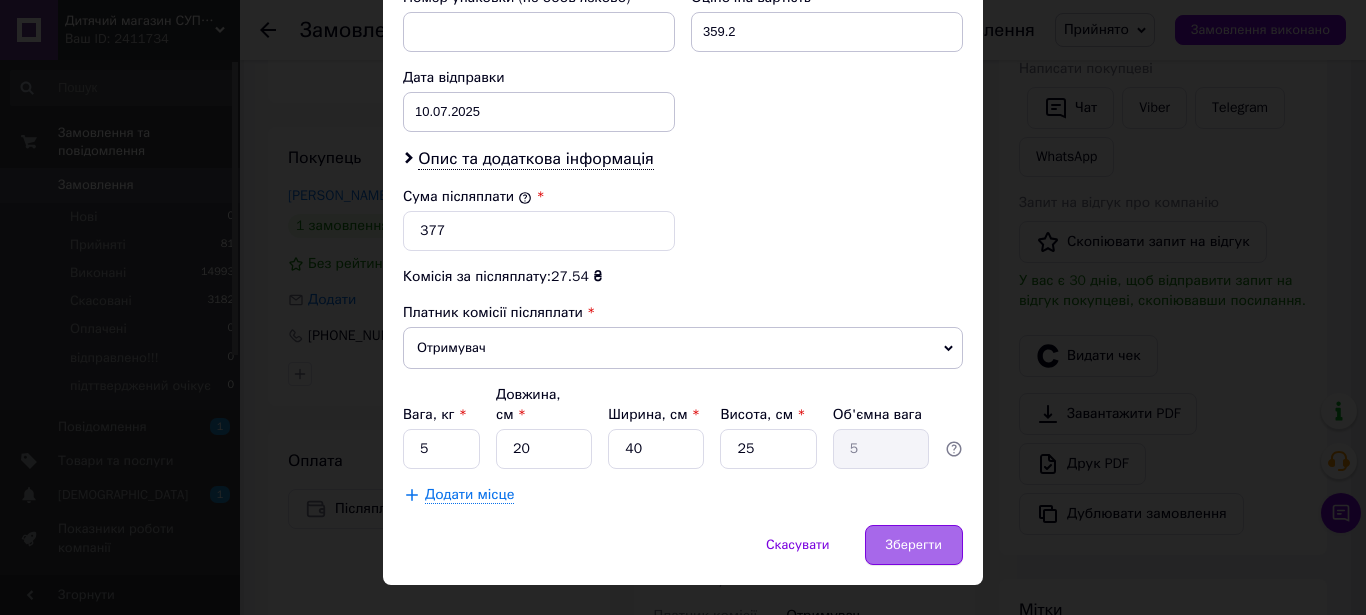 click on "Зберегти" at bounding box center (914, 545) 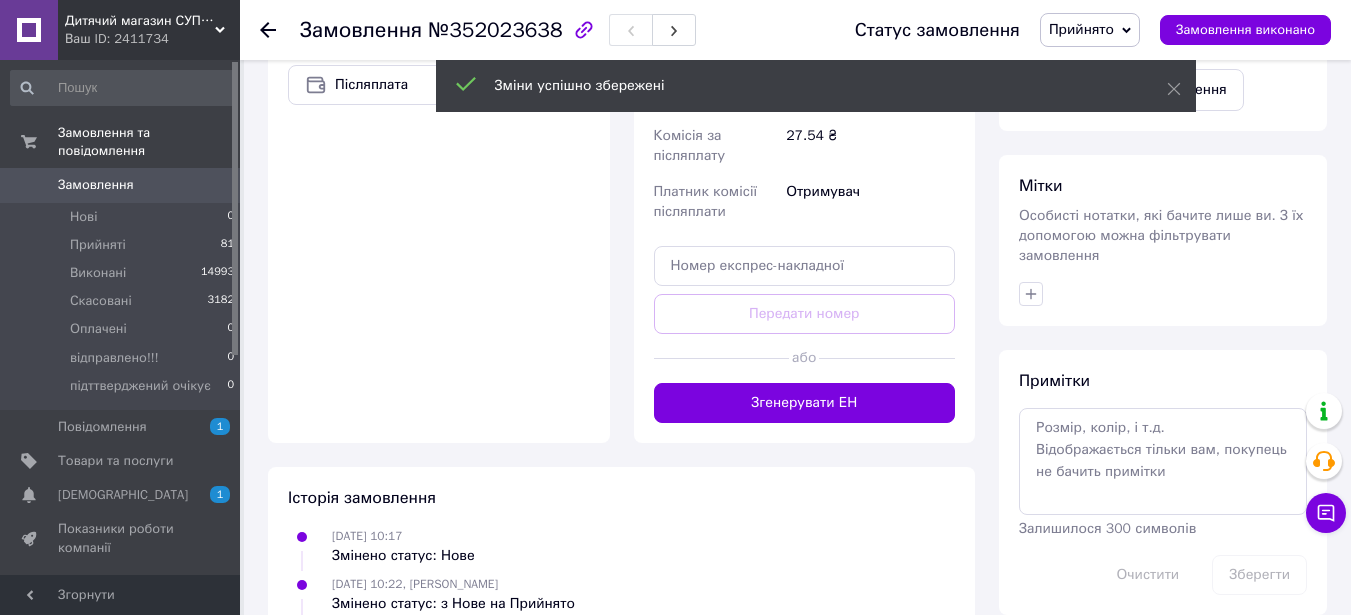 scroll, scrollTop: 900, scrollLeft: 0, axis: vertical 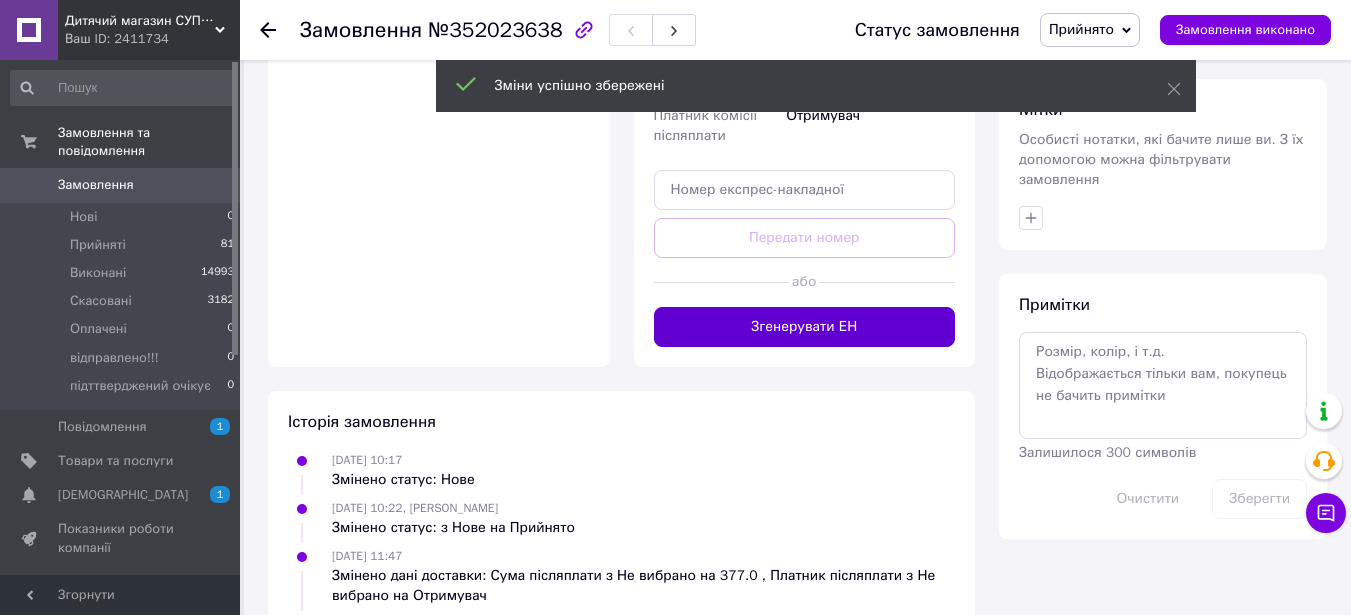 click on "Згенерувати ЕН" at bounding box center [805, 327] 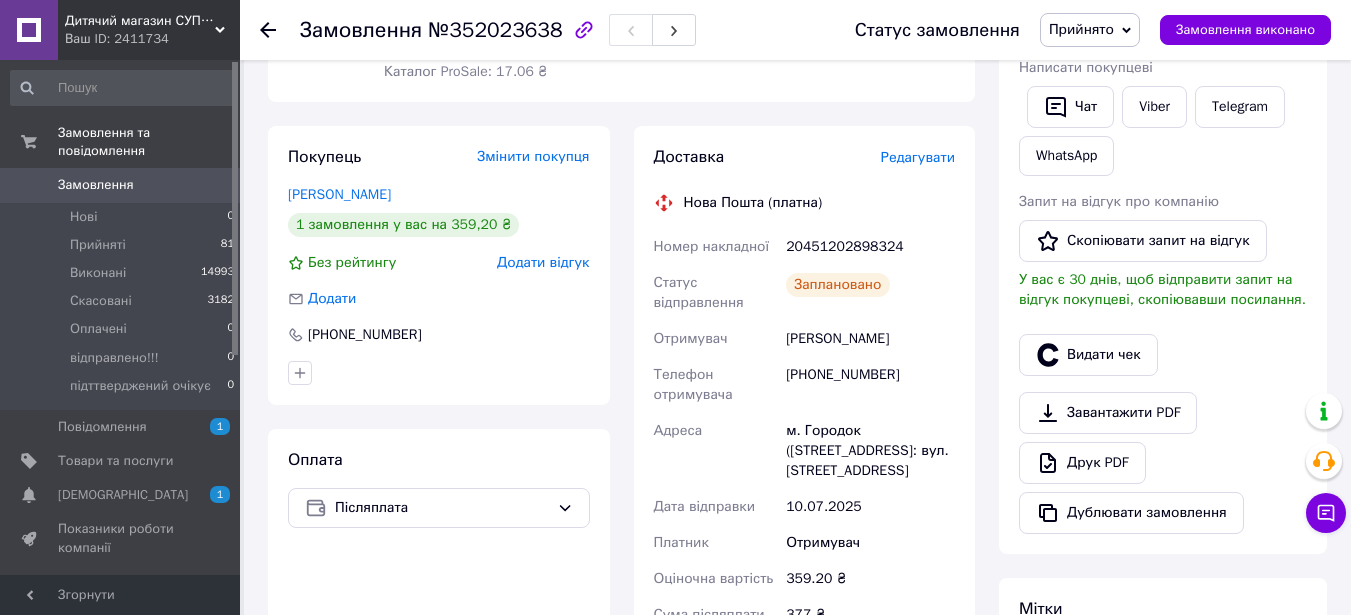 scroll, scrollTop: 400, scrollLeft: 0, axis: vertical 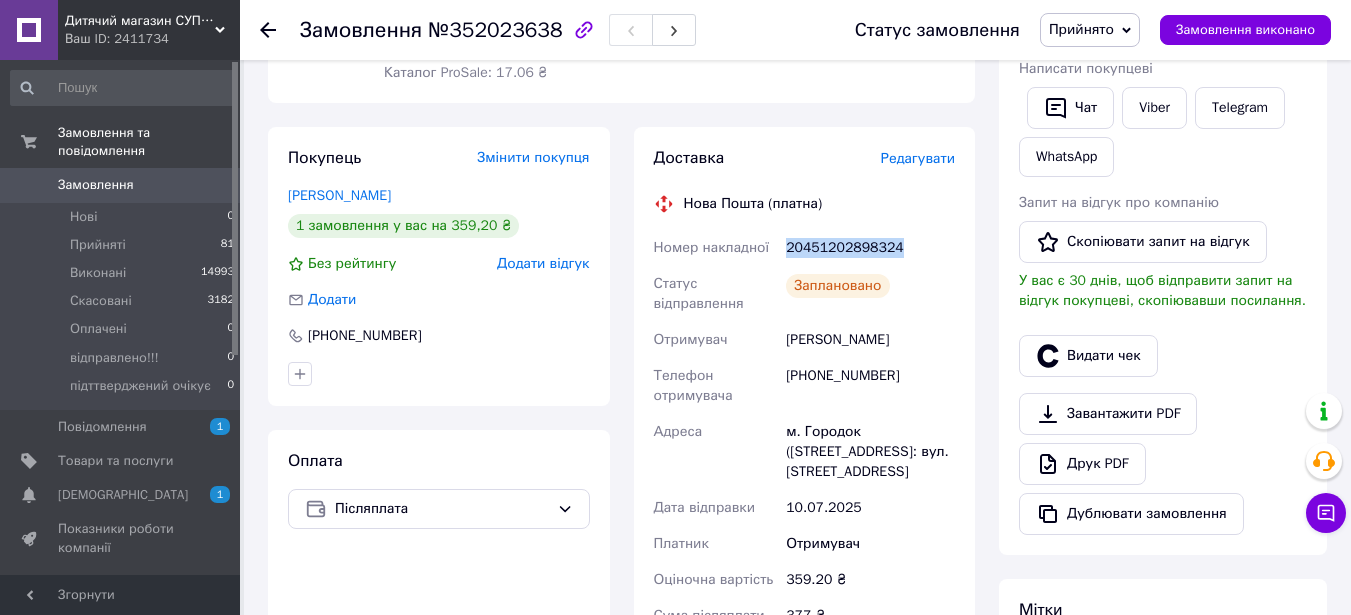 drag, startPoint x: 784, startPoint y: 251, endPoint x: 898, endPoint y: 243, distance: 114.28036 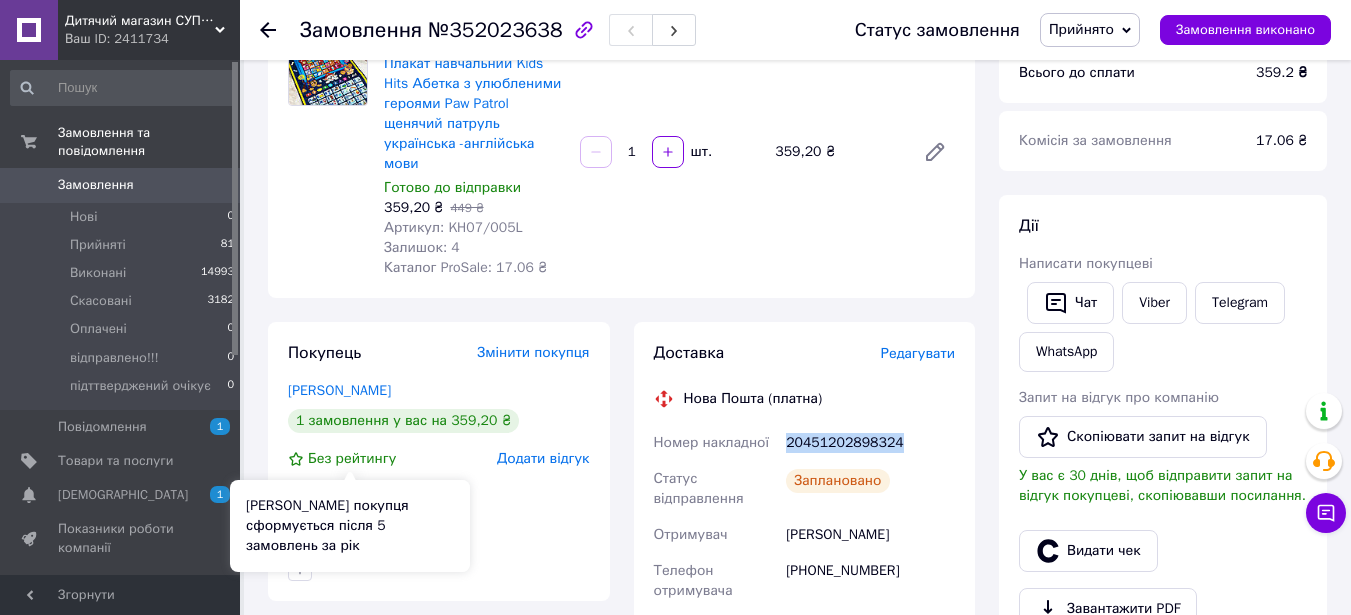 scroll, scrollTop: 0, scrollLeft: 0, axis: both 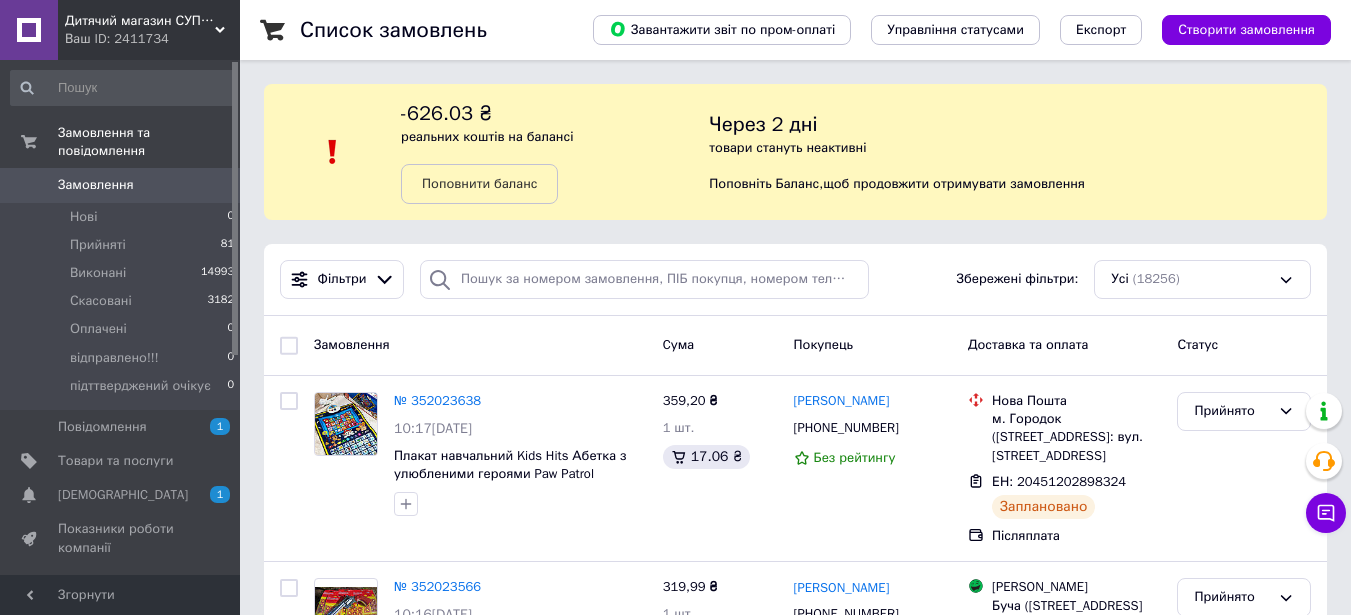 click on "Замовлення 0" at bounding box center [123, 185] 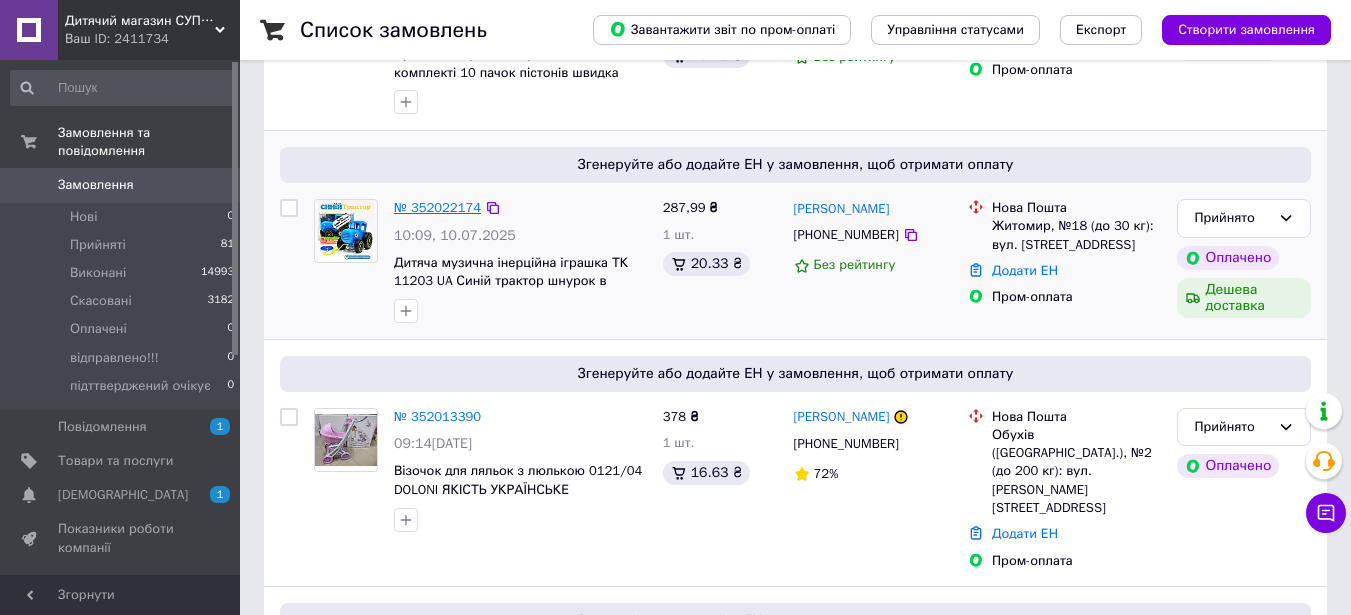 scroll, scrollTop: 600, scrollLeft: 0, axis: vertical 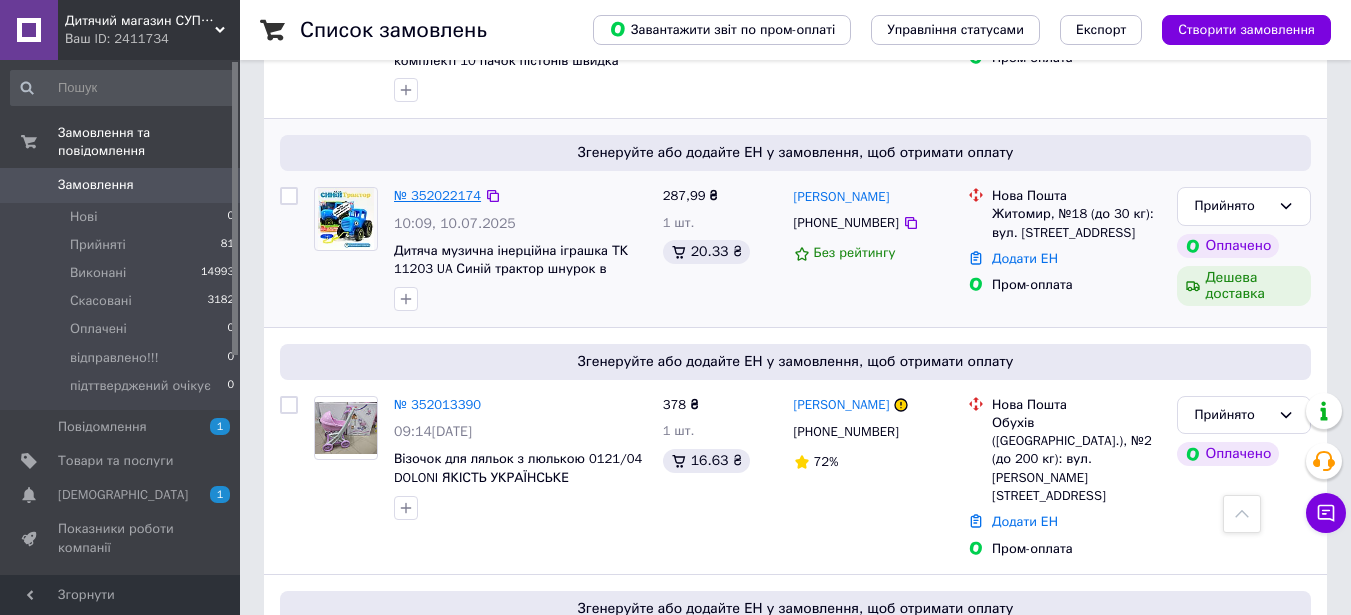 click on "№ 352022174" at bounding box center [437, 195] 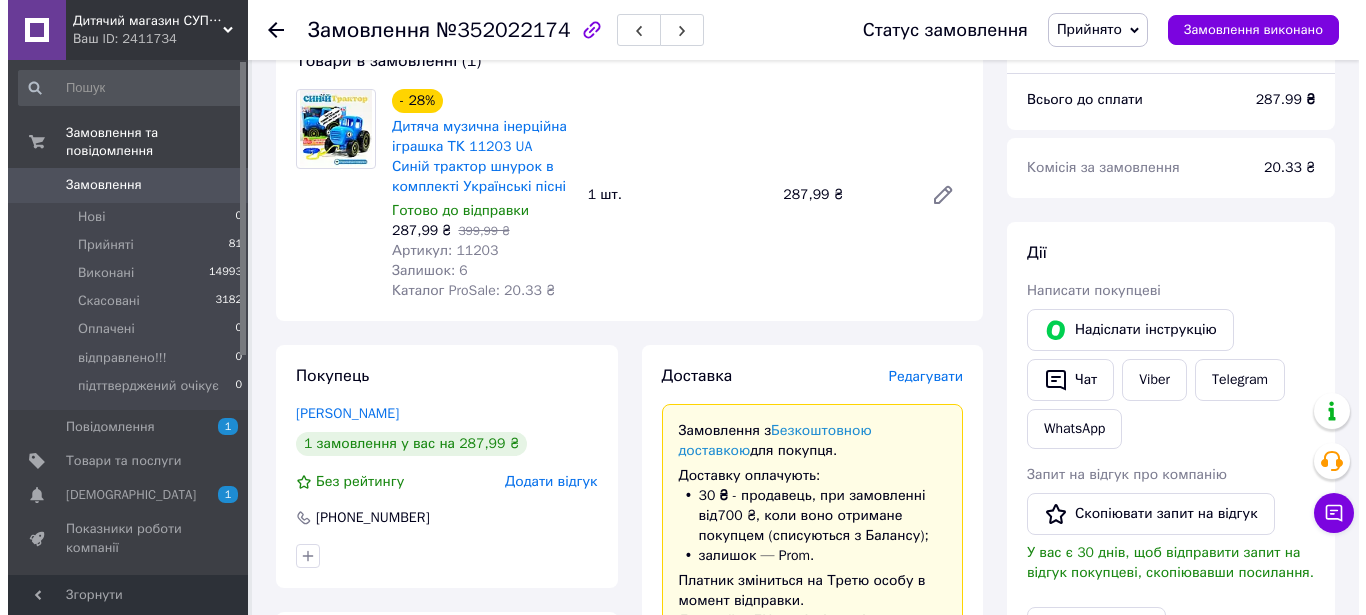 scroll, scrollTop: 200, scrollLeft: 0, axis: vertical 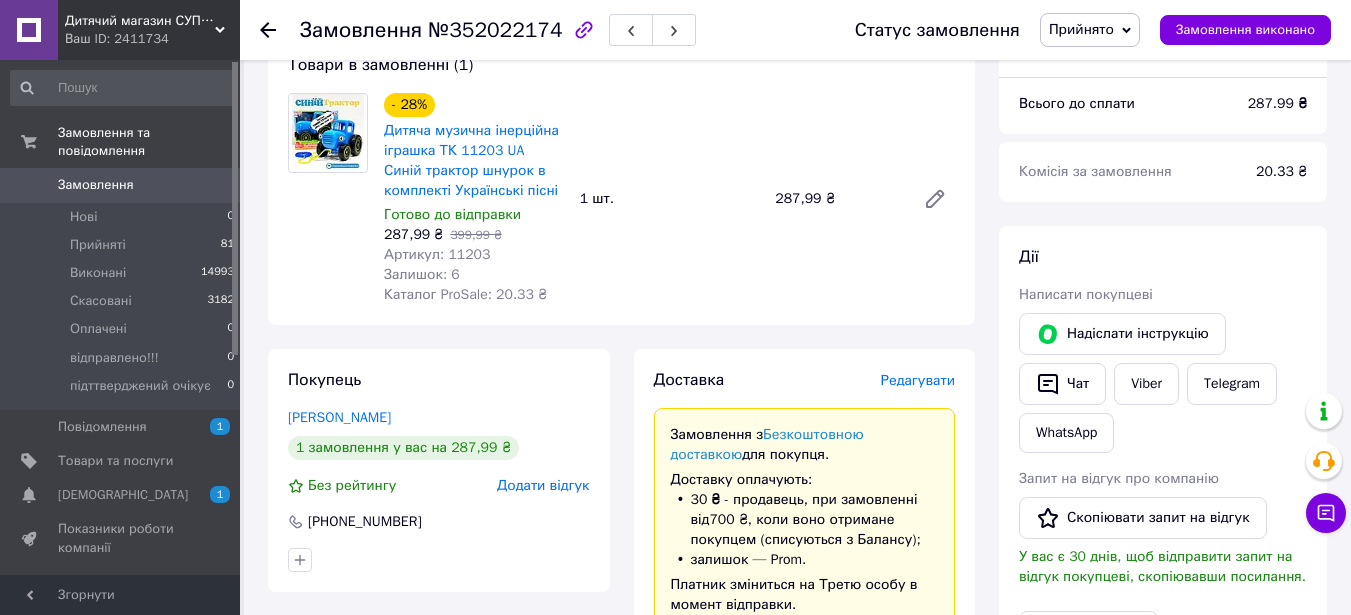 click on "Редагувати" at bounding box center [918, 380] 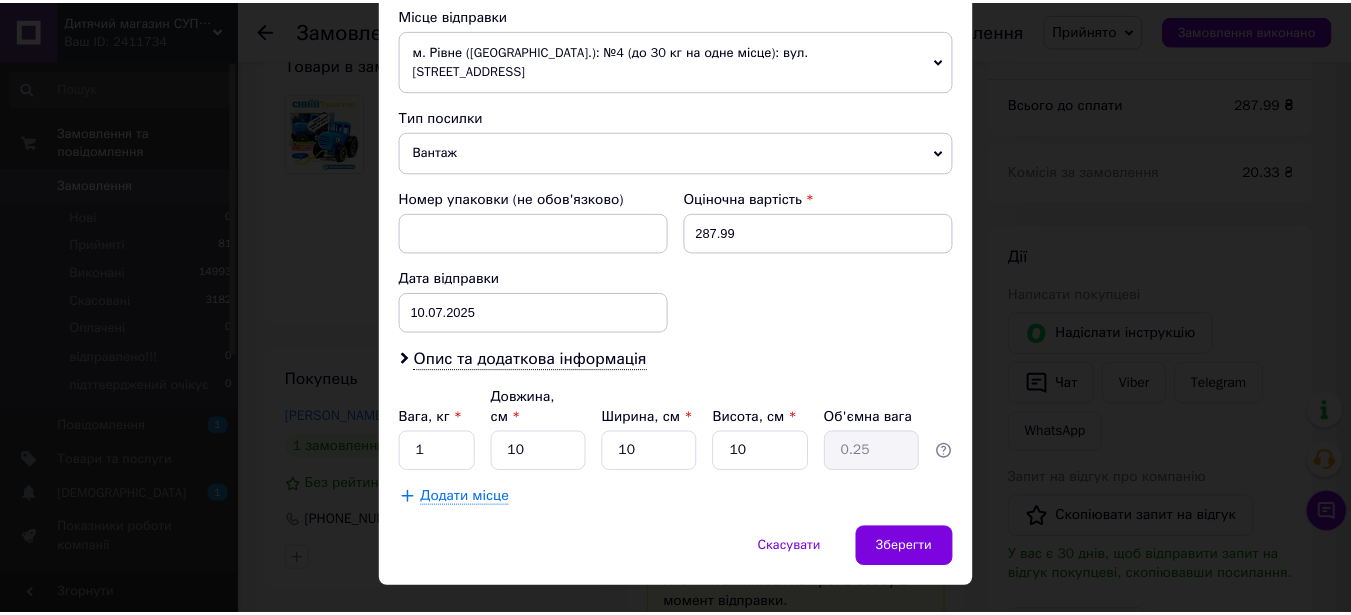 scroll, scrollTop: 713, scrollLeft: 0, axis: vertical 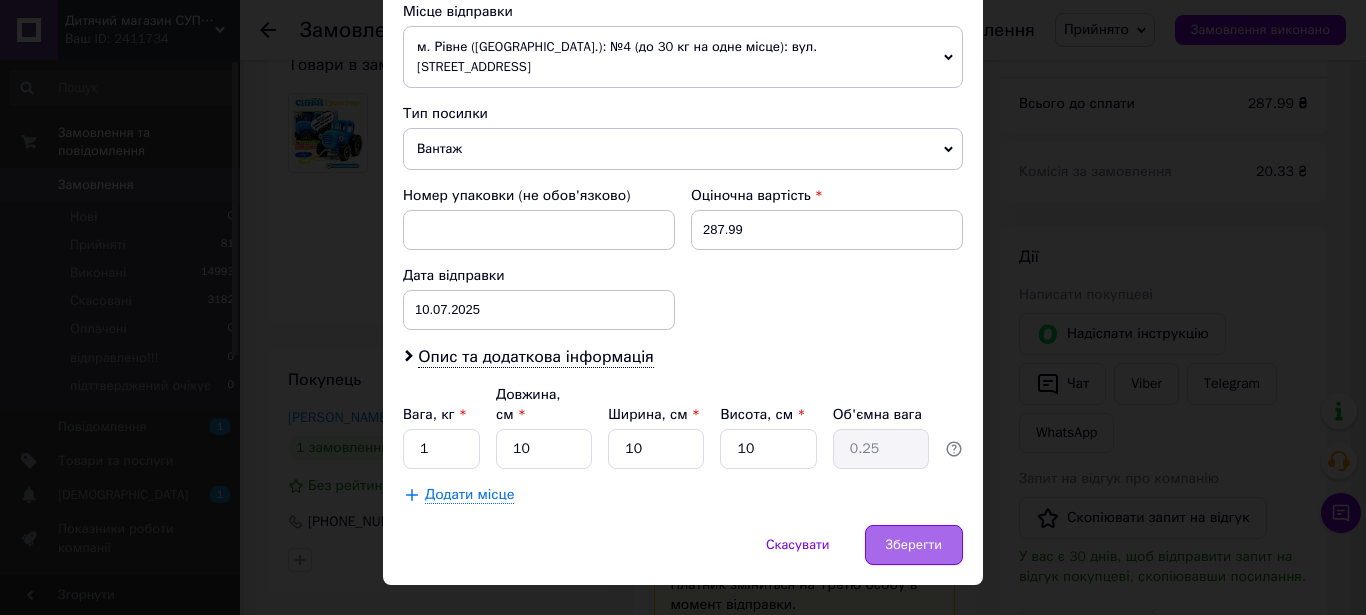 click on "Зберегти" at bounding box center [914, 545] 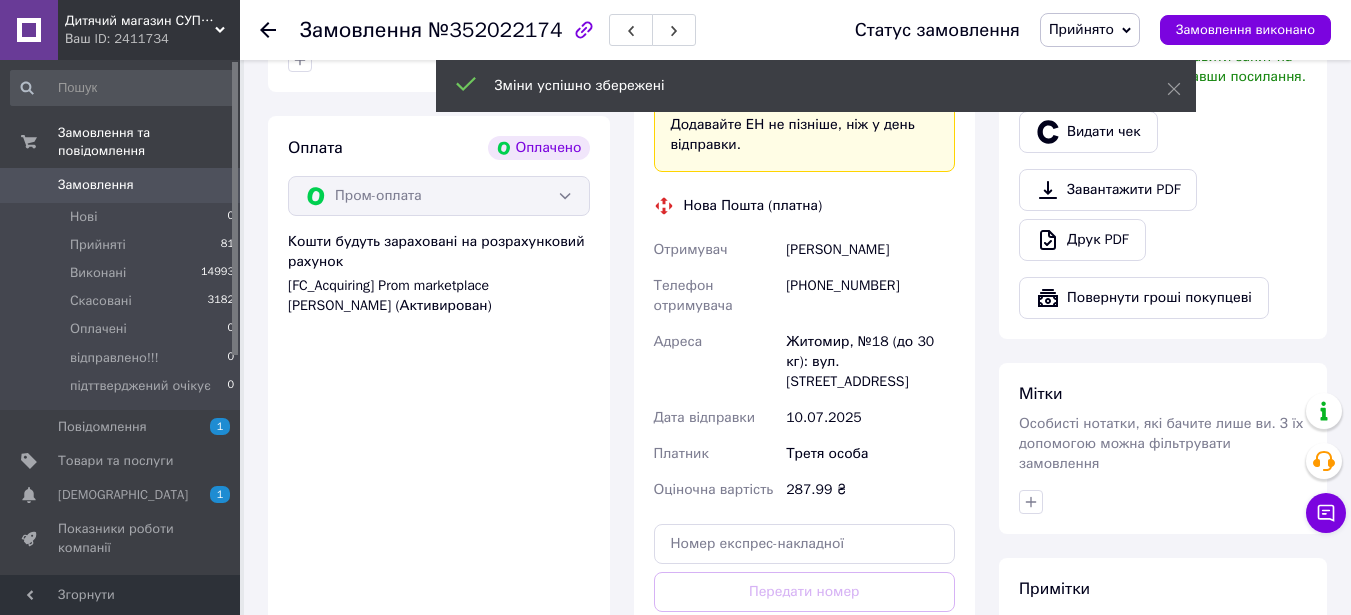 scroll, scrollTop: 900, scrollLeft: 0, axis: vertical 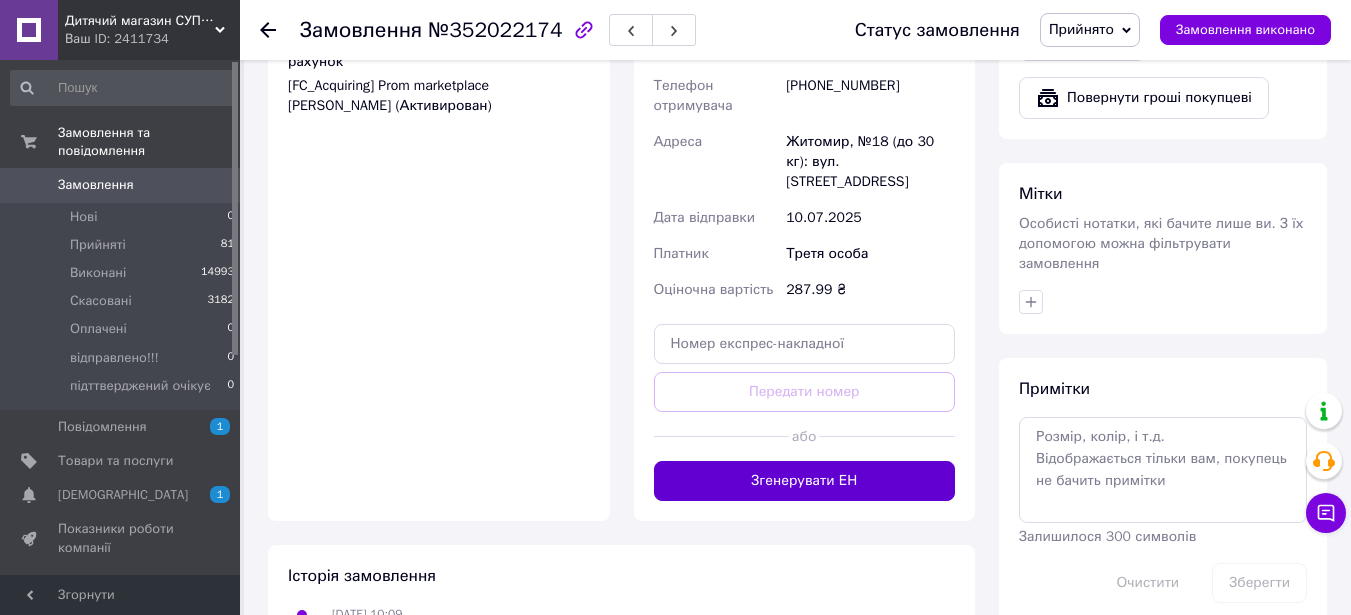 click on "Згенерувати ЕН" at bounding box center [805, 481] 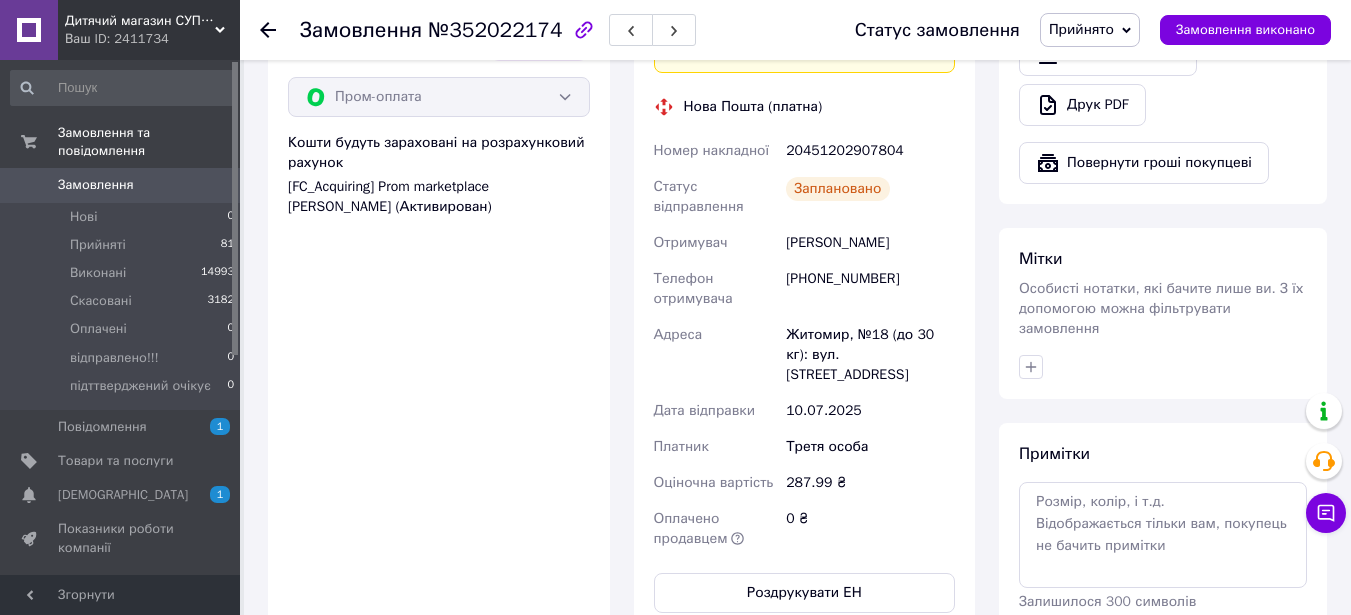 scroll, scrollTop: 800, scrollLeft: 0, axis: vertical 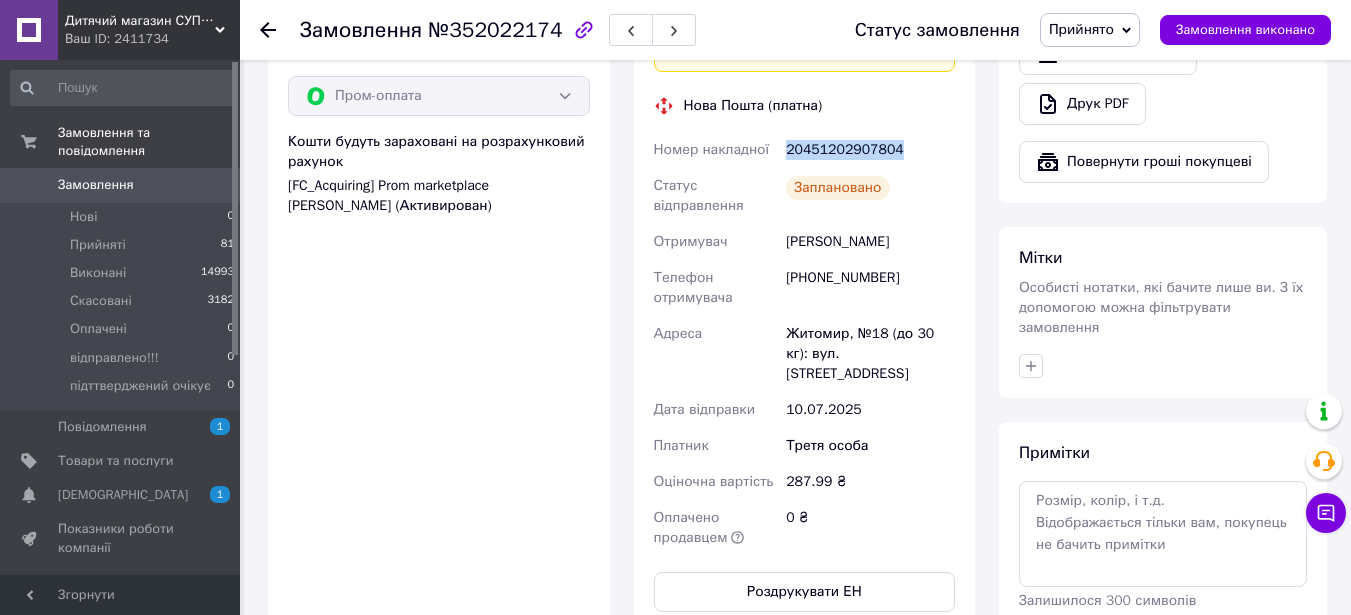 drag, startPoint x: 789, startPoint y: 149, endPoint x: 918, endPoint y: 165, distance: 129.98846 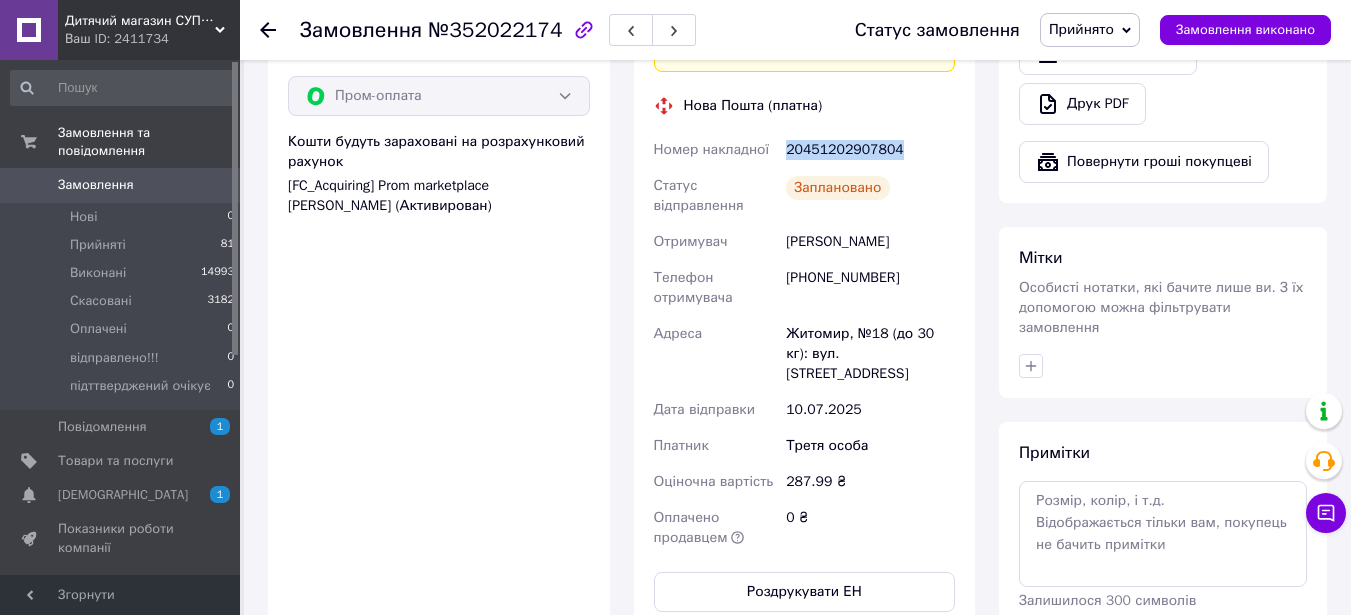 copy on "20451202907804" 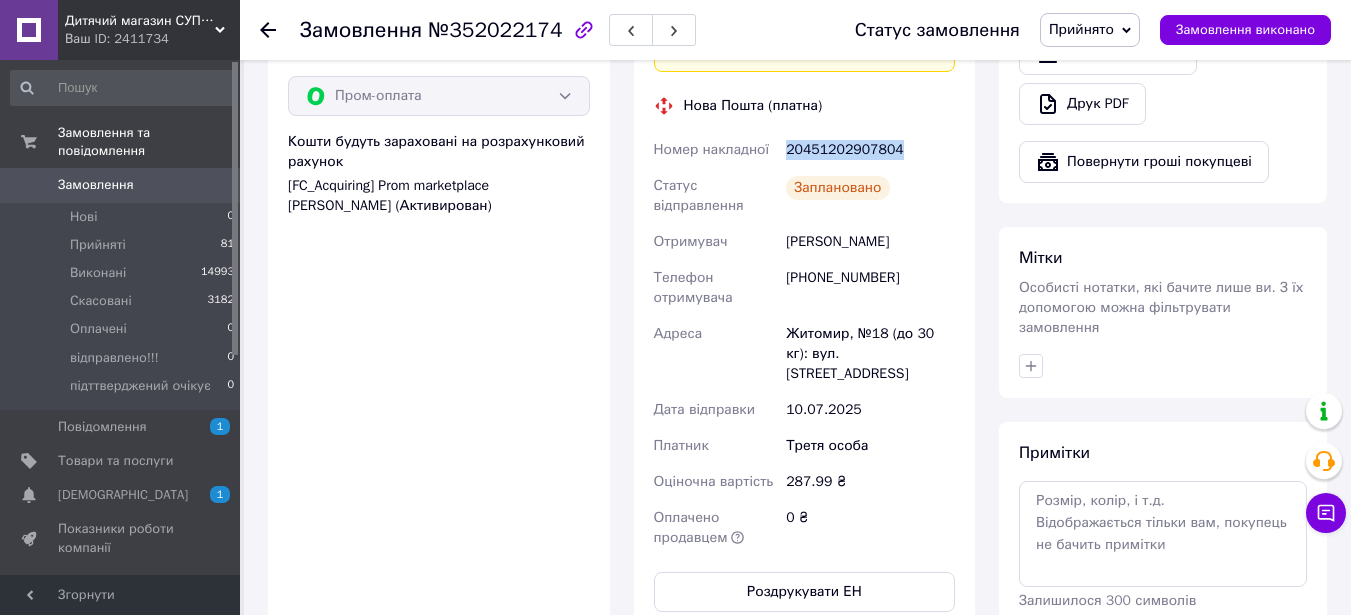 copy on "20451202907804" 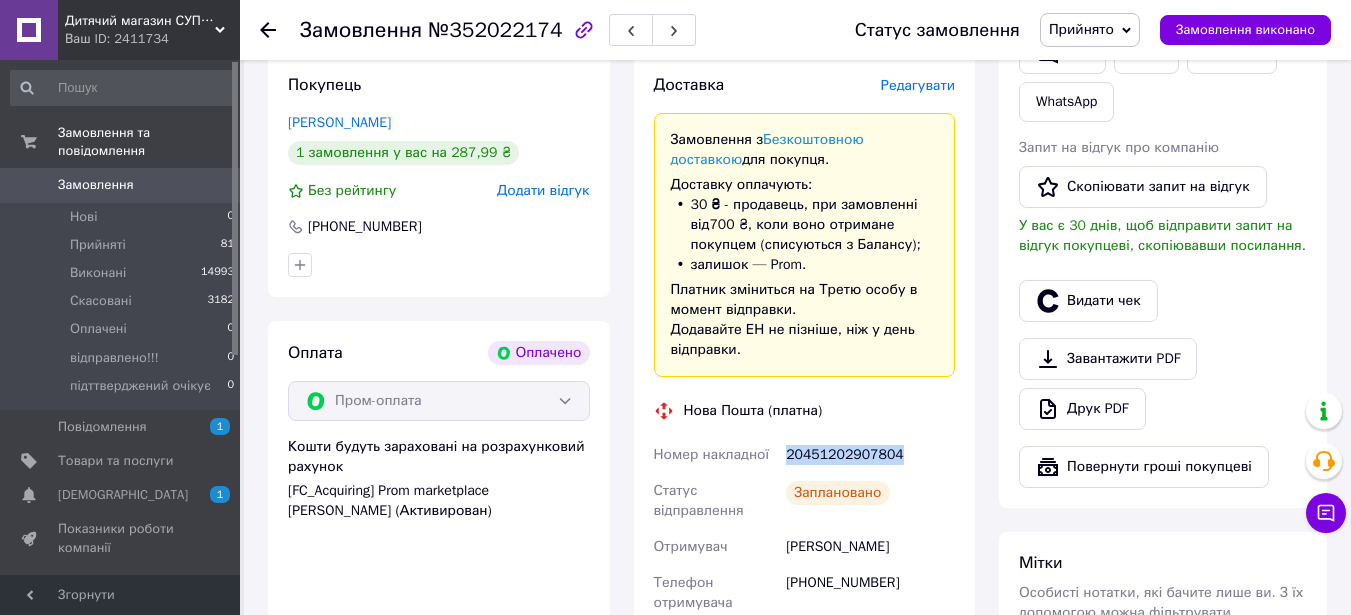 scroll, scrollTop: 500, scrollLeft: 0, axis: vertical 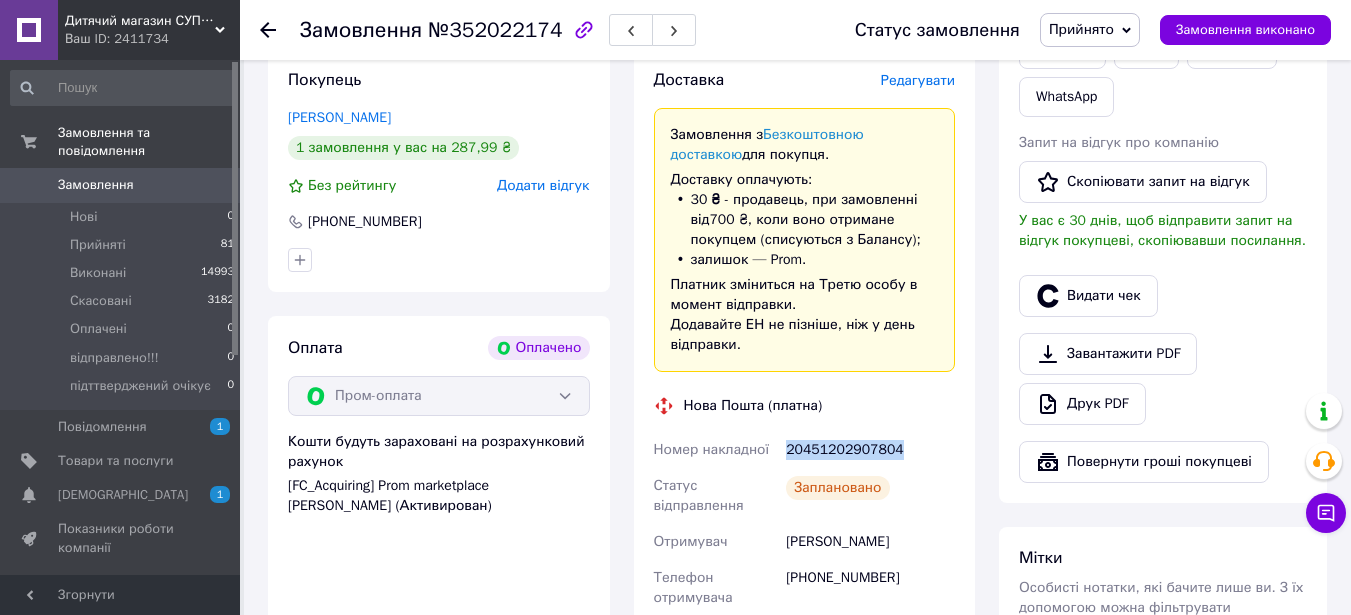 copy on "20451202907804" 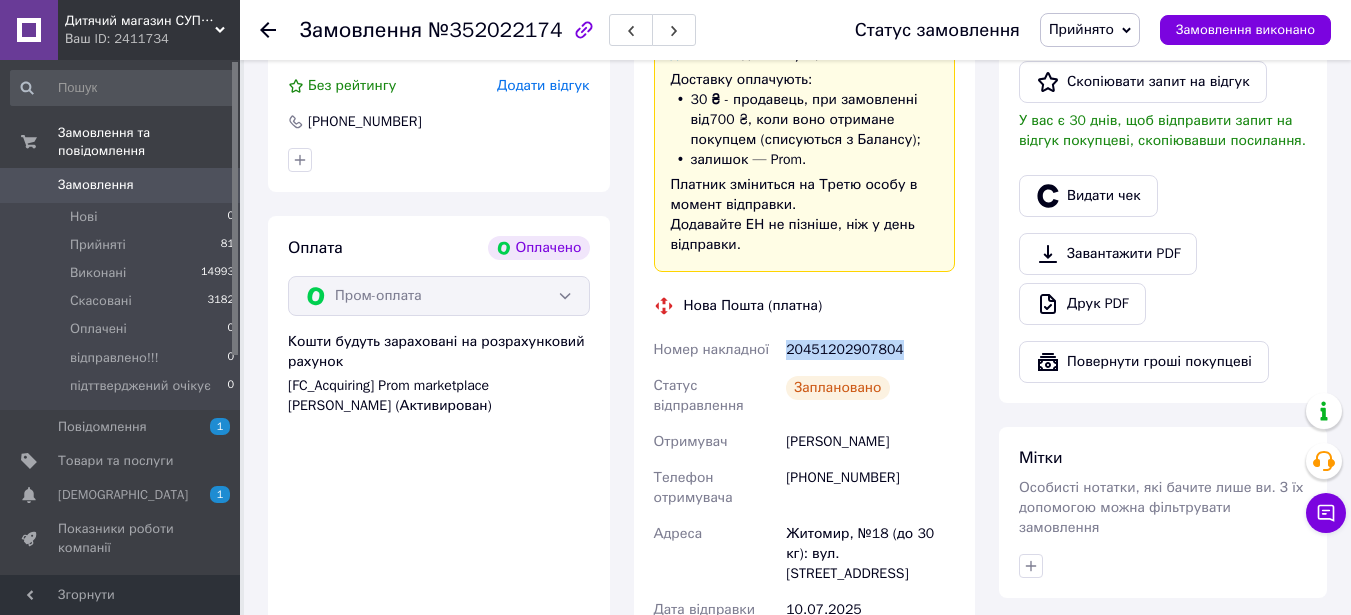 scroll, scrollTop: 700, scrollLeft: 0, axis: vertical 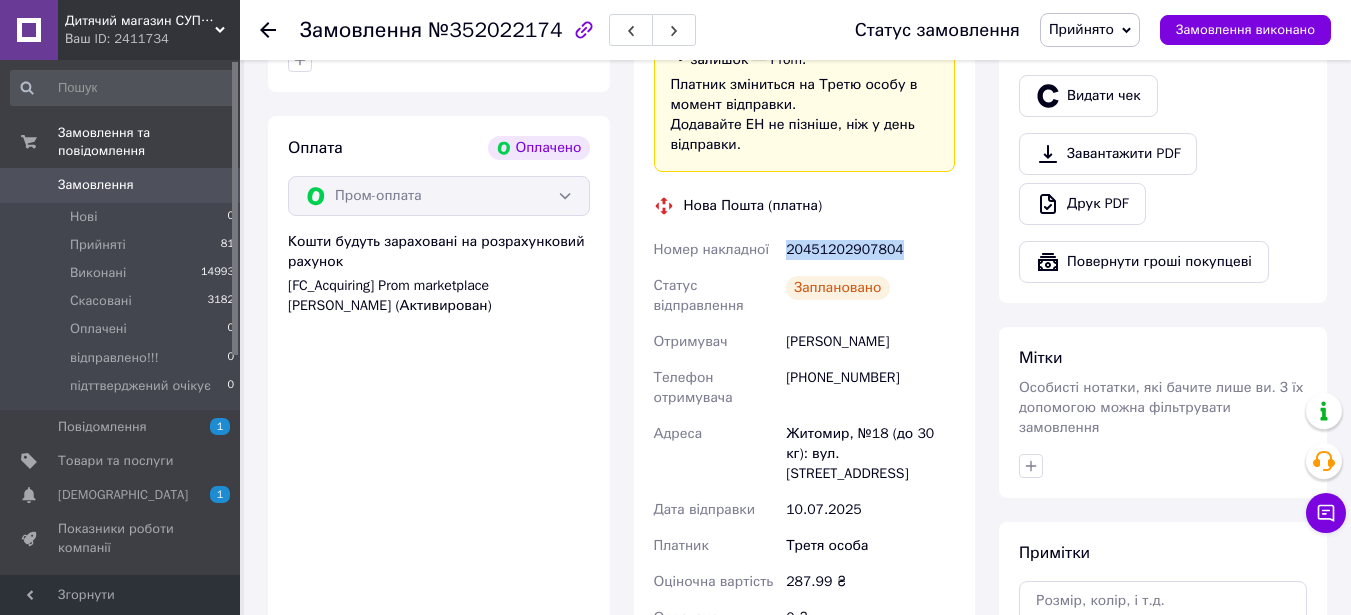 copy on "20451202907804" 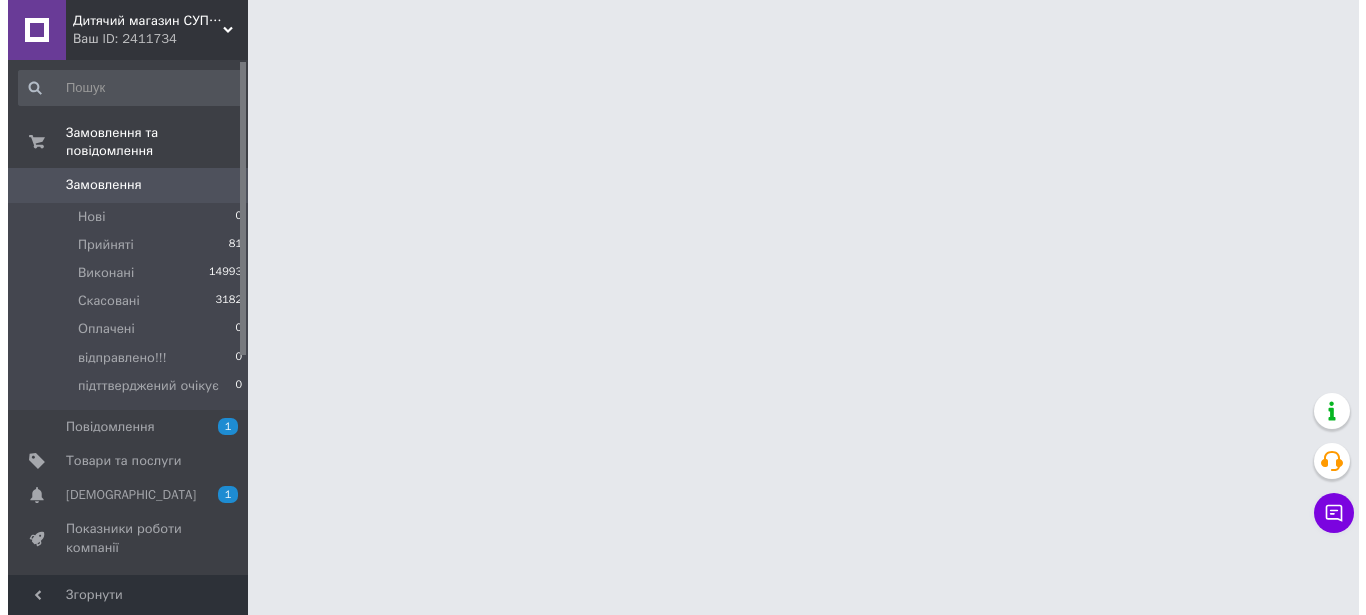 scroll, scrollTop: 0, scrollLeft: 0, axis: both 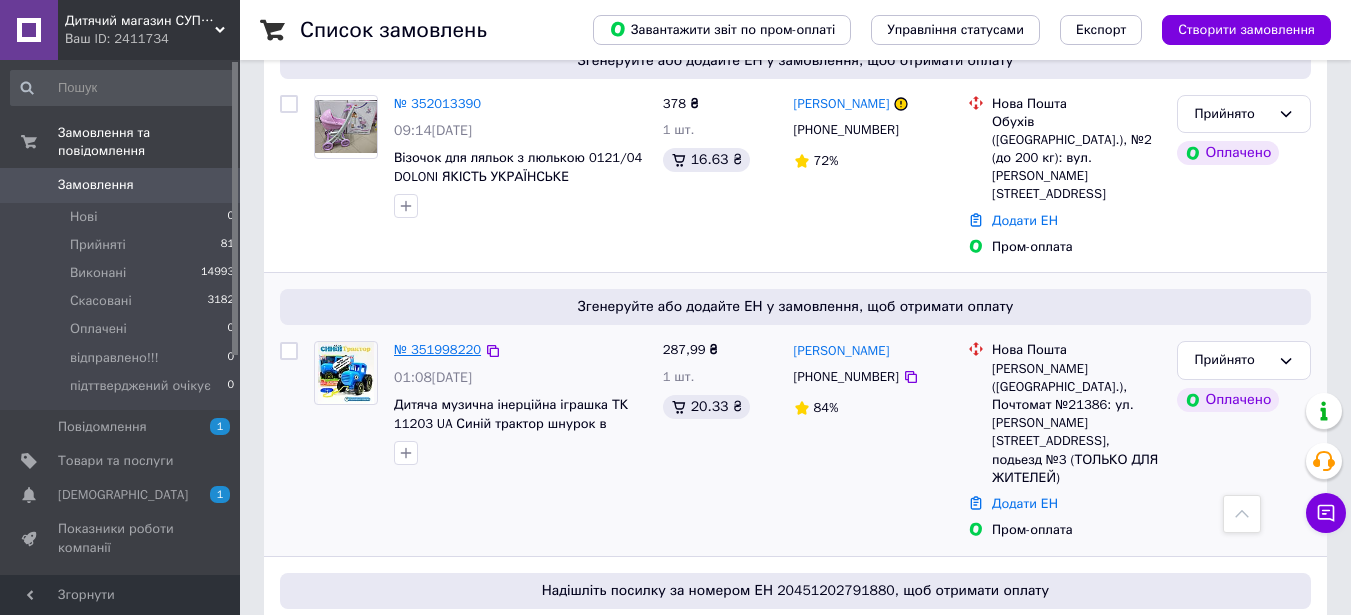 click on "№ 351998220" at bounding box center [437, 349] 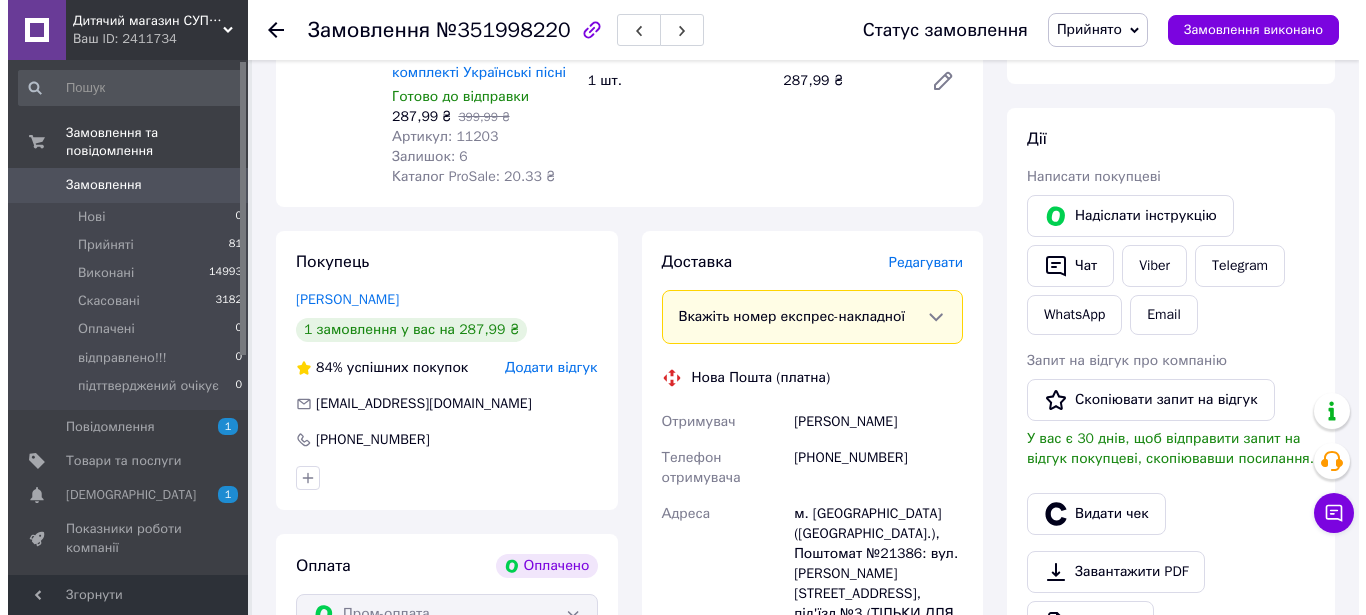 scroll, scrollTop: 313, scrollLeft: 0, axis: vertical 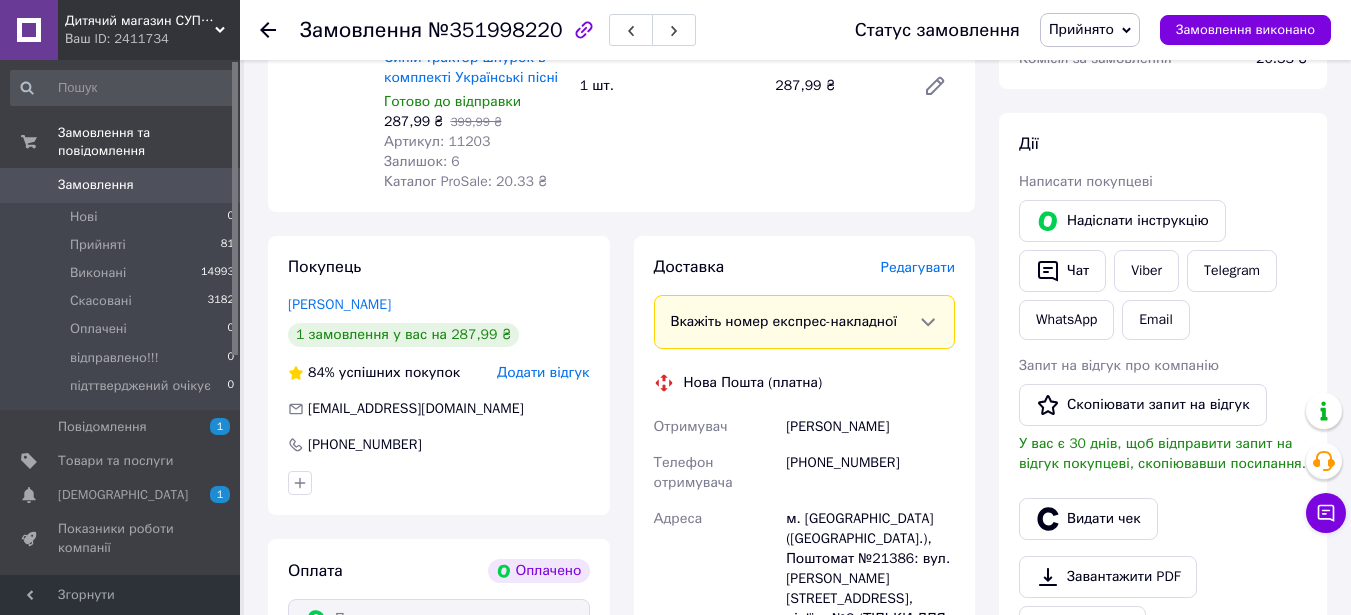 click on "Редагувати" at bounding box center (918, 267) 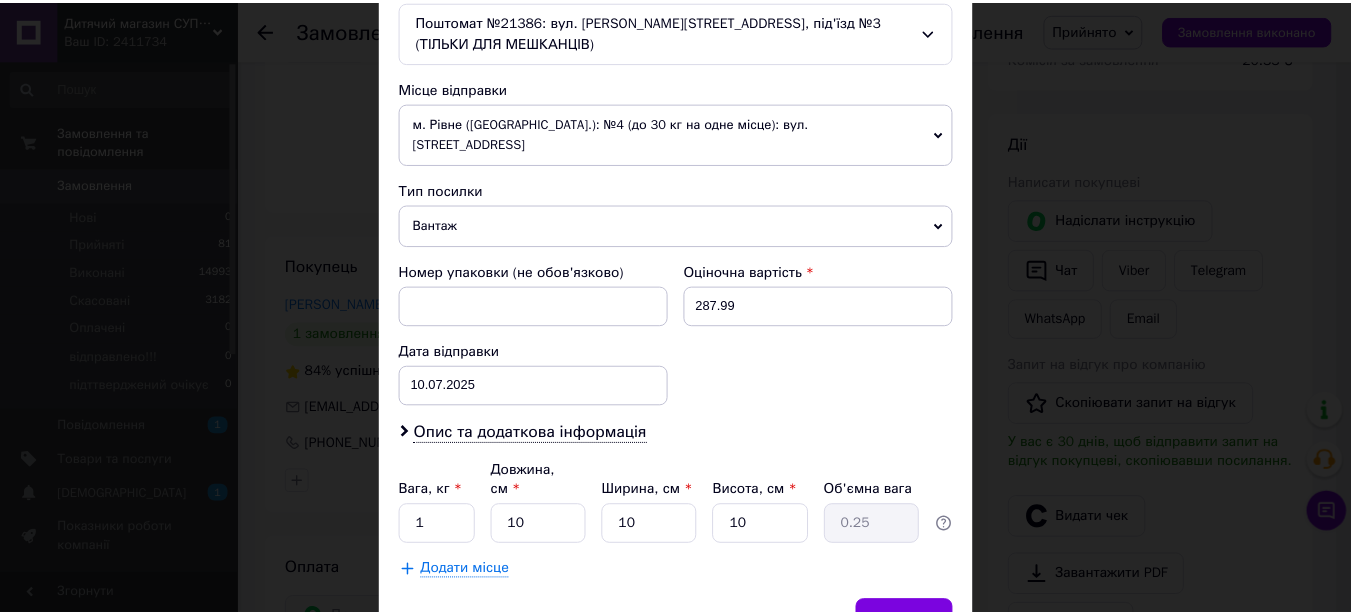 scroll, scrollTop: 735, scrollLeft: 0, axis: vertical 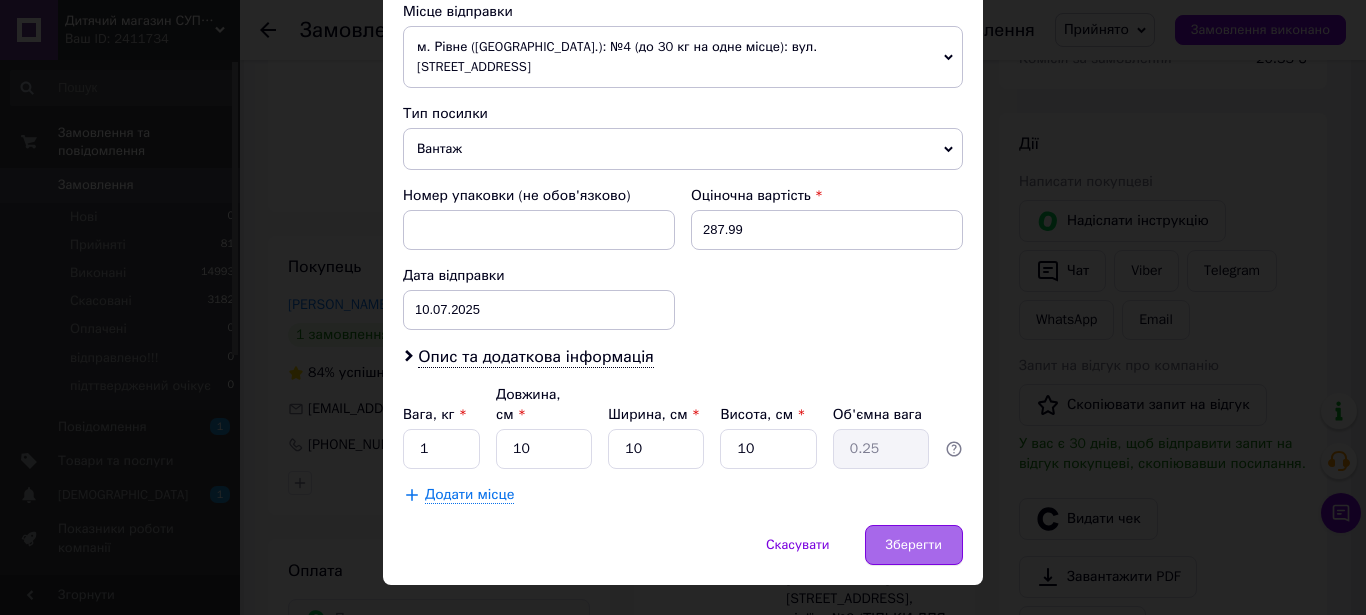 click on "Зберегти" at bounding box center (914, 545) 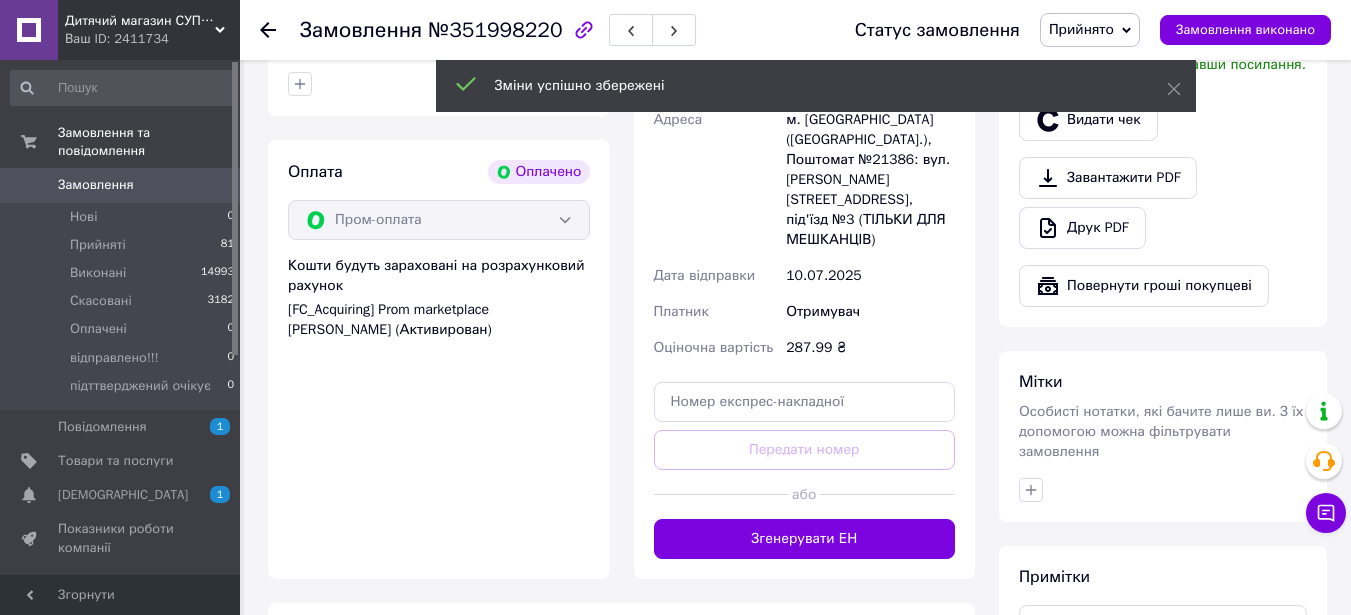 scroll, scrollTop: 713, scrollLeft: 0, axis: vertical 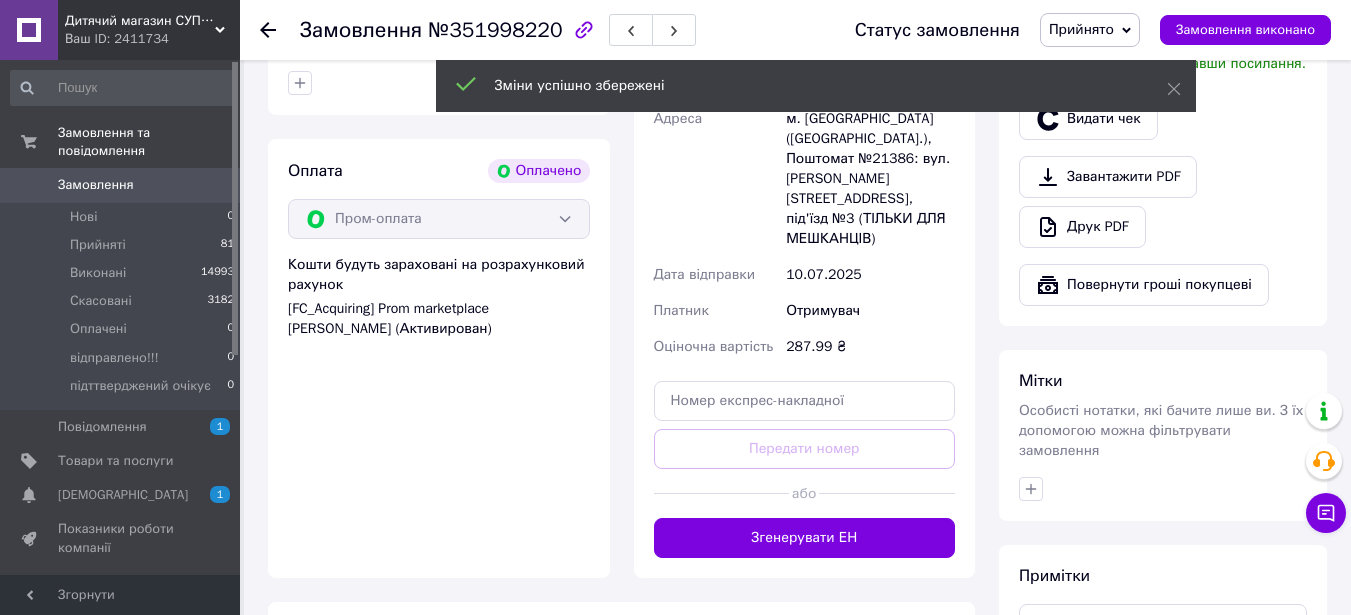 click on "Згенерувати ЕН" at bounding box center (805, 538) 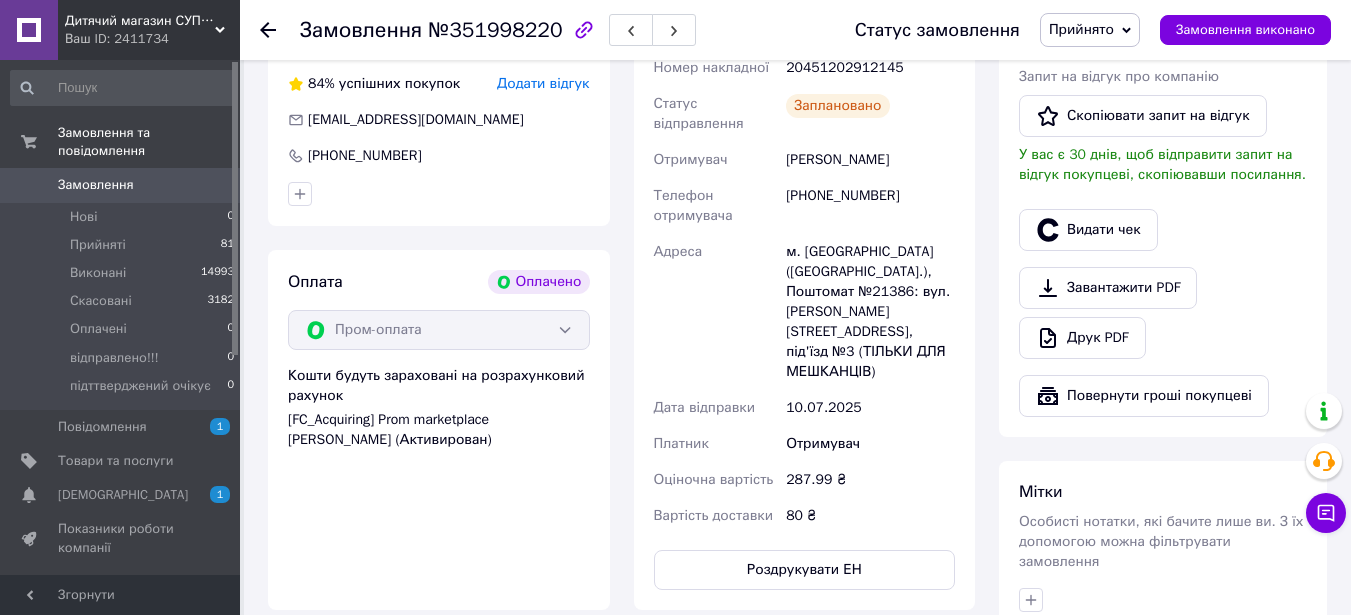 scroll, scrollTop: 413, scrollLeft: 0, axis: vertical 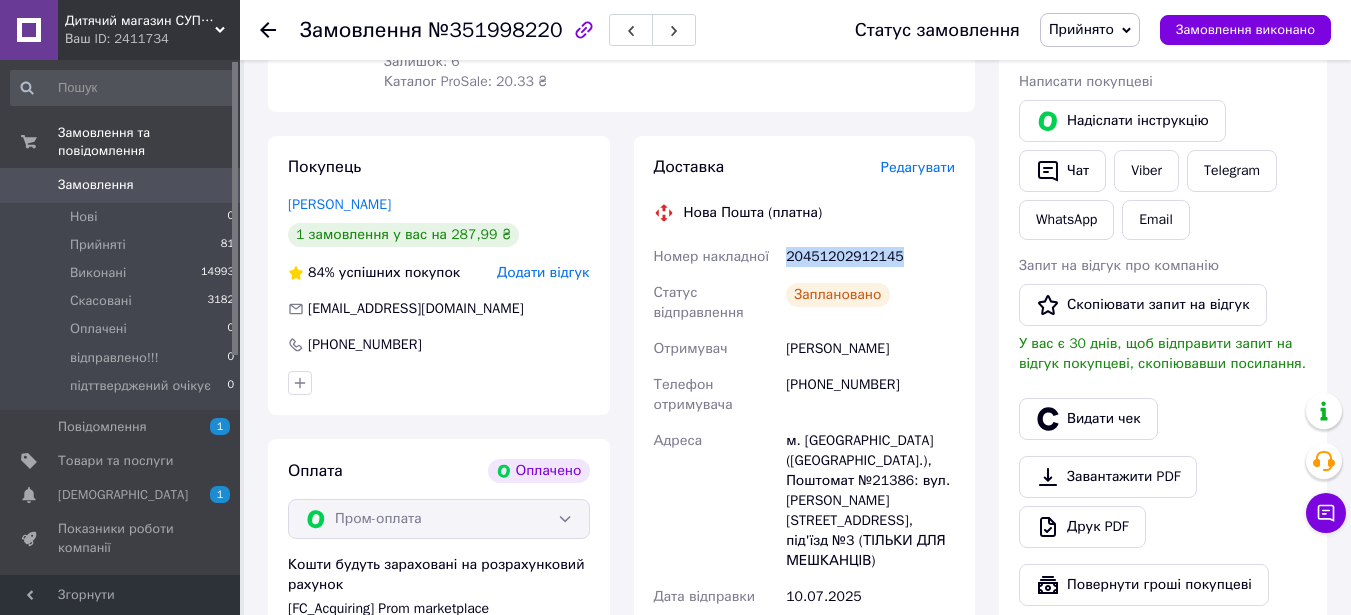 drag, startPoint x: 785, startPoint y: 264, endPoint x: 847, endPoint y: 248, distance: 64.03124 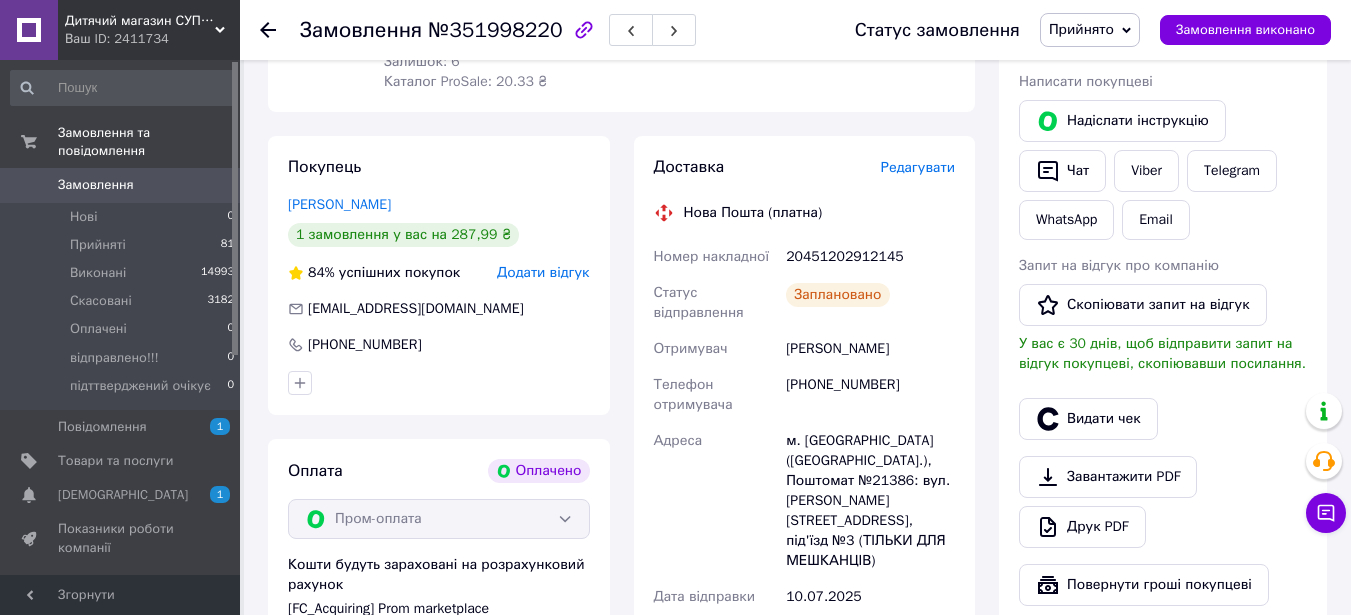 drag, startPoint x: 842, startPoint y: 246, endPoint x: 910, endPoint y: 251, distance: 68.18358 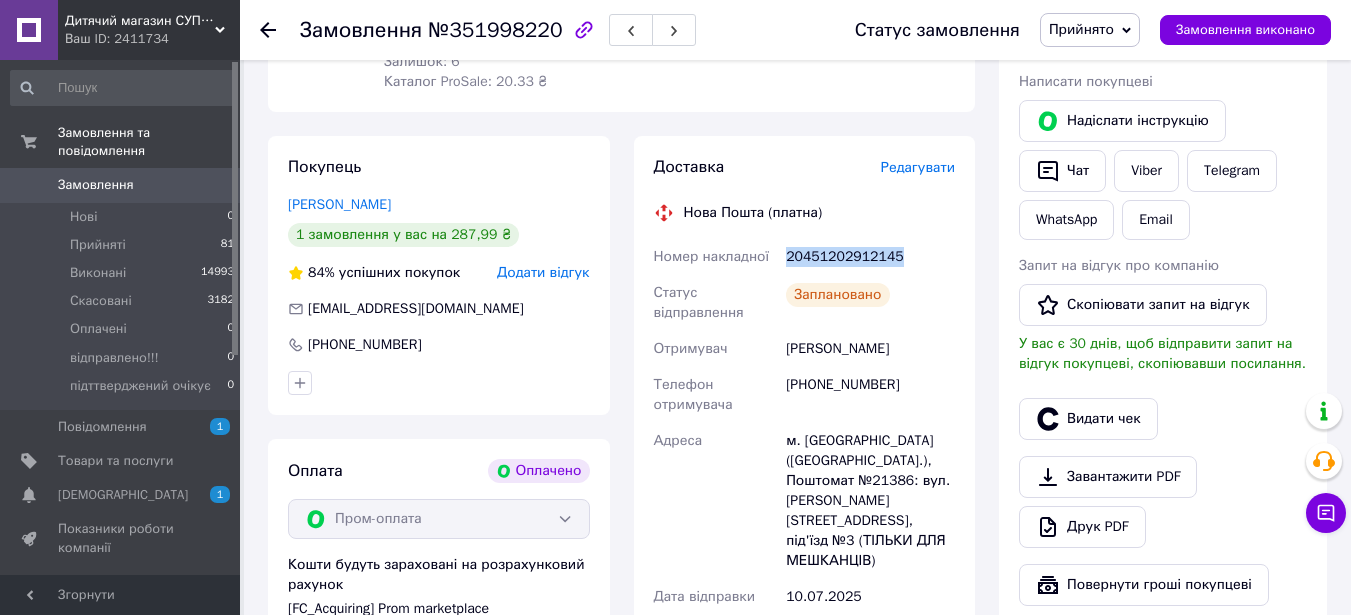 drag, startPoint x: 910, startPoint y: 251, endPoint x: 787, endPoint y: 257, distance: 123.146255 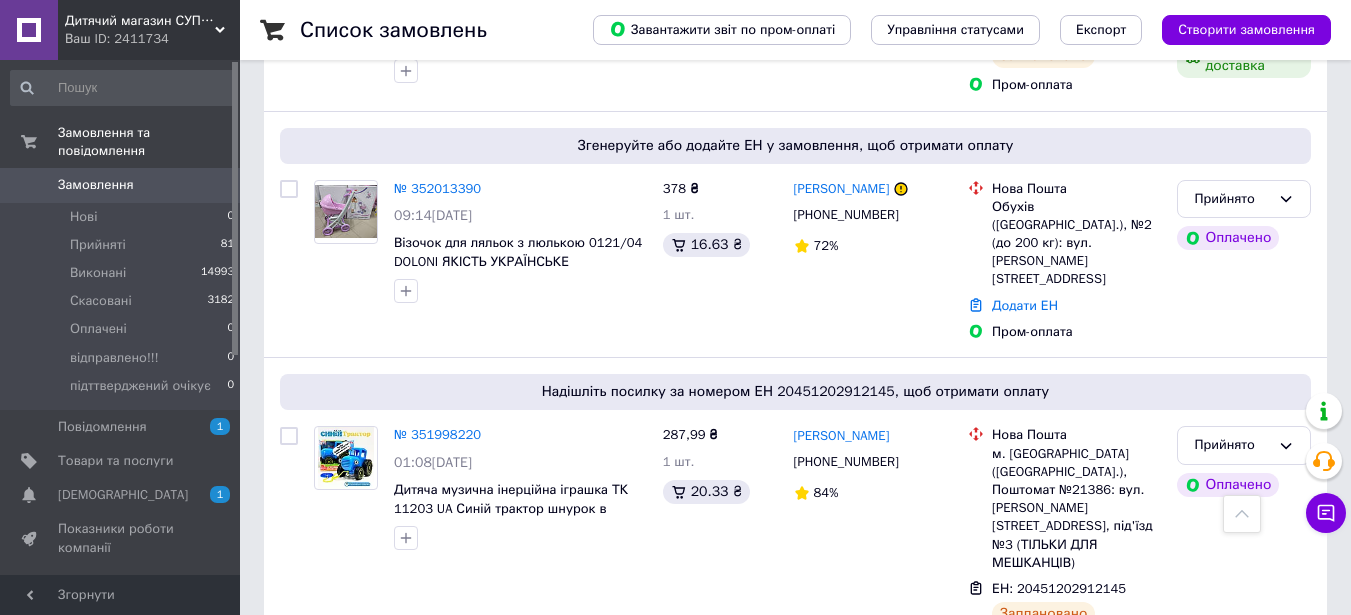 scroll, scrollTop: 861, scrollLeft: 0, axis: vertical 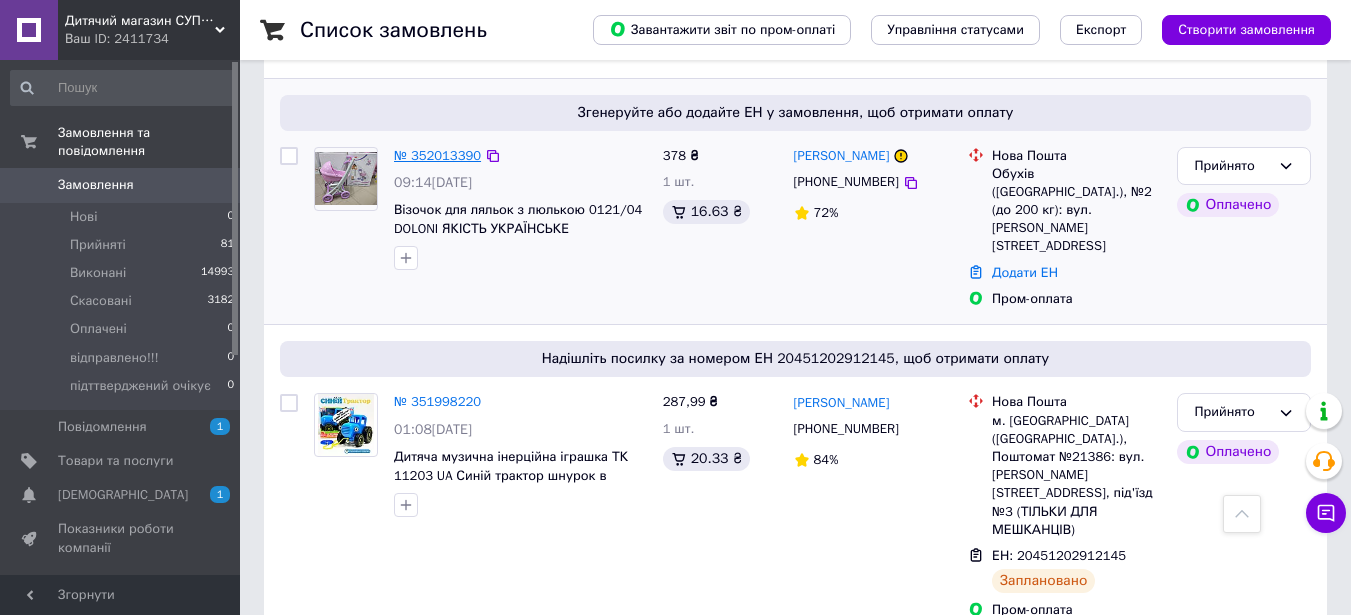 click on "№ 352013390" at bounding box center (437, 155) 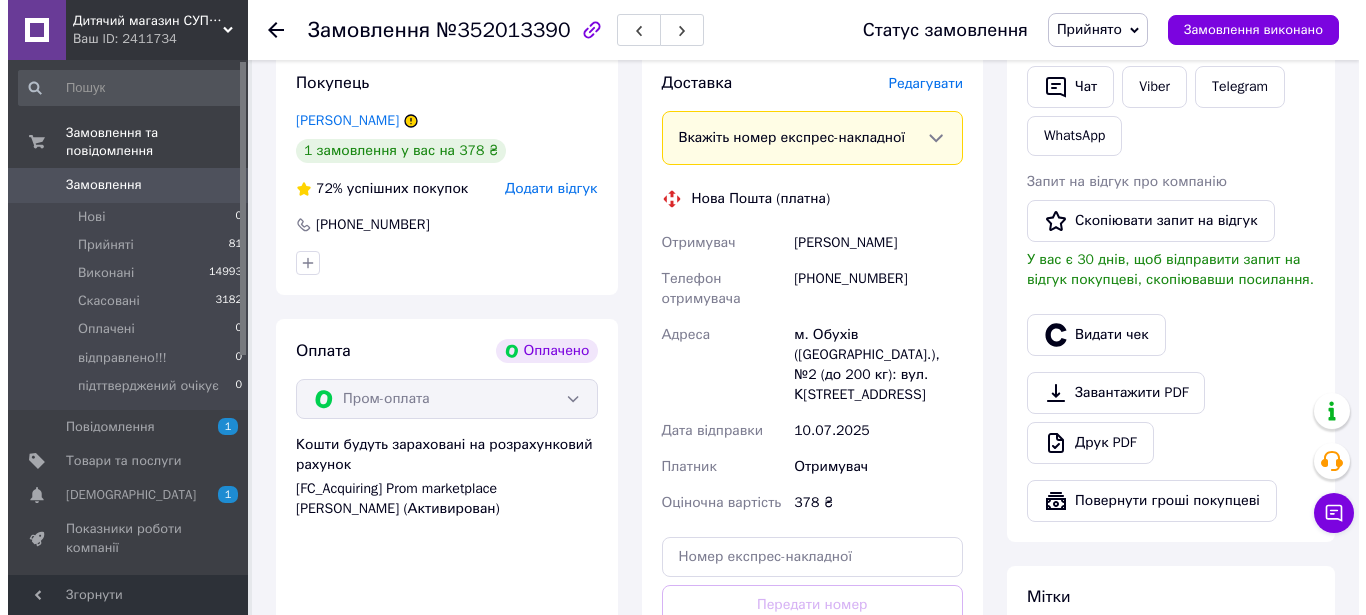 scroll, scrollTop: 461, scrollLeft: 0, axis: vertical 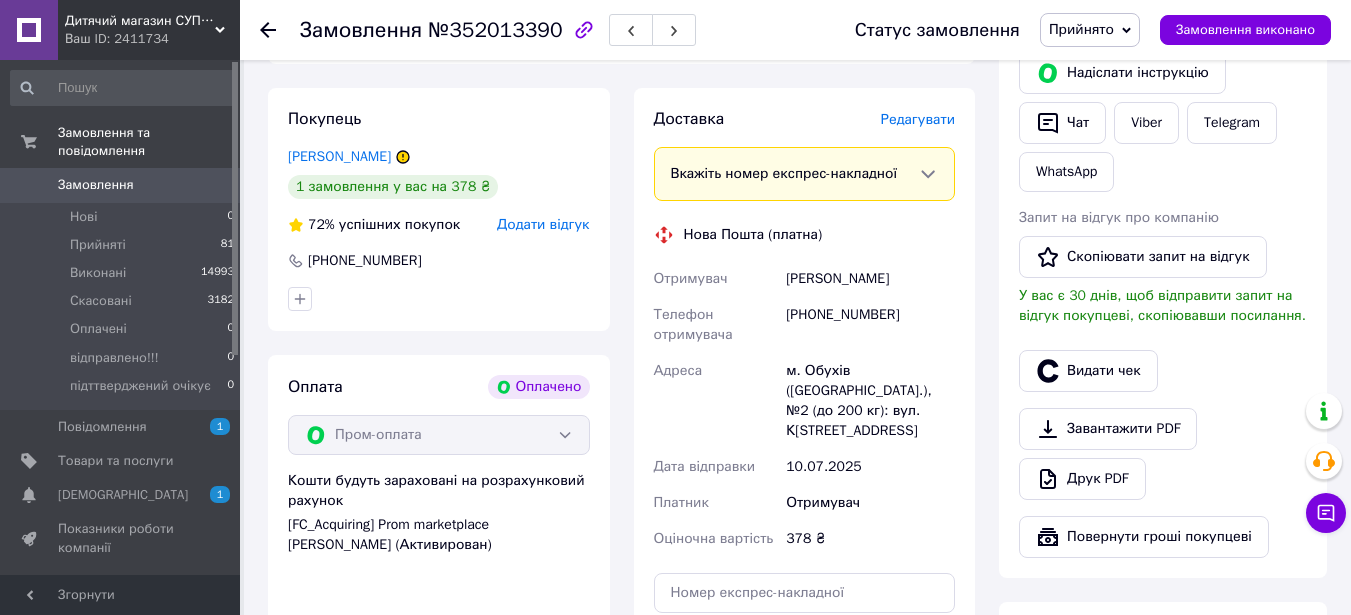 click on "Редагувати" at bounding box center (918, 119) 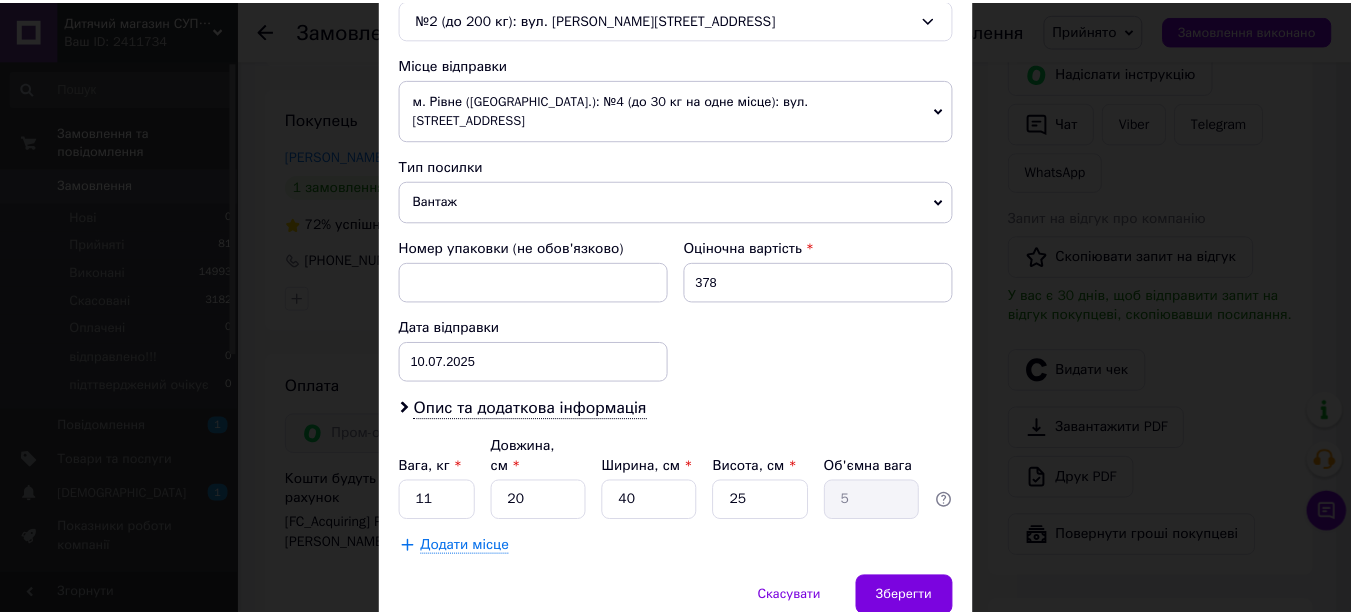 scroll, scrollTop: 713, scrollLeft: 0, axis: vertical 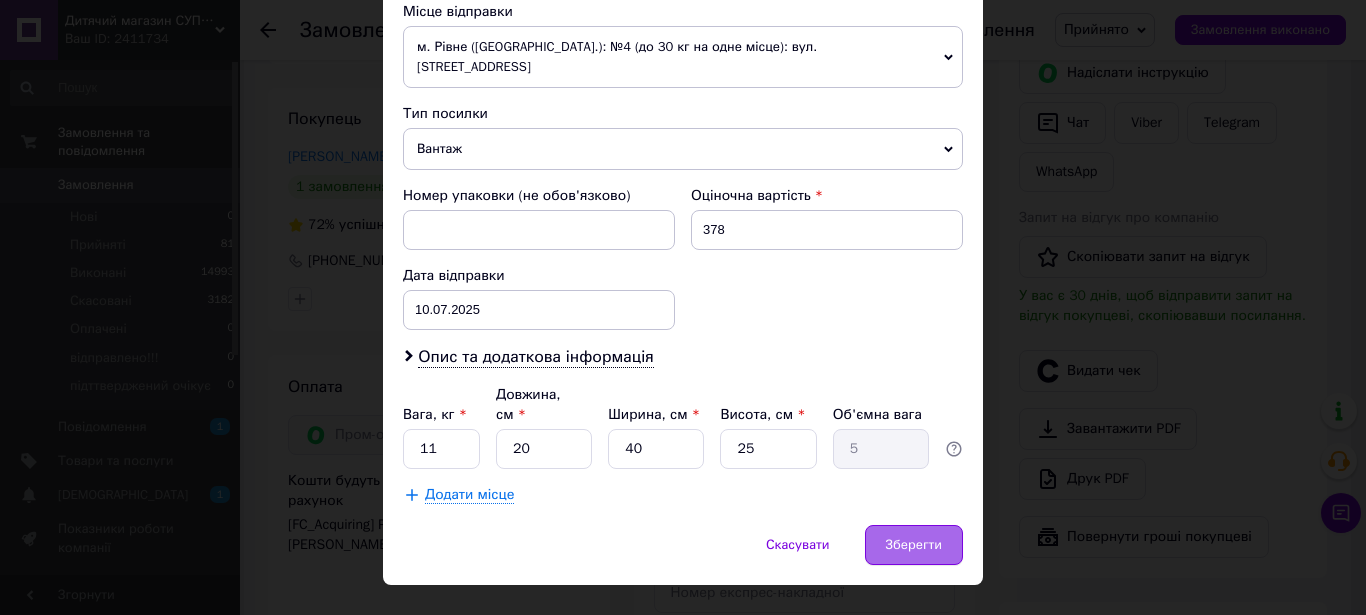 click on "Зберегти" at bounding box center (914, 545) 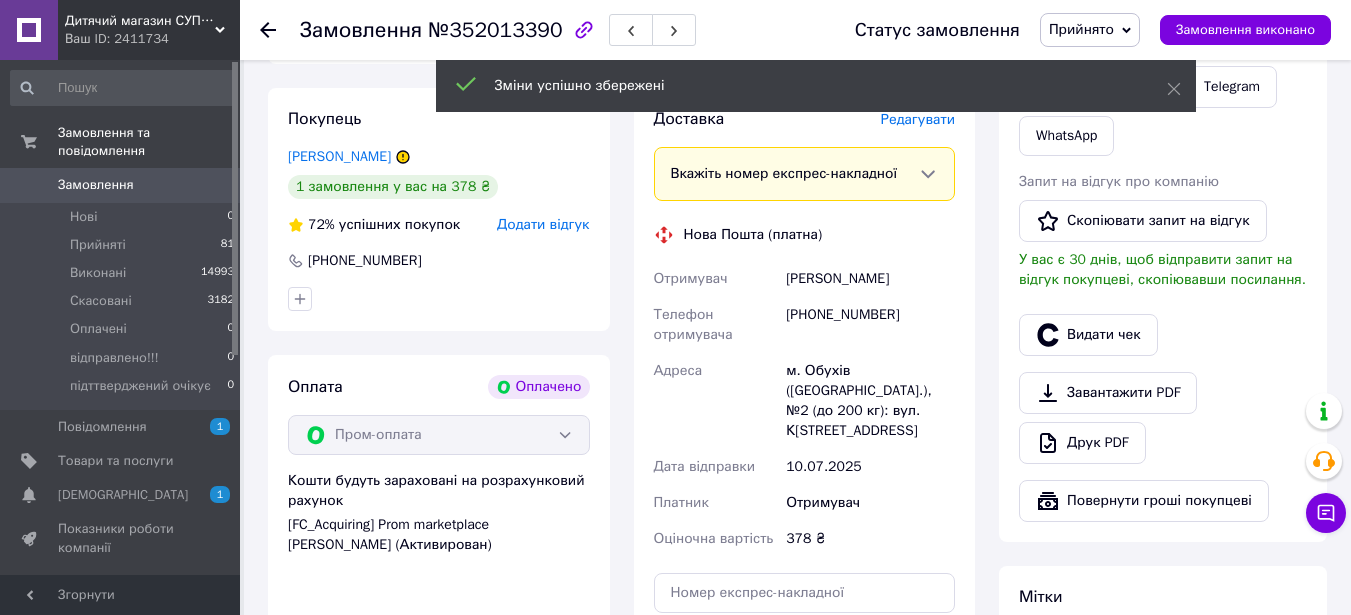 scroll, scrollTop: 761, scrollLeft: 0, axis: vertical 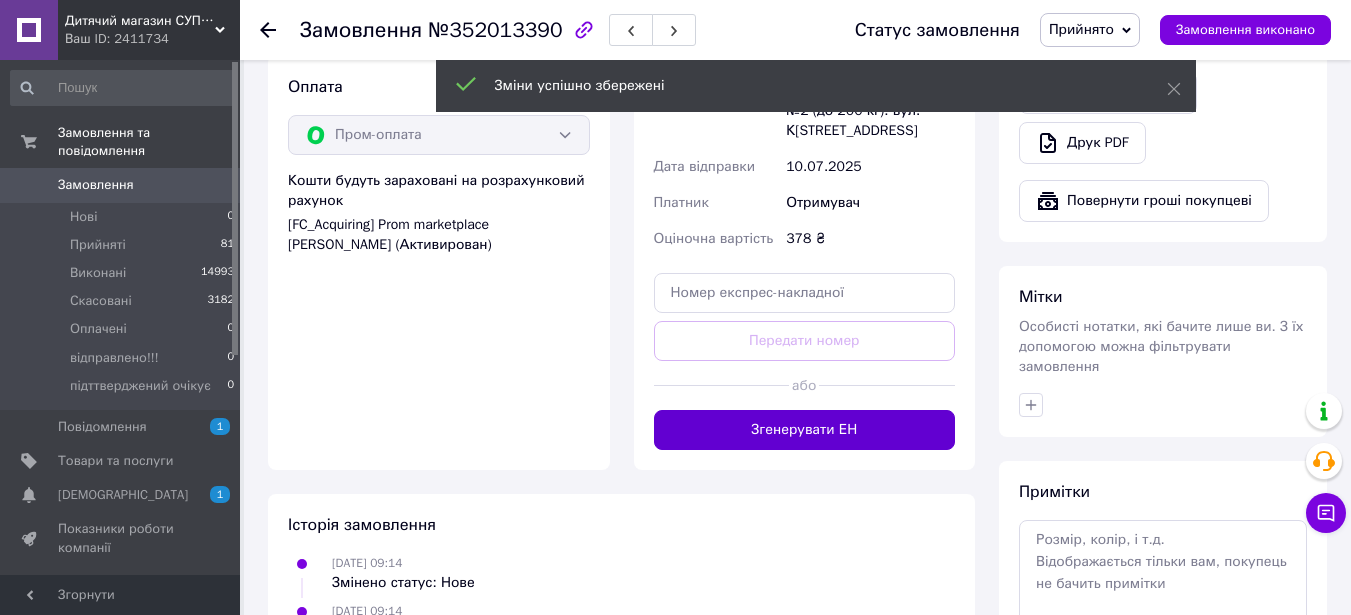 click on "Згенерувати ЕН" at bounding box center (805, 430) 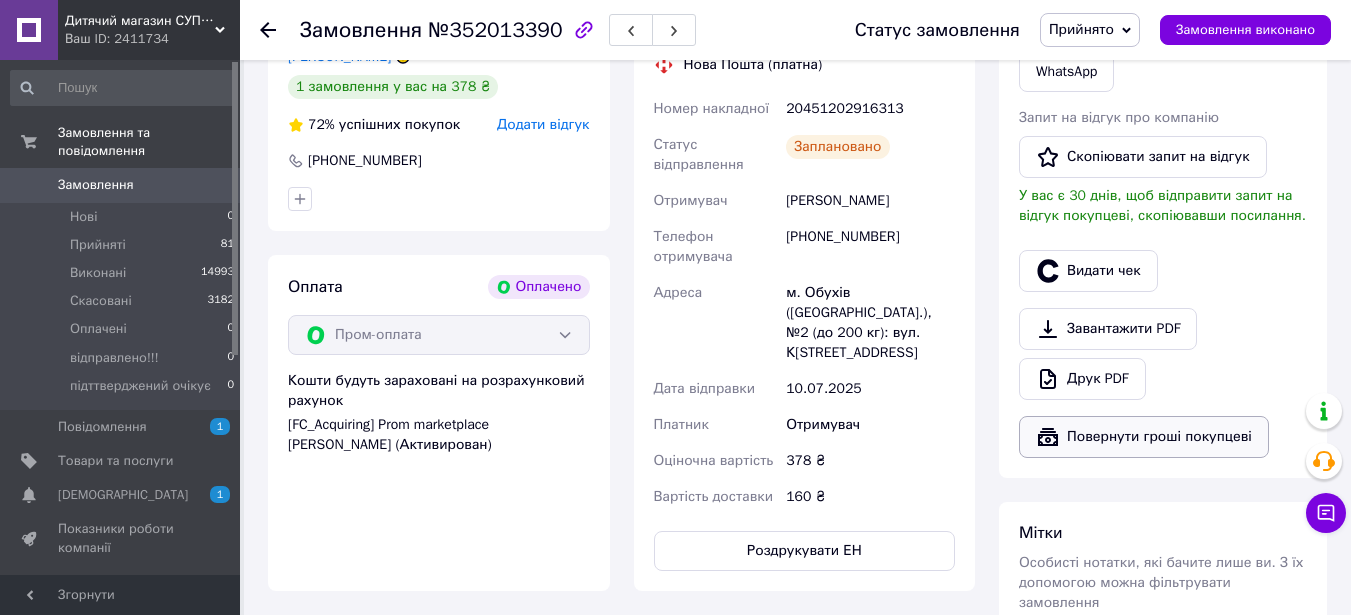 scroll, scrollTop: 461, scrollLeft: 0, axis: vertical 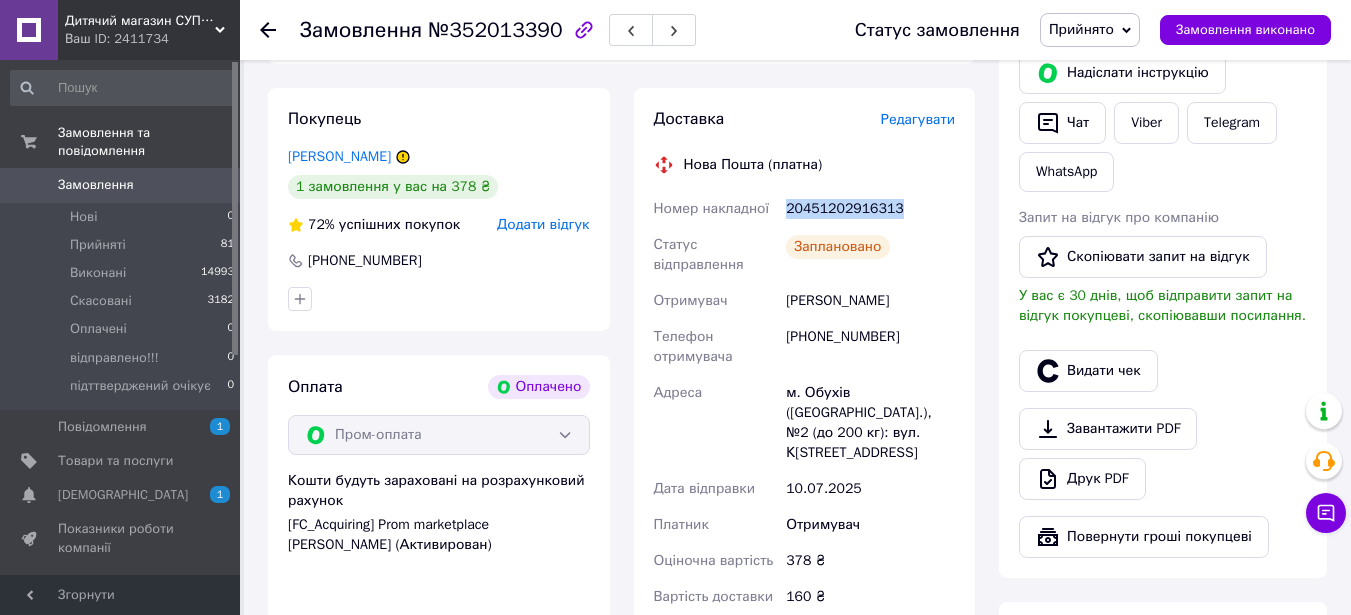 click on "Номер накладної 20451202916313 Статус відправлення Заплановано Отримувач Симканич Марія Телефон отримувача +380970381832 Адреса м. Обухів (Київська обл.), №2 (до 200 кг): вул. Каштанова, 7 Дата відправки 10.07.2025 Платник Отримувач Оціночна вартість 378 ₴ Вартість доставки 160 ₴" at bounding box center [805, 403] 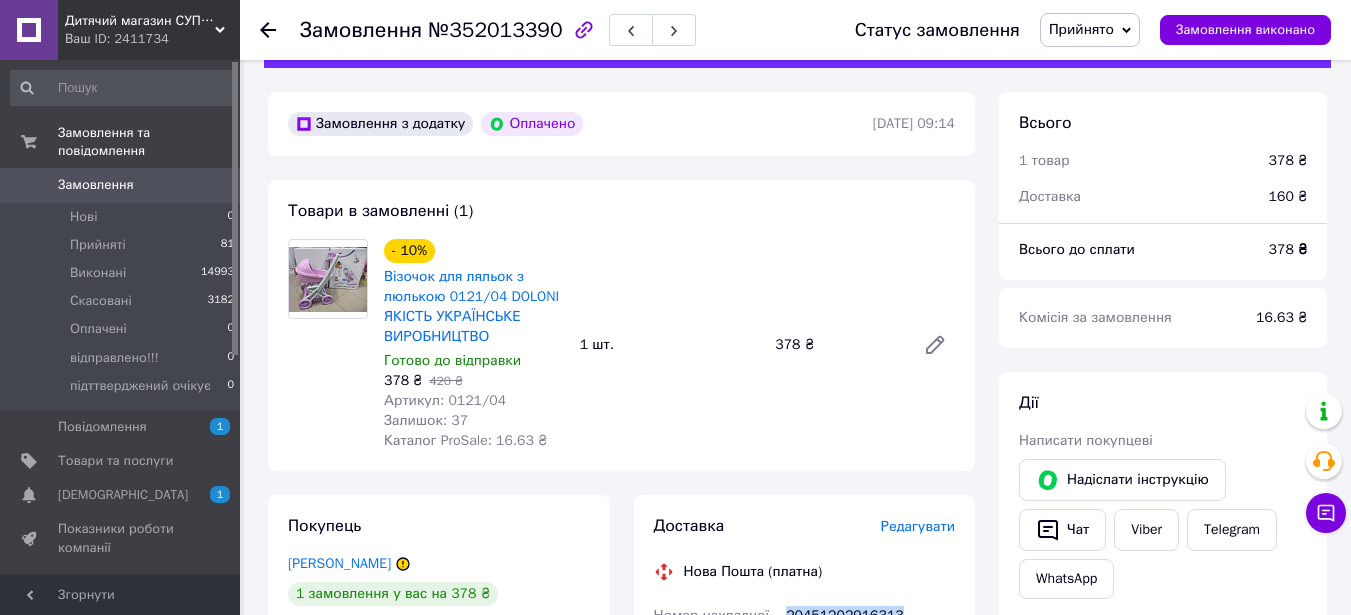 scroll, scrollTop: 0, scrollLeft: 0, axis: both 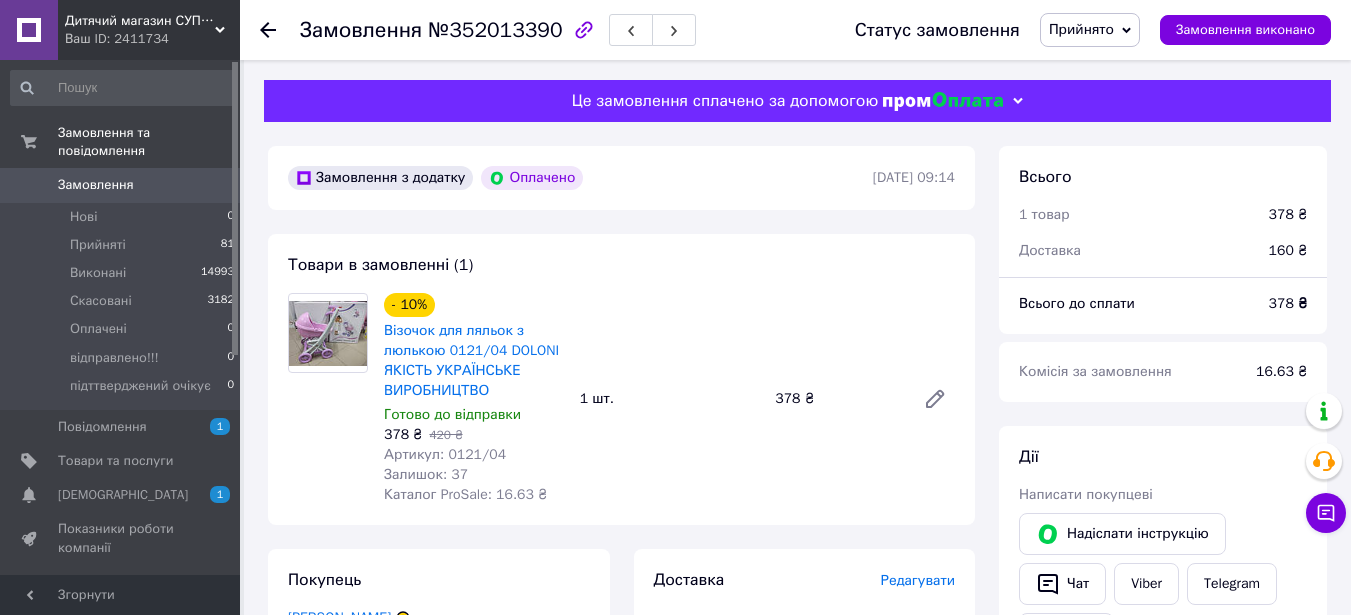 click on "Замовлення" at bounding box center [121, 185] 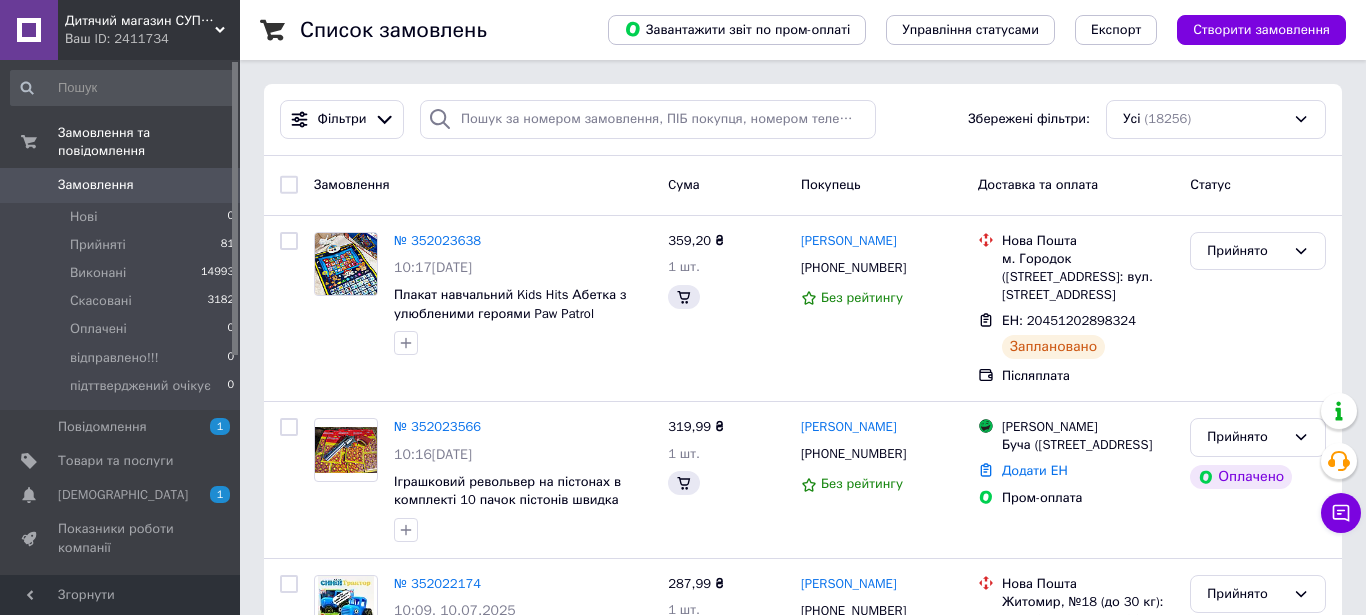 click on "Ваш ID: 2411734" at bounding box center (152, 39) 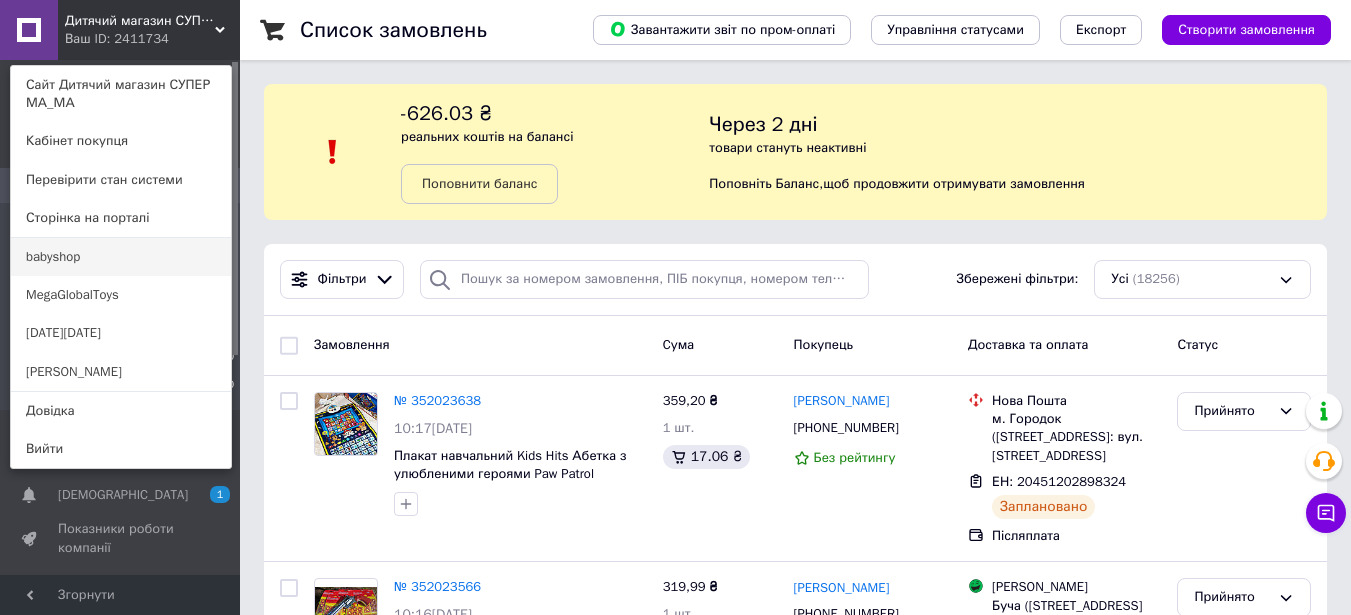 click on "babyshop" at bounding box center (121, 257) 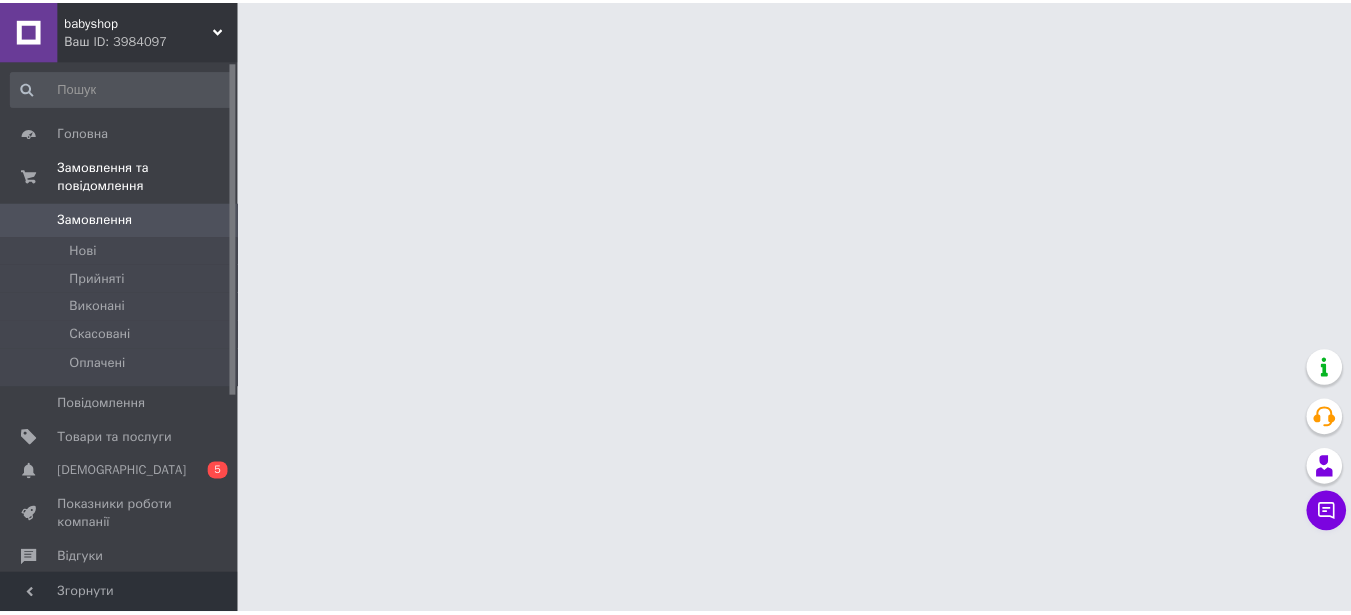 scroll, scrollTop: 0, scrollLeft: 0, axis: both 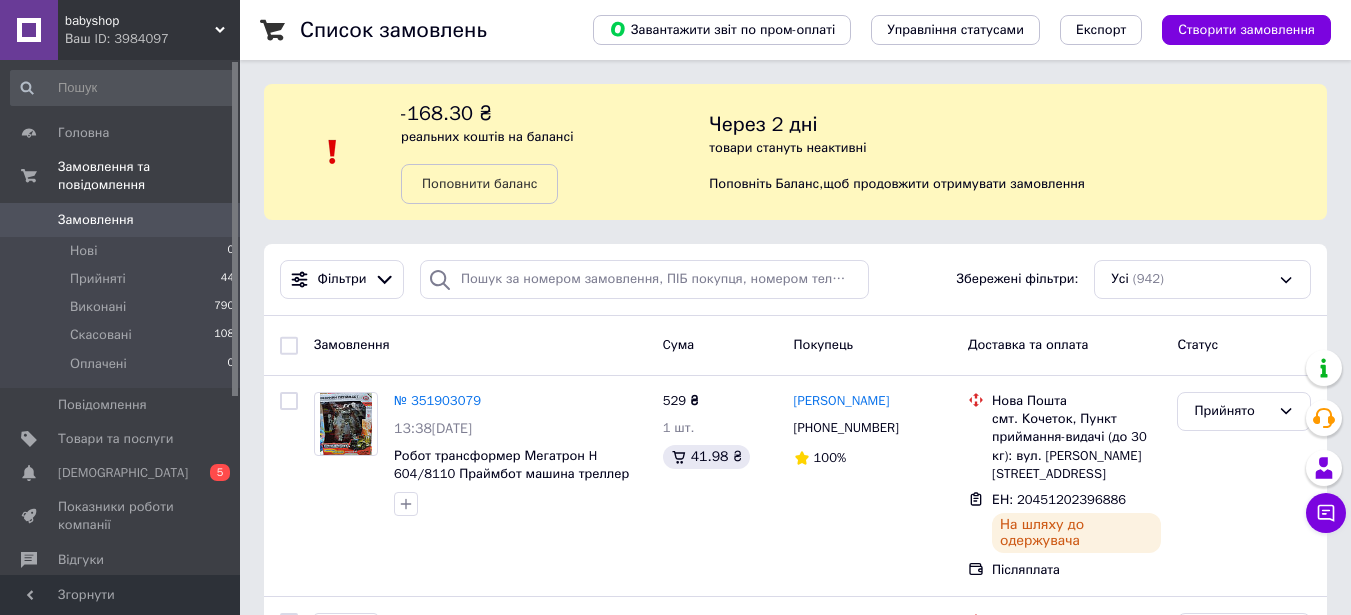 click on "Ваш ID: 3984097" at bounding box center (152, 39) 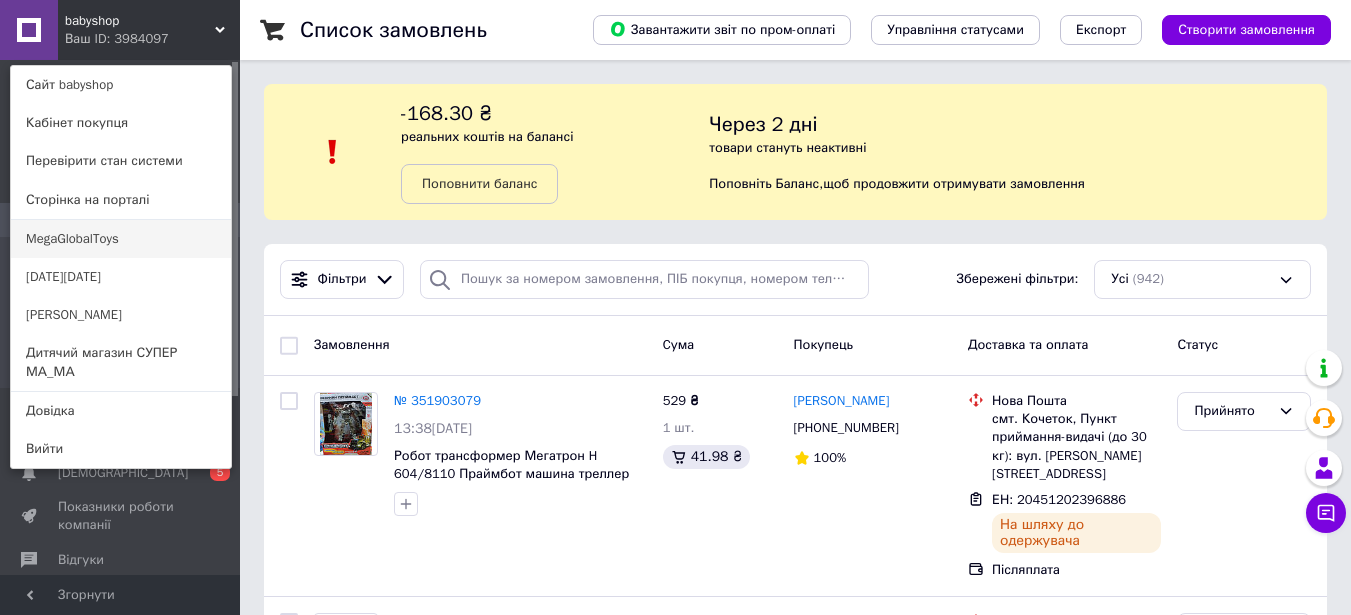 click on "MegaGlobalToys" at bounding box center (121, 239) 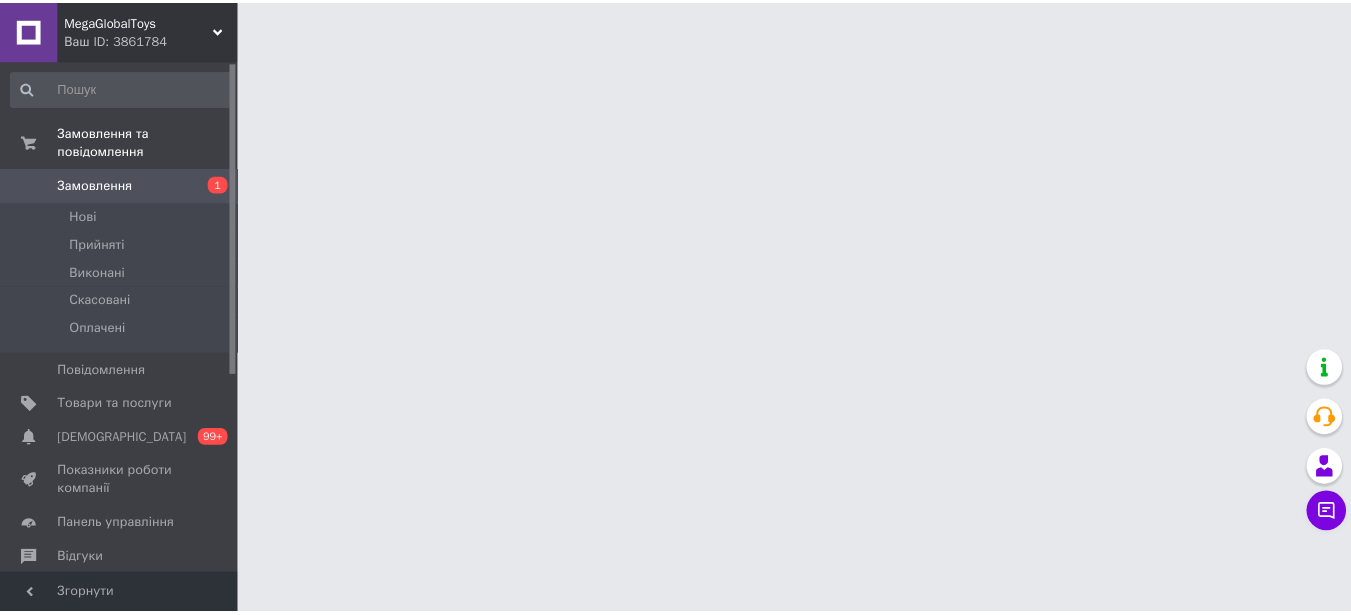 scroll, scrollTop: 0, scrollLeft: 0, axis: both 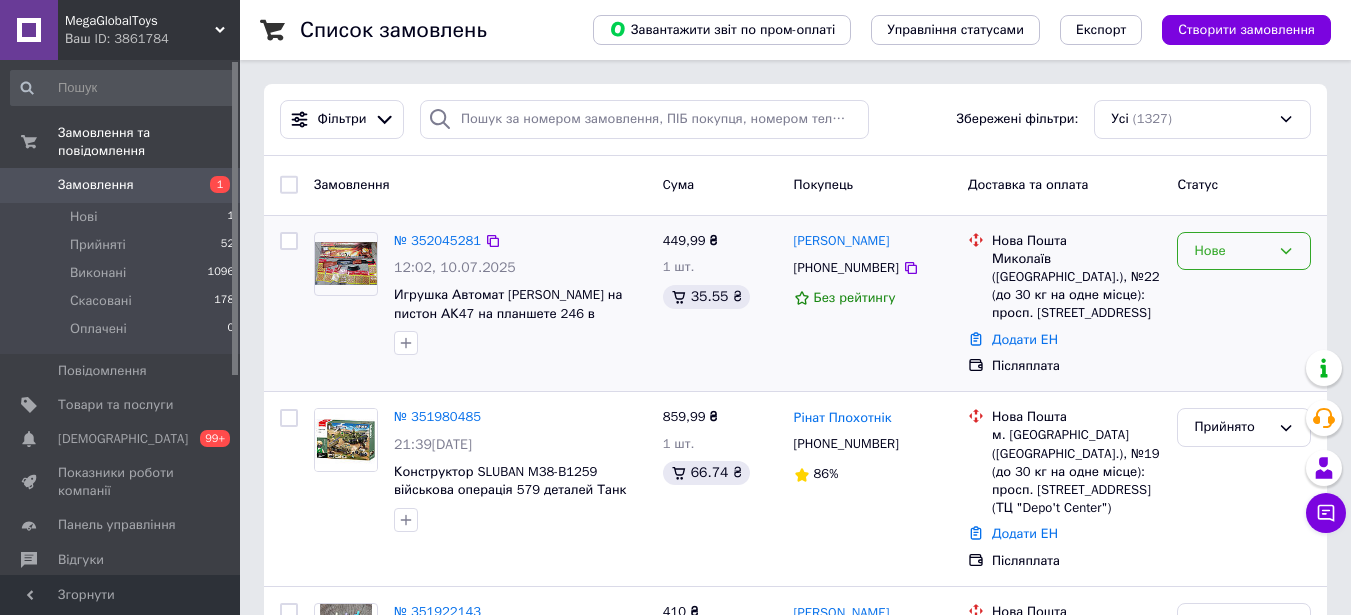 click on "Нове" at bounding box center (1232, 251) 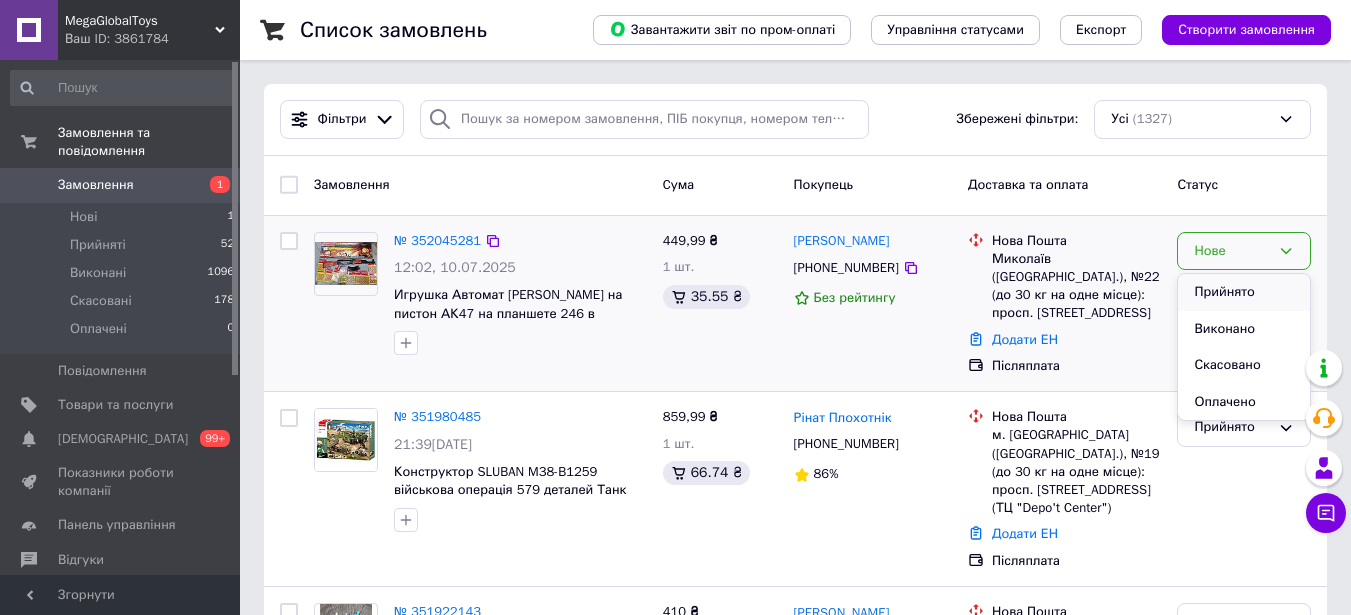 click on "Прийнято" at bounding box center [1244, 292] 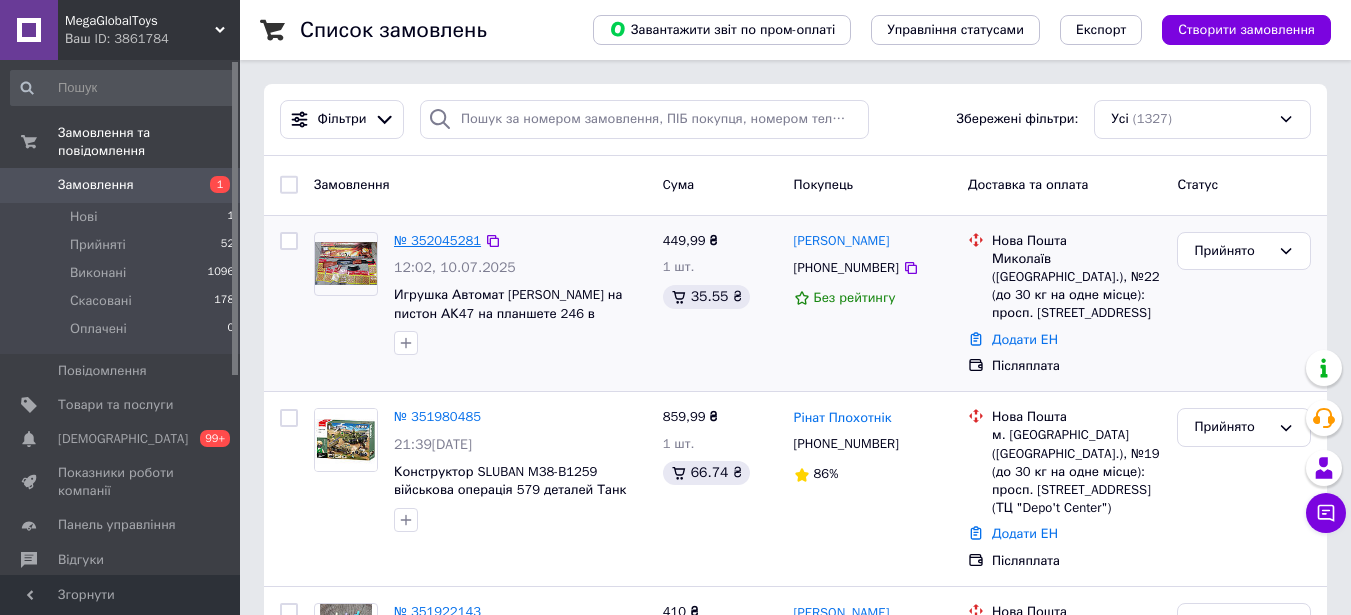 click on "№ 352045281" at bounding box center [437, 240] 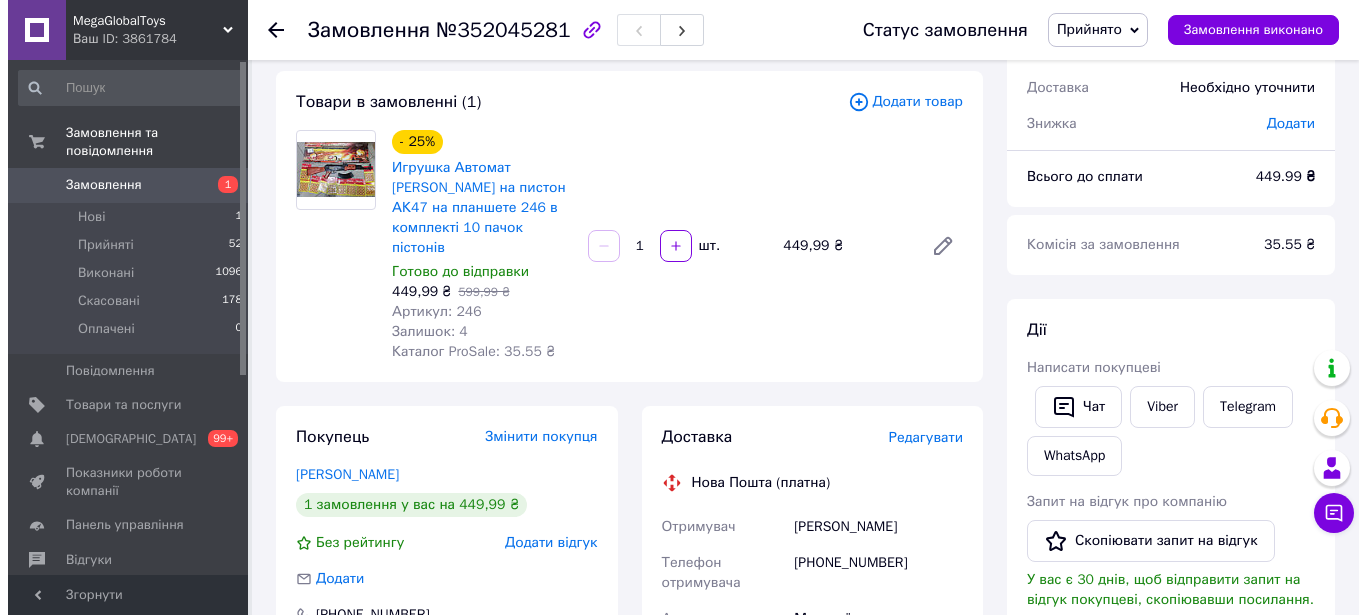 scroll, scrollTop: 400, scrollLeft: 0, axis: vertical 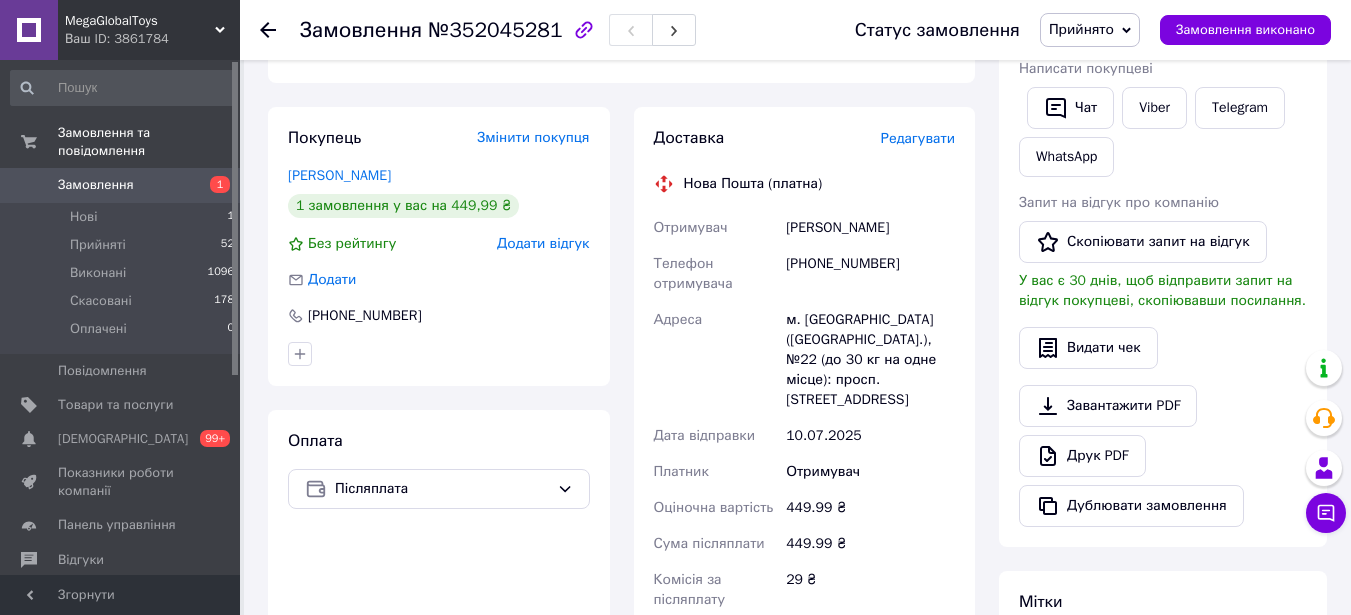 click on "Редагувати" at bounding box center [918, 138] 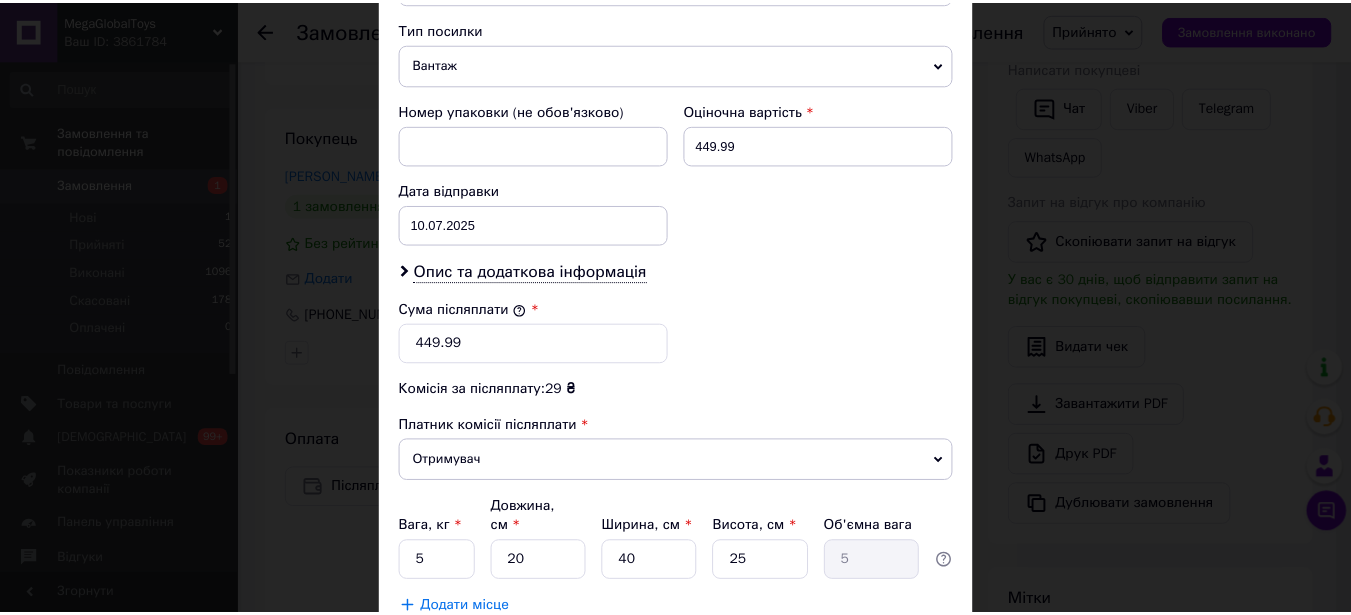 scroll, scrollTop: 911, scrollLeft: 0, axis: vertical 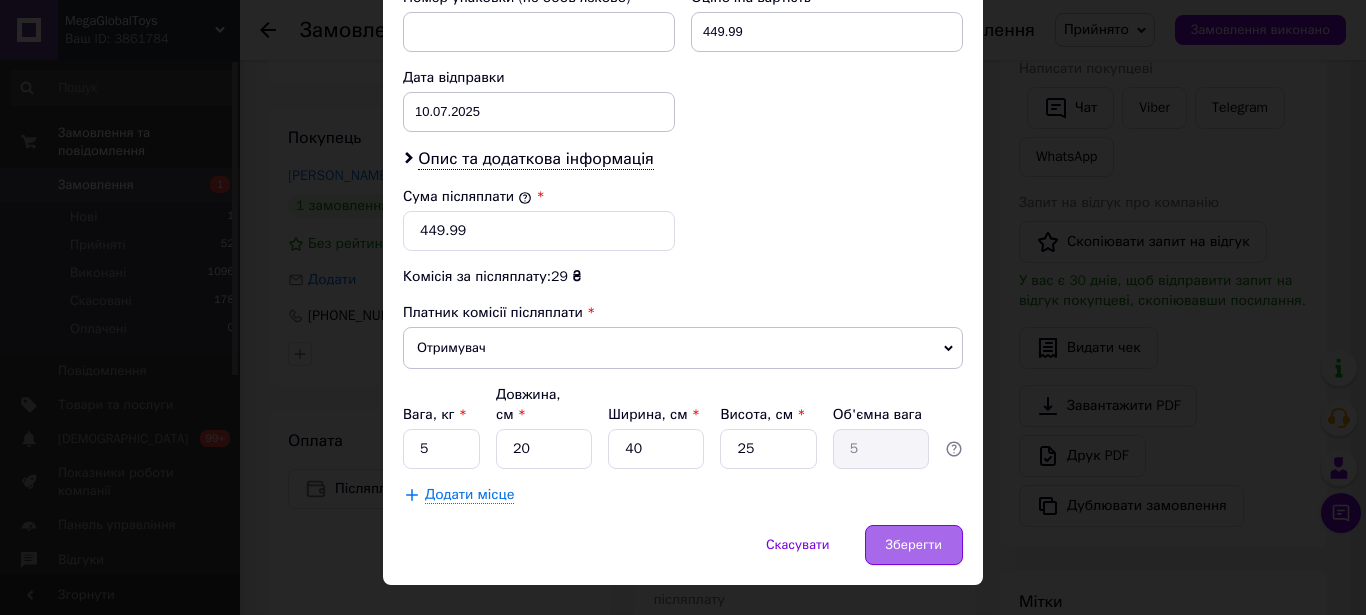 click on "Зберегти" at bounding box center (914, 545) 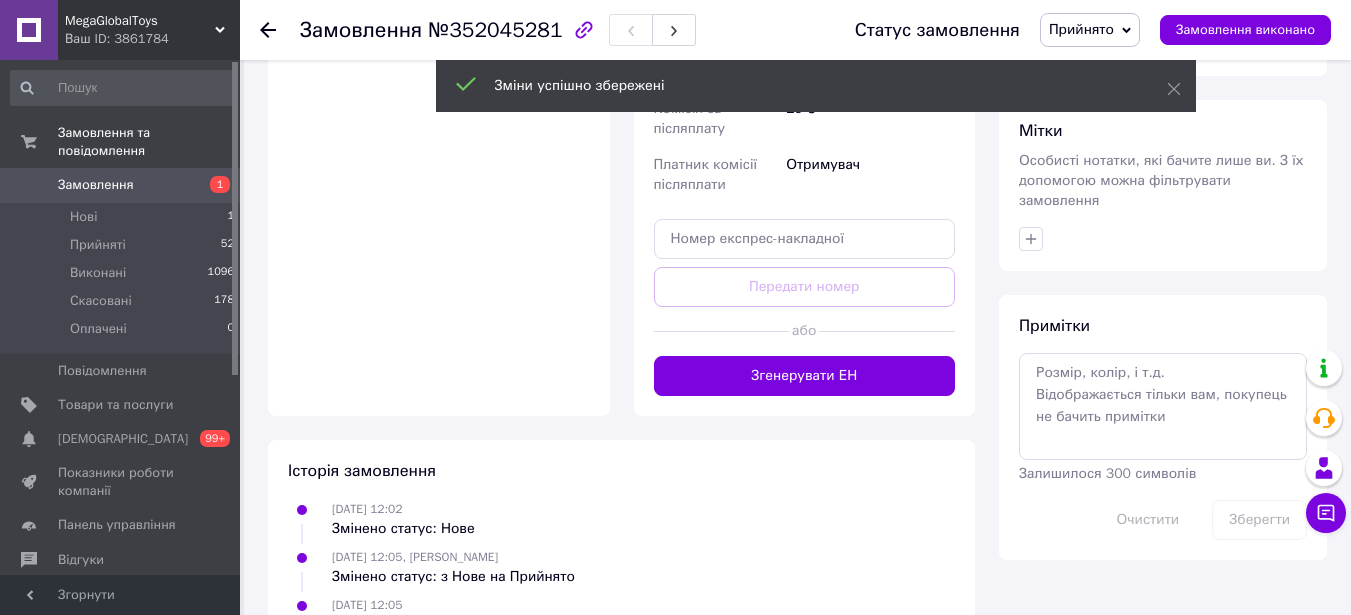 scroll, scrollTop: 900, scrollLeft: 0, axis: vertical 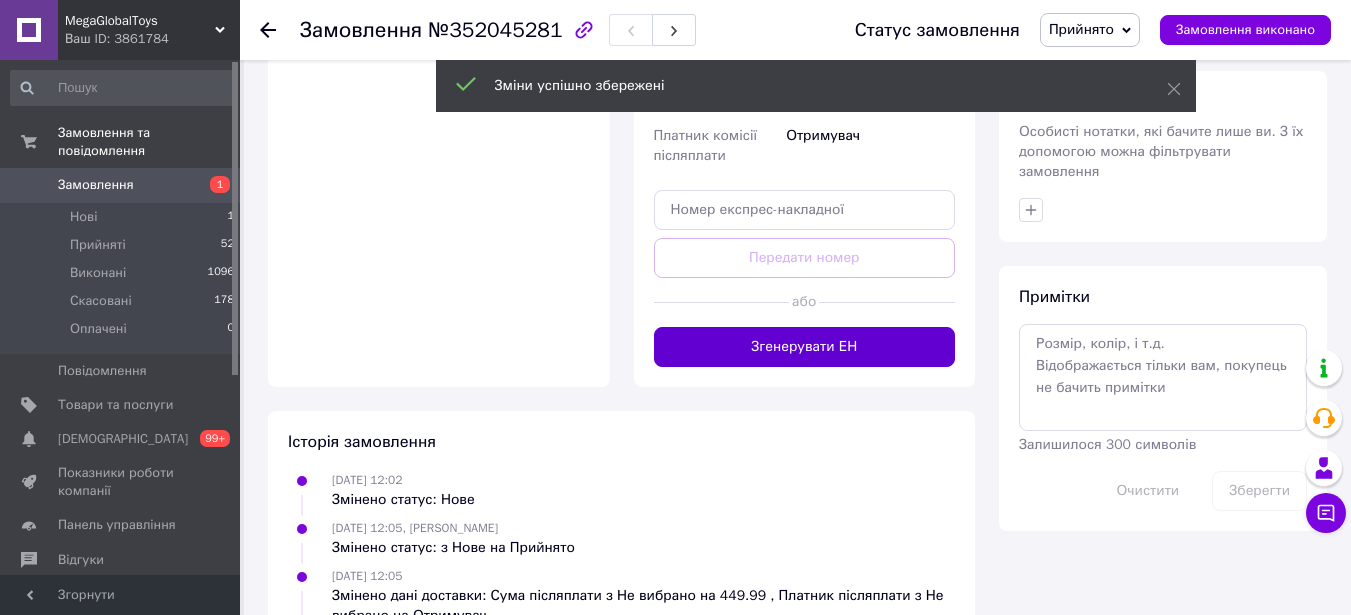 click on "Згенерувати ЕН" at bounding box center [805, 347] 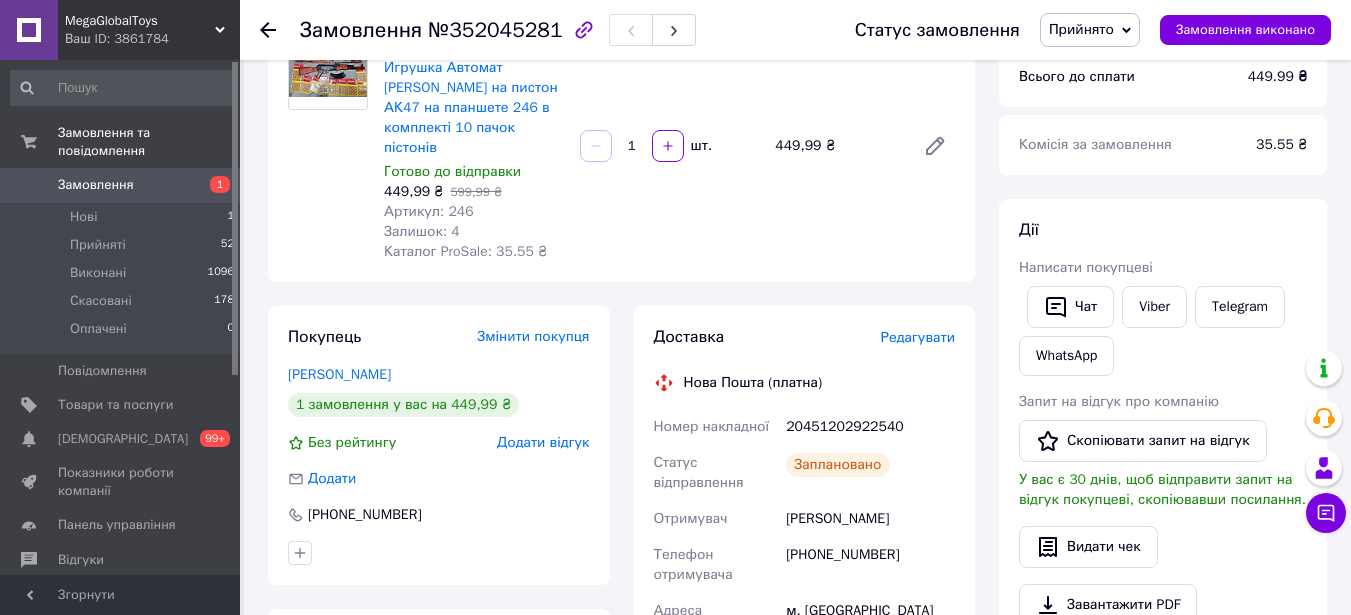 scroll, scrollTop: 200, scrollLeft: 0, axis: vertical 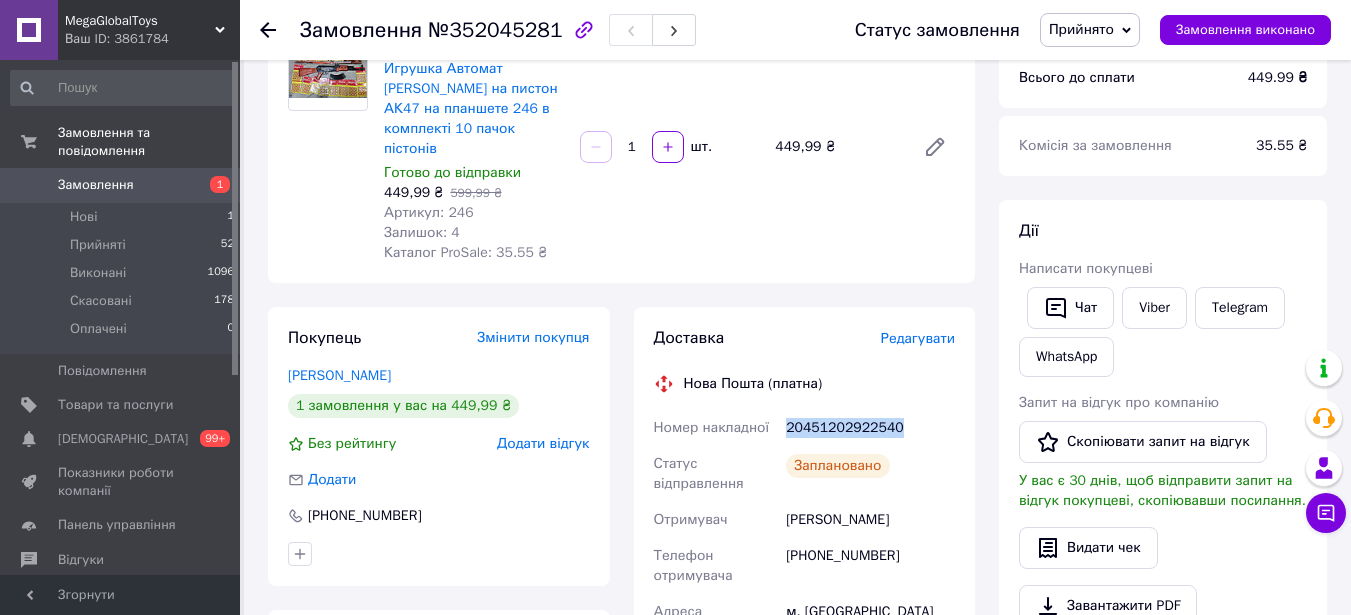 drag, startPoint x: 786, startPoint y: 409, endPoint x: 927, endPoint y: 407, distance: 141.01419 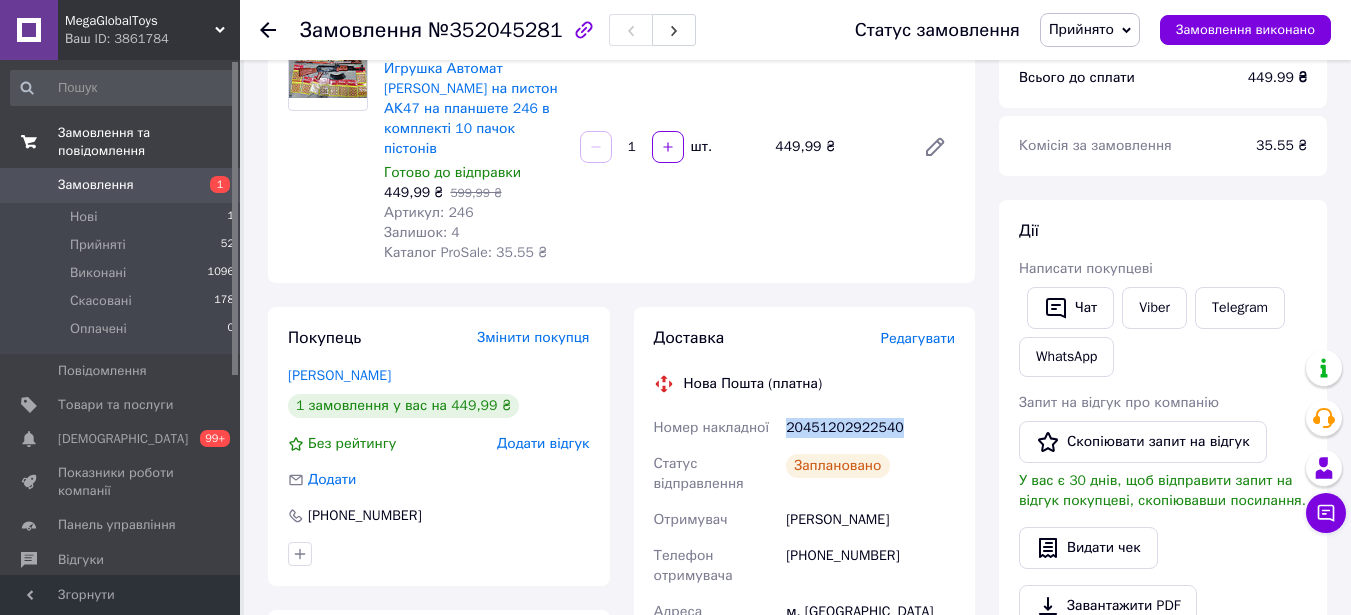 scroll, scrollTop: 0, scrollLeft: 0, axis: both 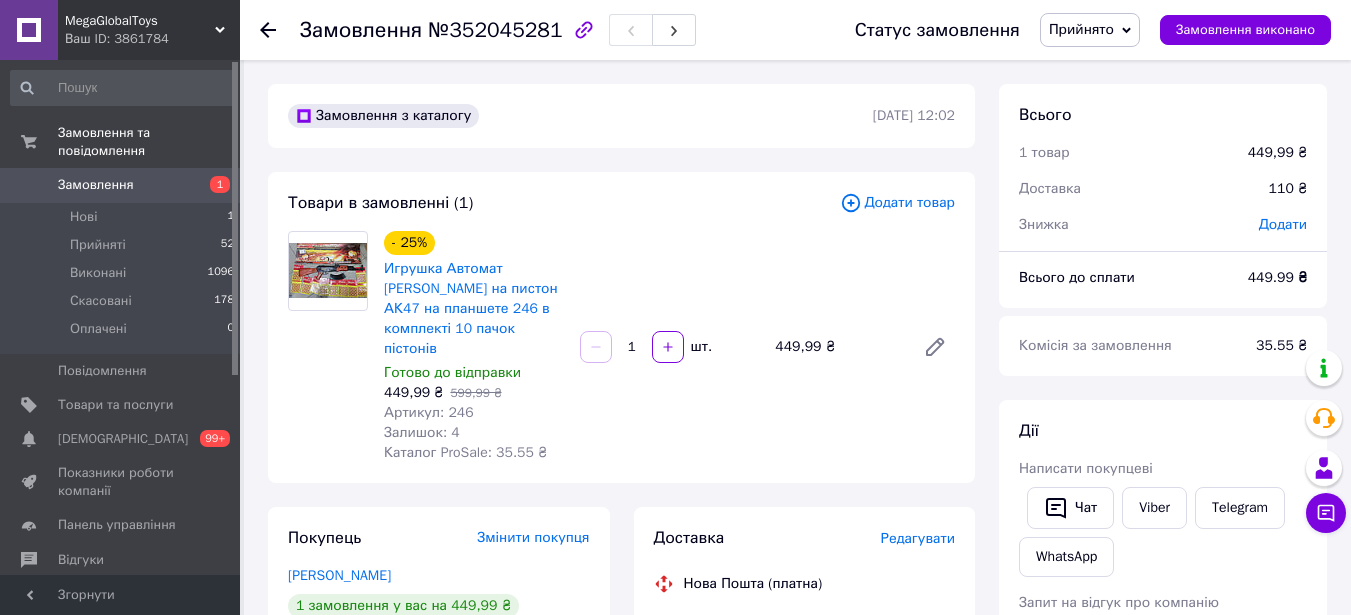 click on "Ваш ID: 3861784" at bounding box center [152, 39] 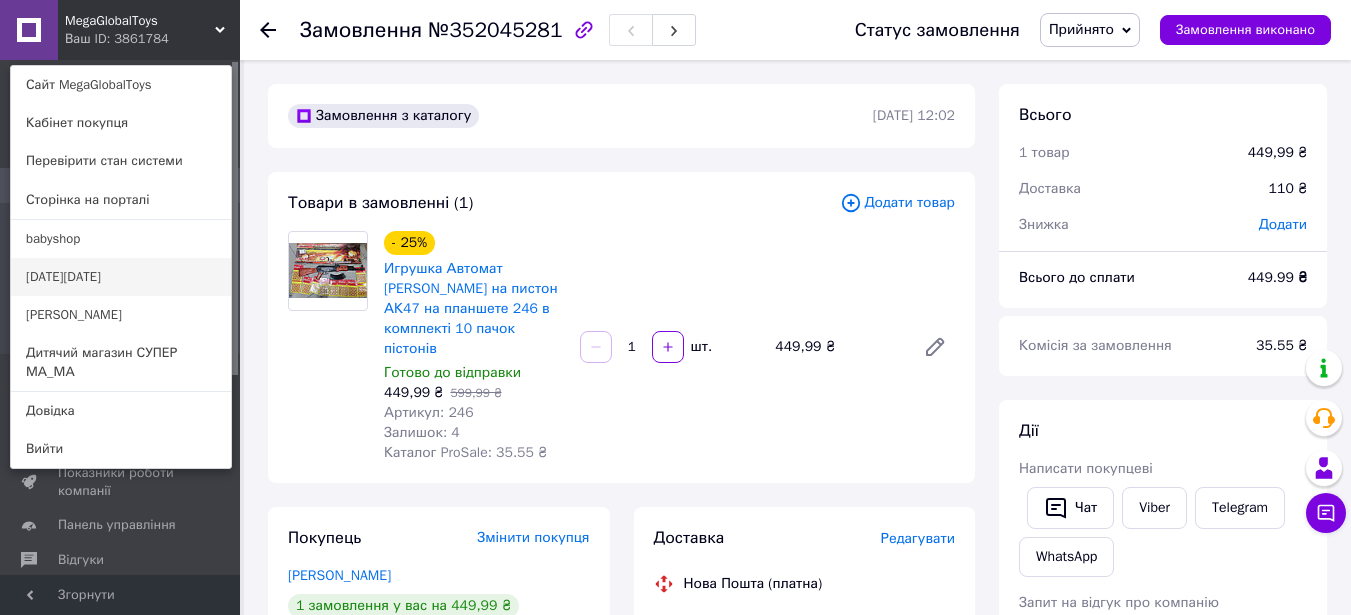 click on "[DATE][DATE]" at bounding box center [121, 277] 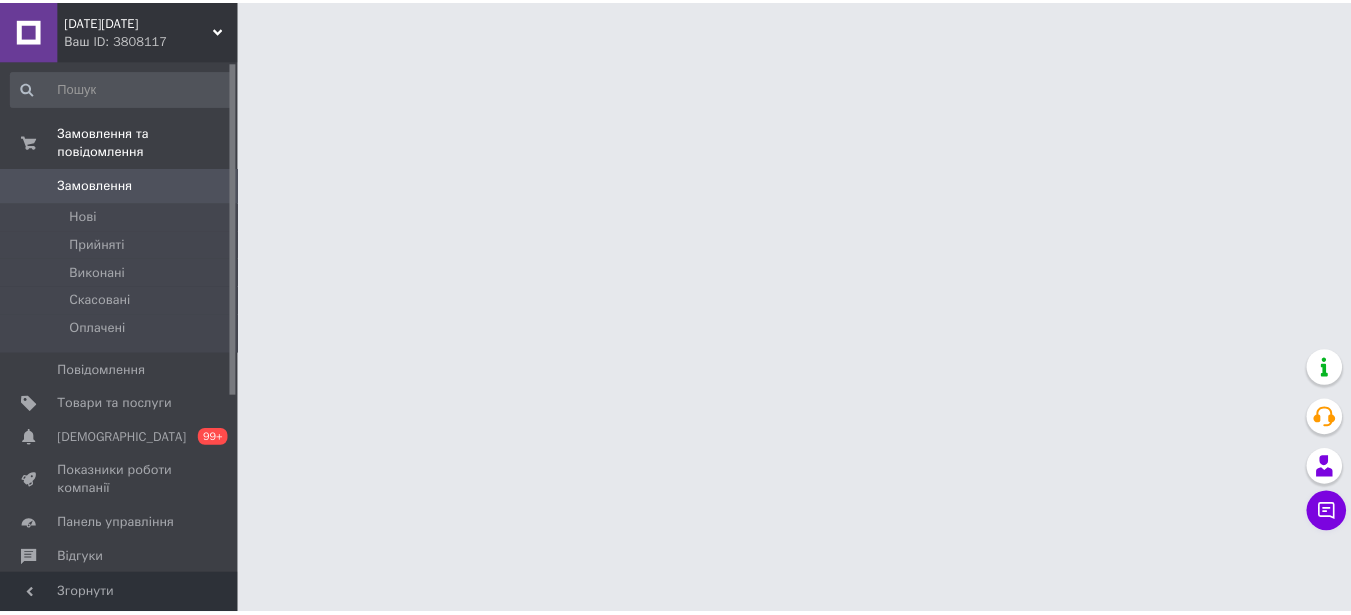 scroll, scrollTop: 0, scrollLeft: 0, axis: both 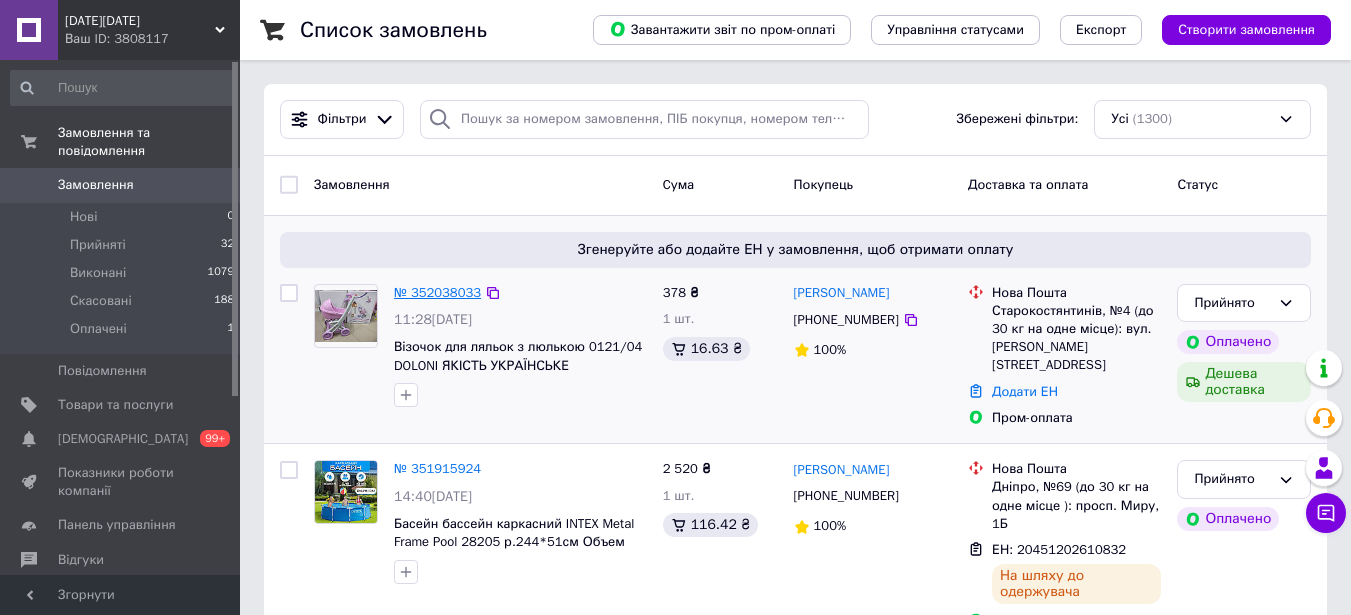 click on "№ 352038033" at bounding box center [437, 292] 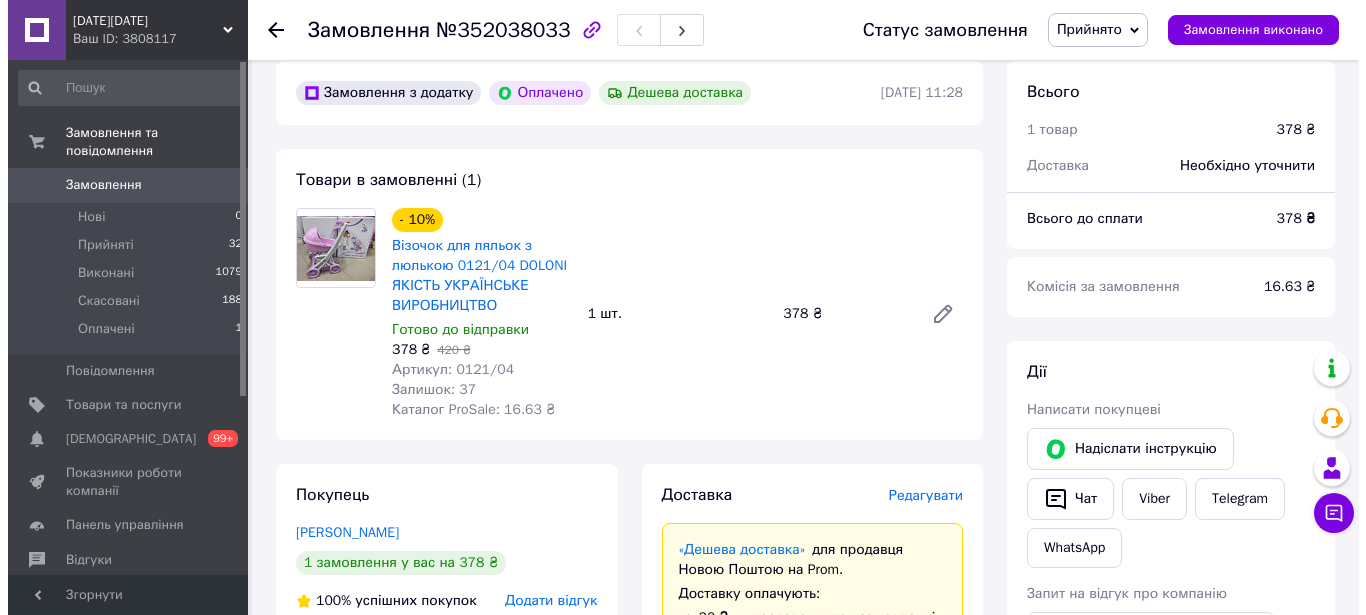 scroll, scrollTop: 200, scrollLeft: 0, axis: vertical 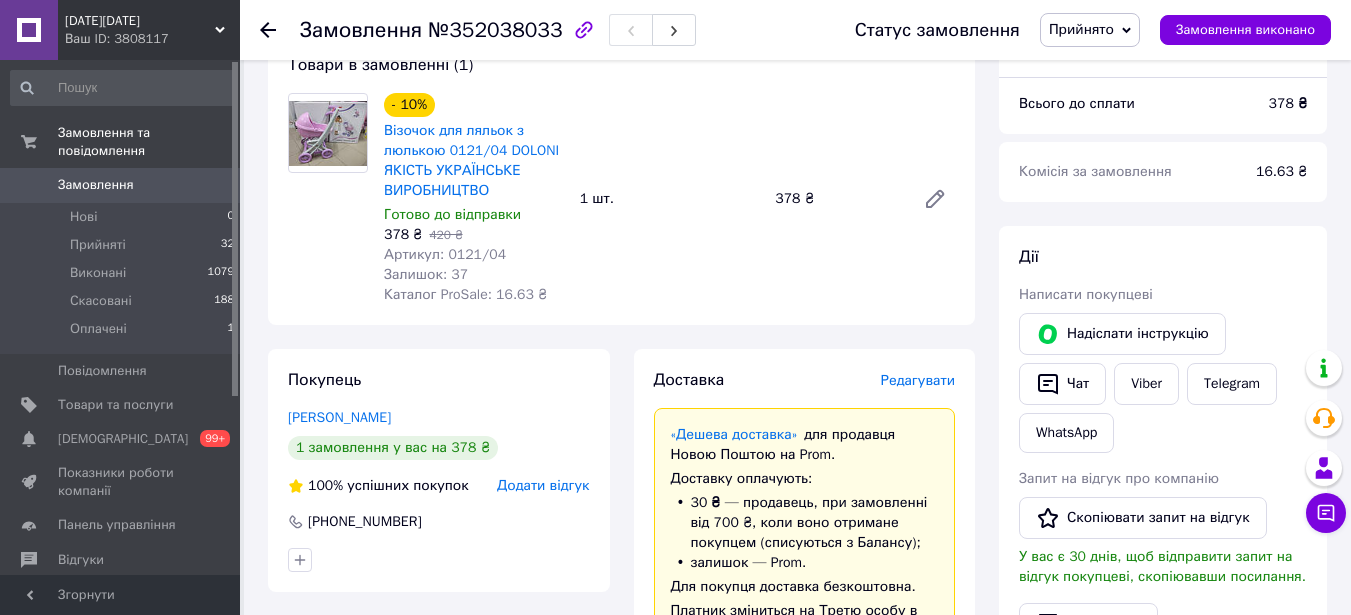 click on "Редагувати" at bounding box center [918, 380] 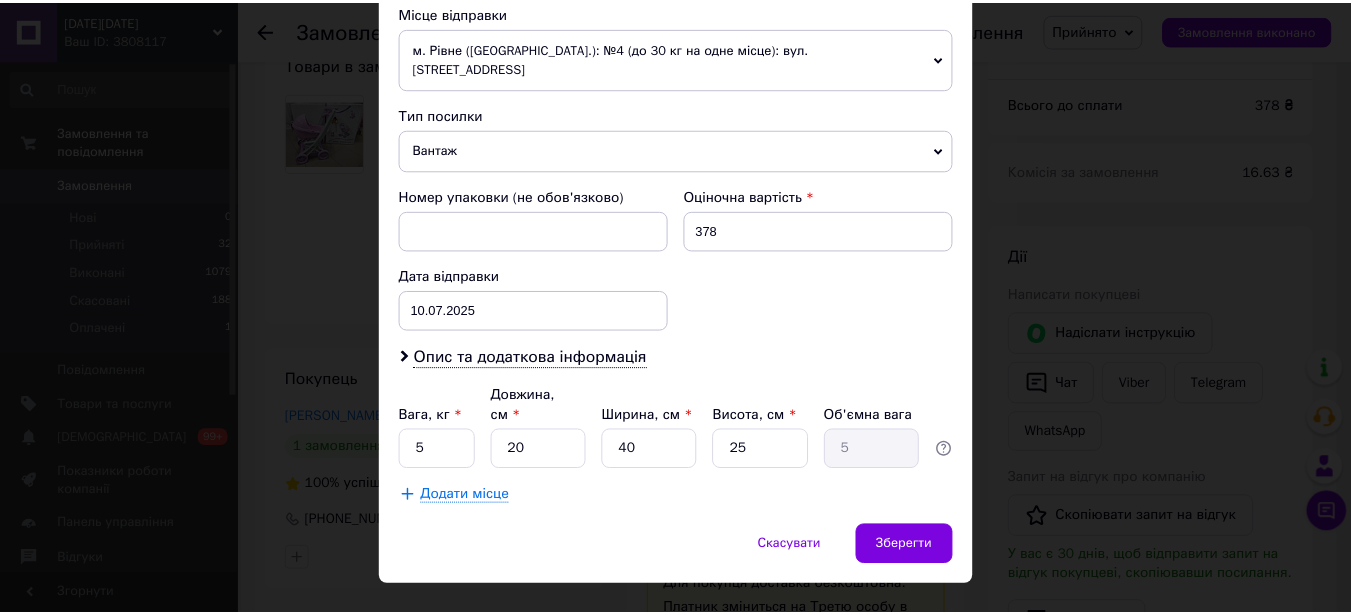 scroll, scrollTop: 713, scrollLeft: 0, axis: vertical 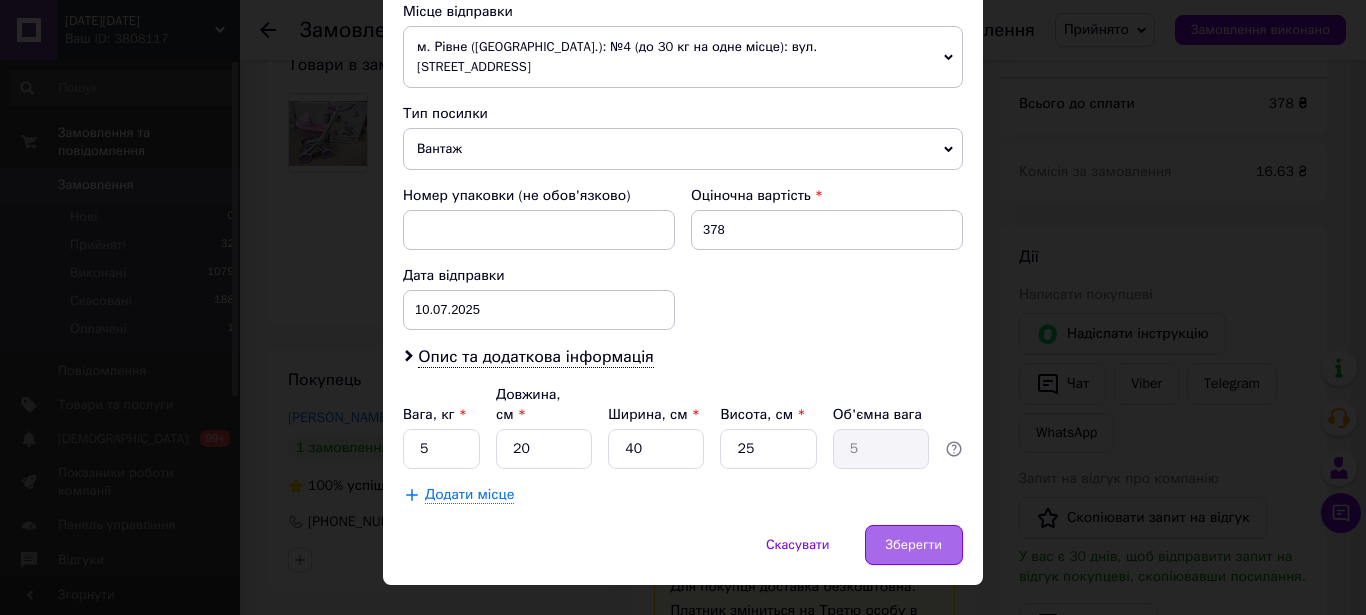 click on "Зберегти" at bounding box center [914, 545] 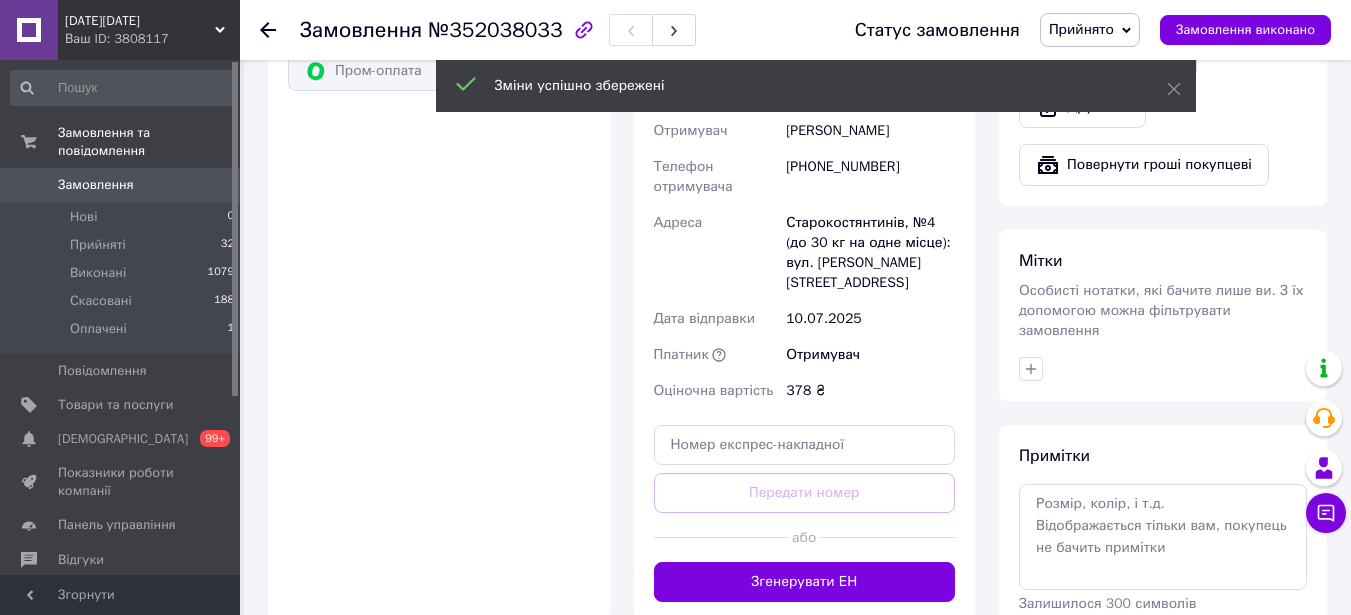 scroll, scrollTop: 1000, scrollLeft: 0, axis: vertical 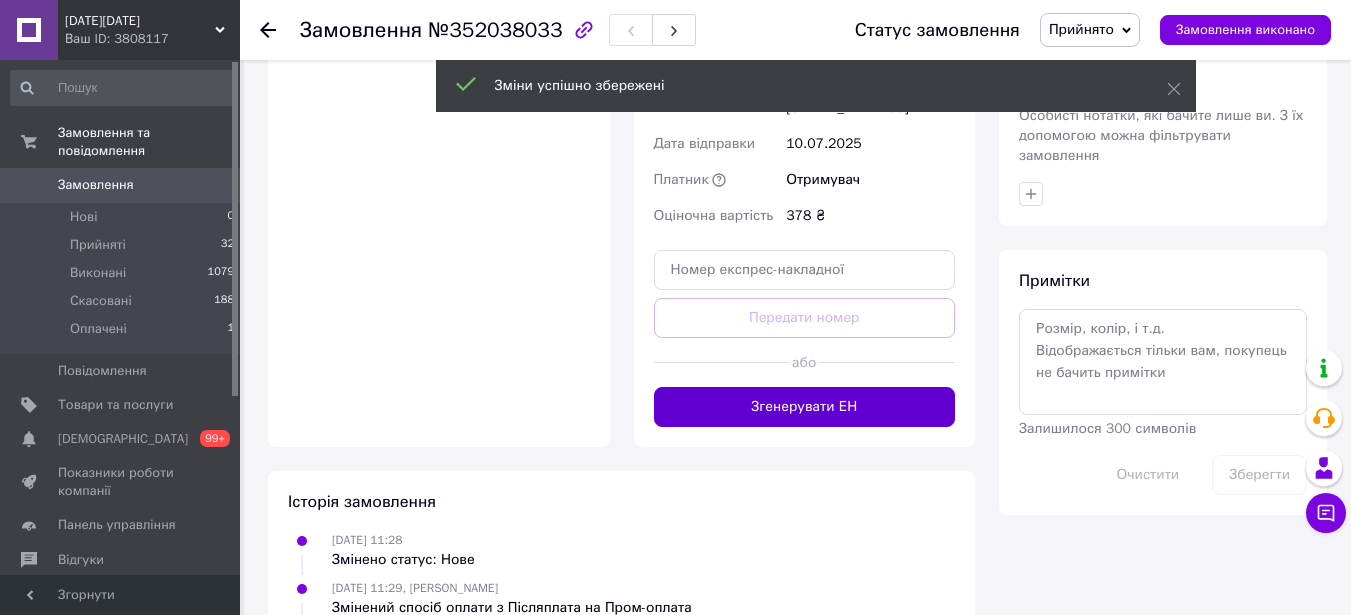click on "Згенерувати ЕН" at bounding box center (805, 407) 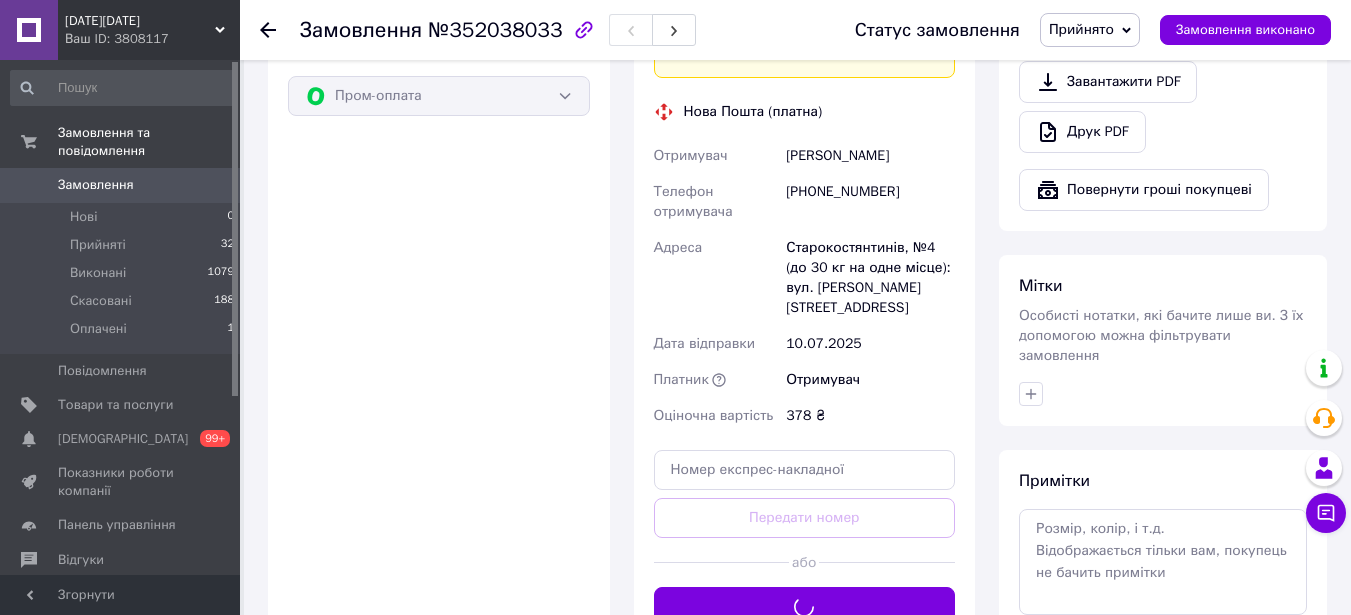 scroll, scrollTop: 600, scrollLeft: 0, axis: vertical 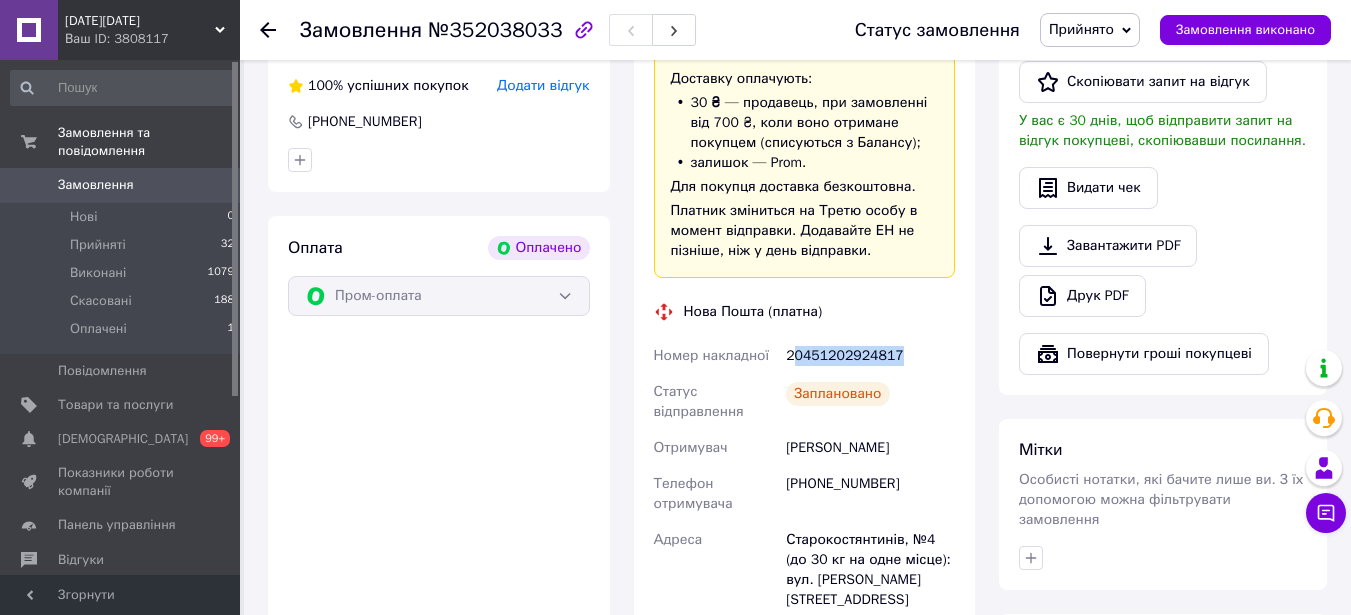 drag, startPoint x: 882, startPoint y: 356, endPoint x: 943, endPoint y: 360, distance: 61.13101 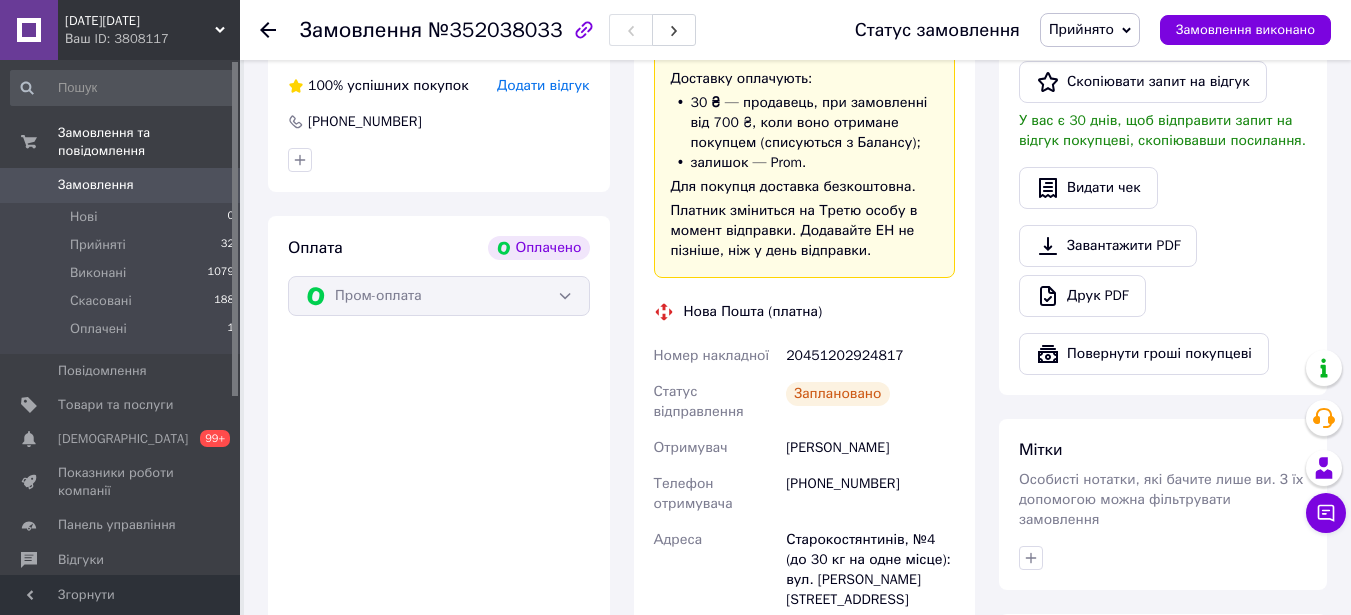 click on "Номер накладної" at bounding box center [716, 356] 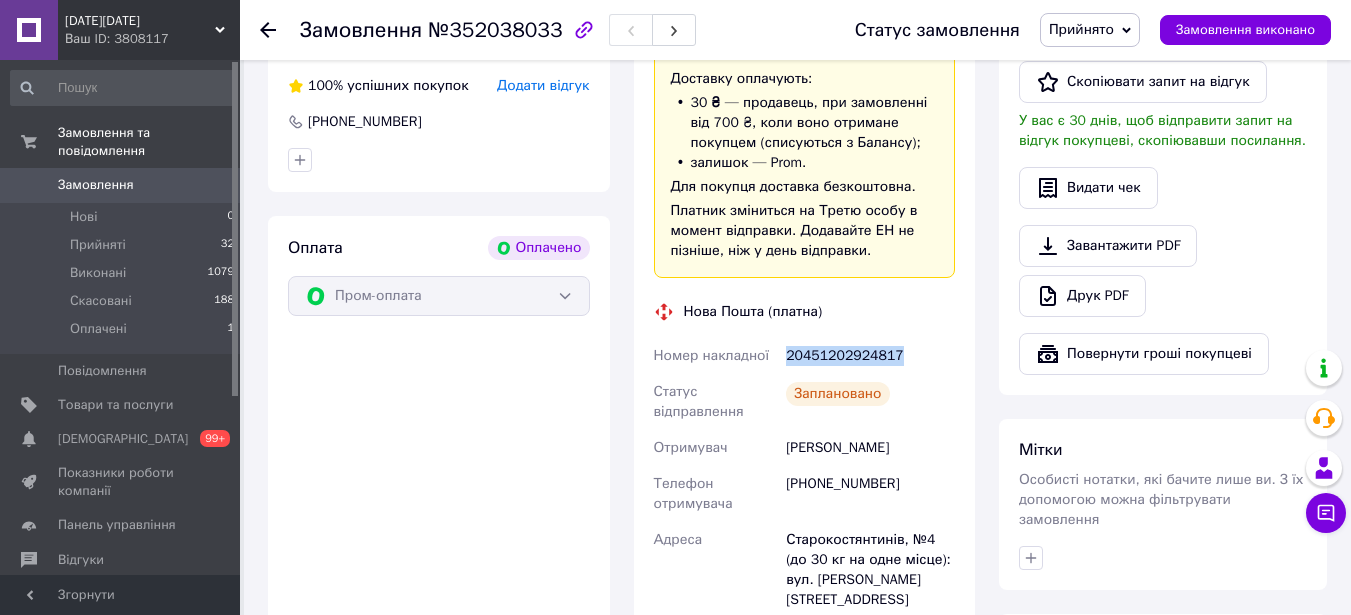 drag, startPoint x: 790, startPoint y: 358, endPoint x: 918, endPoint y: 354, distance: 128.06248 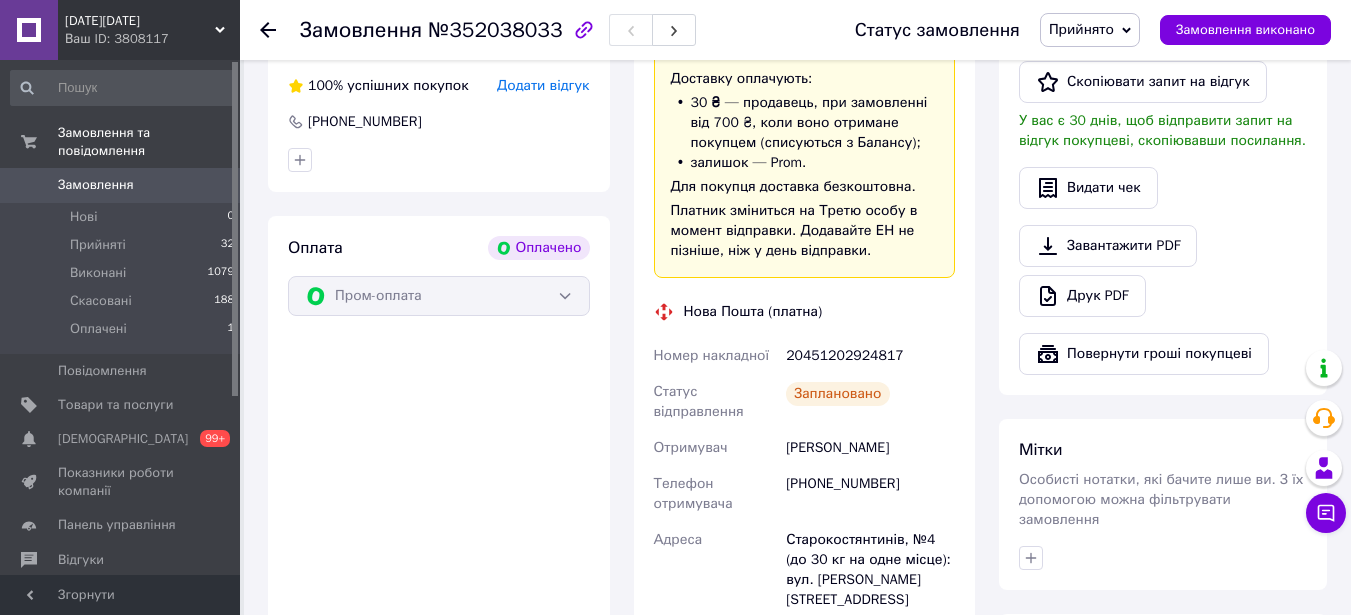 drag, startPoint x: 876, startPoint y: 350, endPoint x: 938, endPoint y: 470, distance: 135.07036 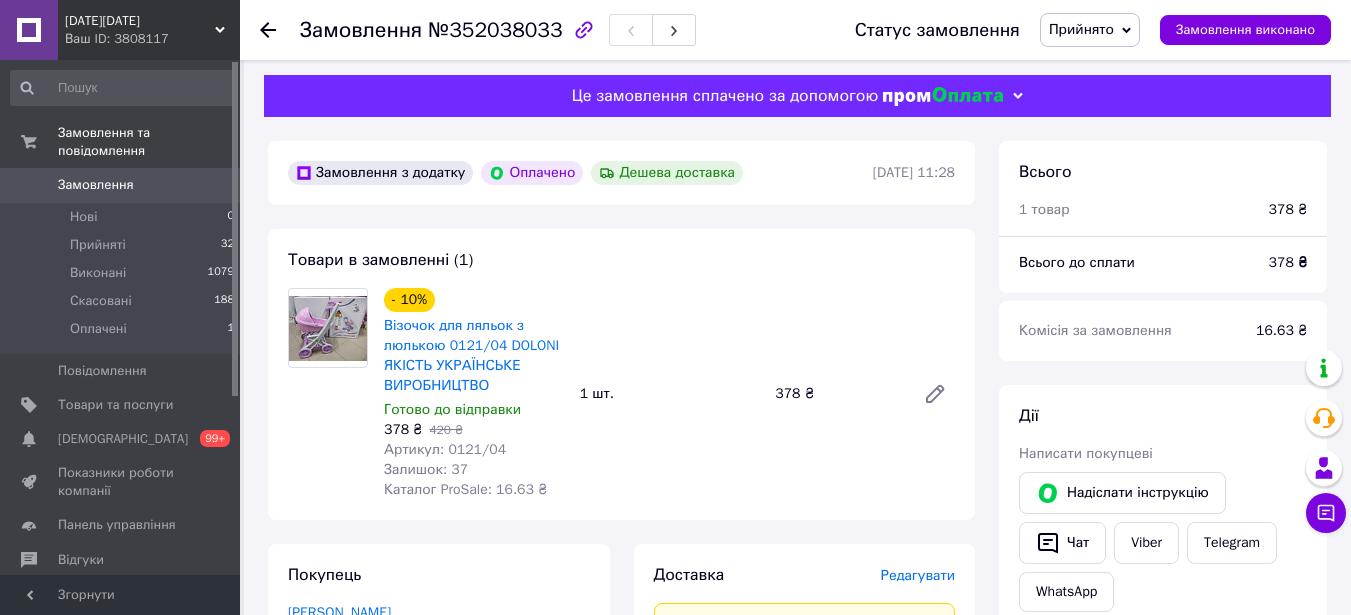 scroll, scrollTop: 0, scrollLeft: 0, axis: both 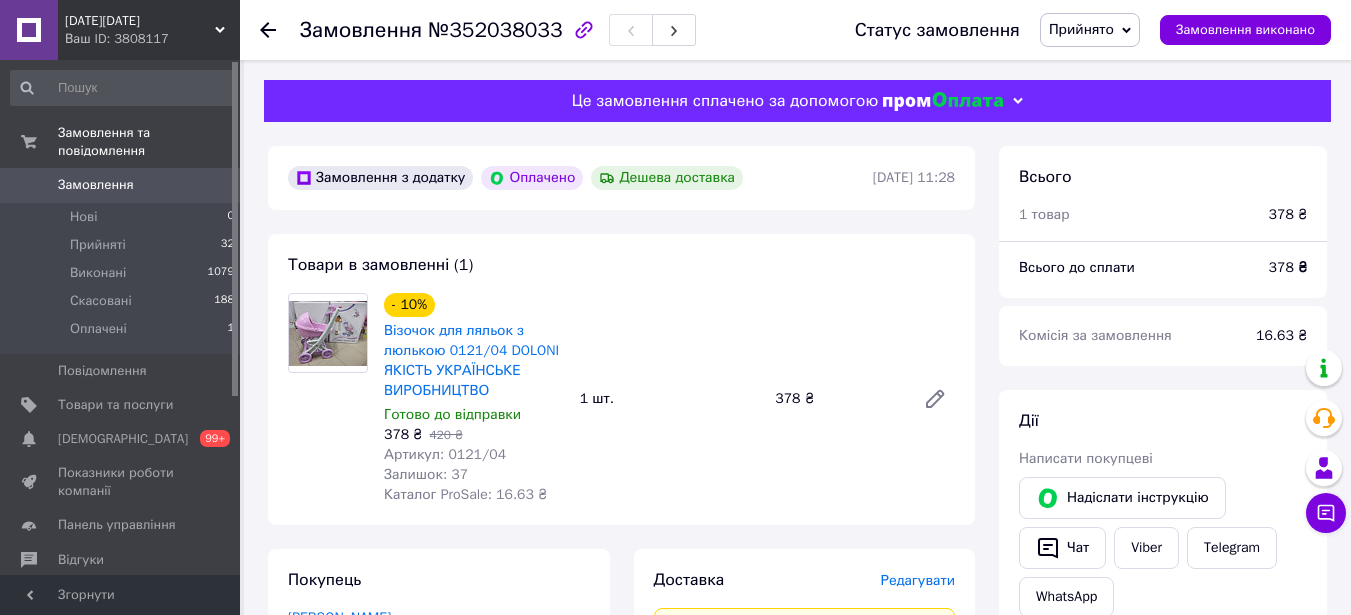 click on "Замовлення" at bounding box center [96, 185] 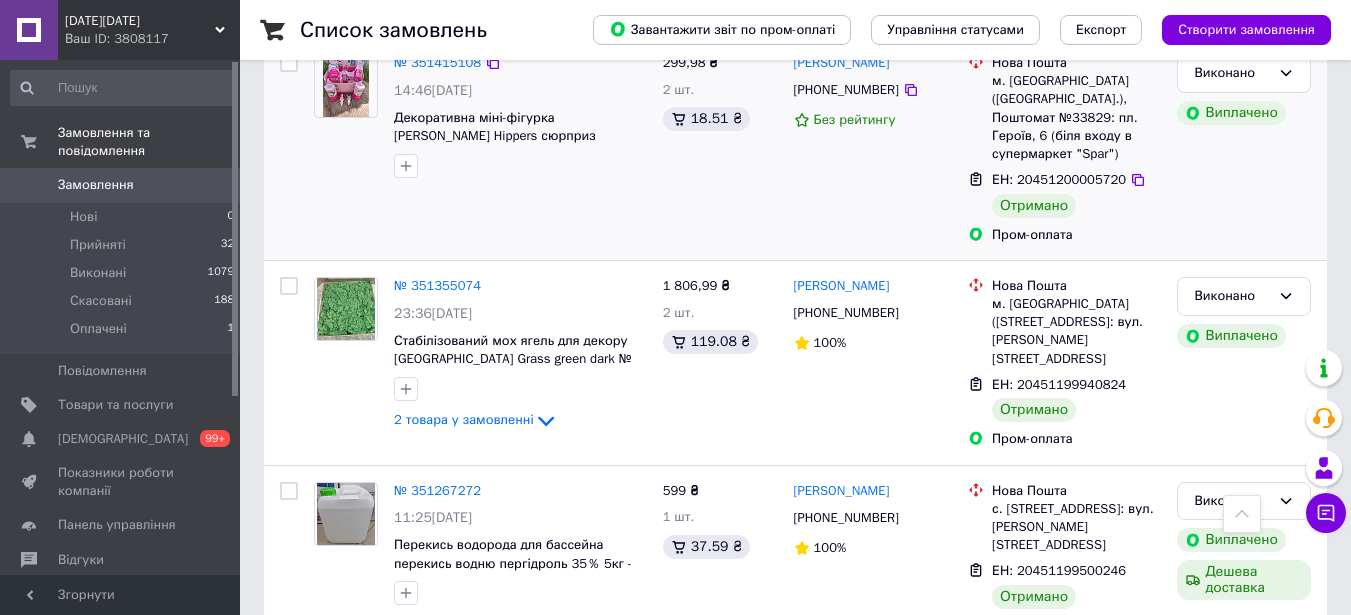 scroll, scrollTop: 2300, scrollLeft: 0, axis: vertical 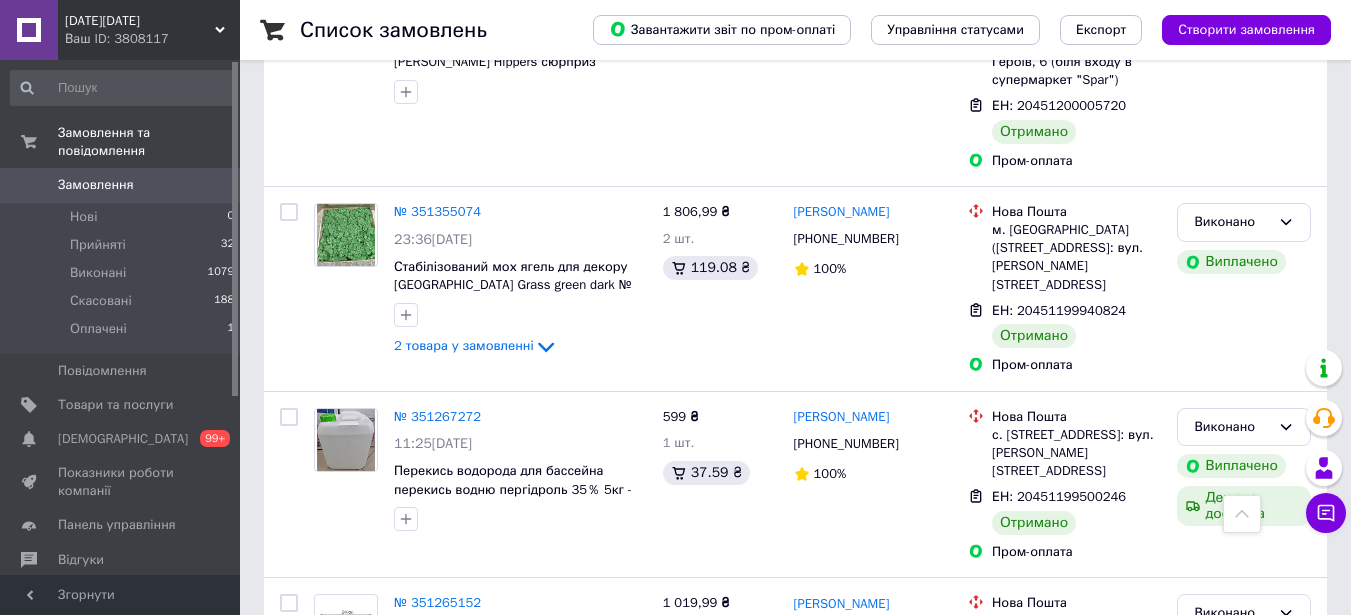 click on "Ваш ID: 3808117" at bounding box center (152, 39) 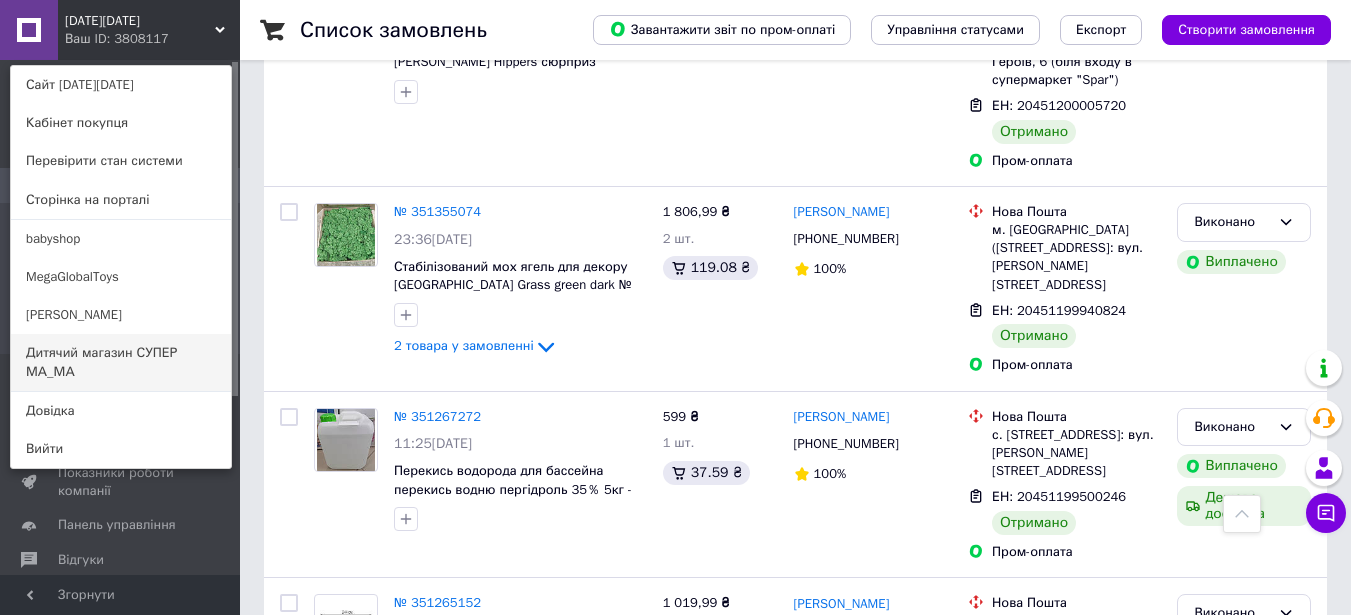click on "Дитячий магазин СУПЕР МА_МА" at bounding box center (121, 362) 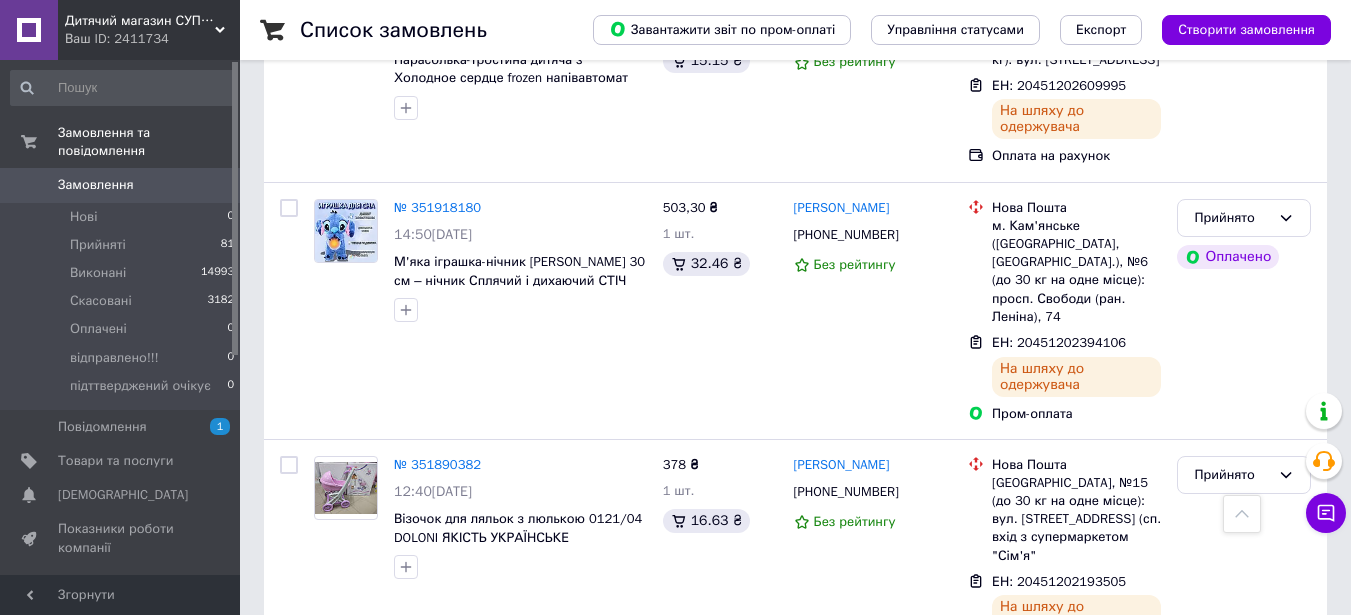 scroll, scrollTop: 2000, scrollLeft: 0, axis: vertical 